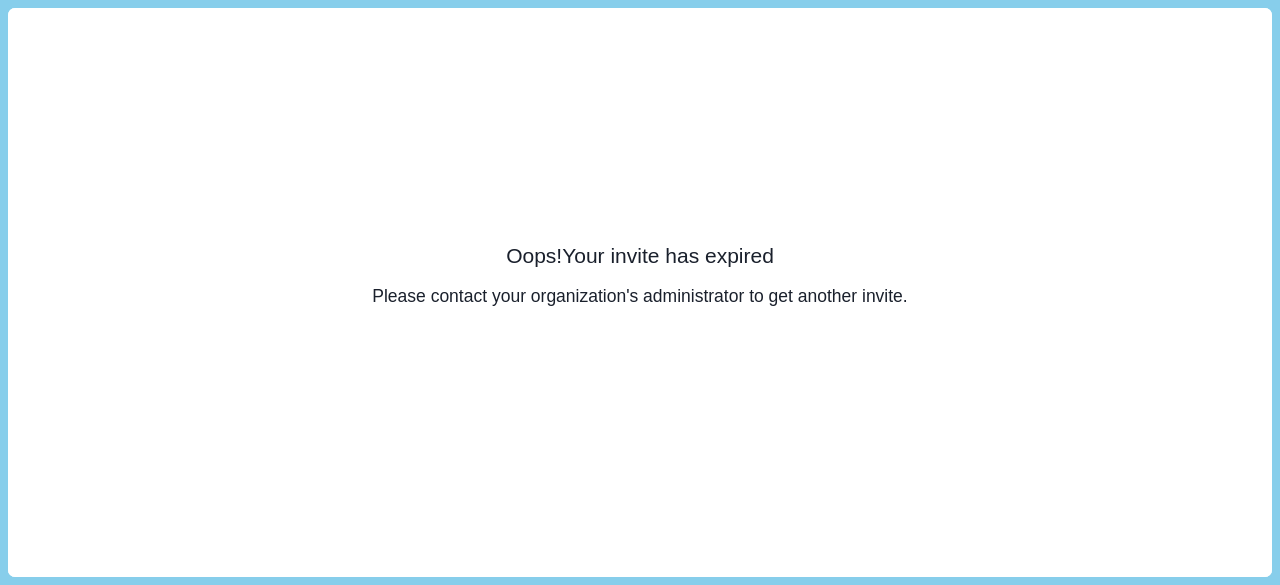 scroll, scrollTop: 0, scrollLeft: 0, axis: both 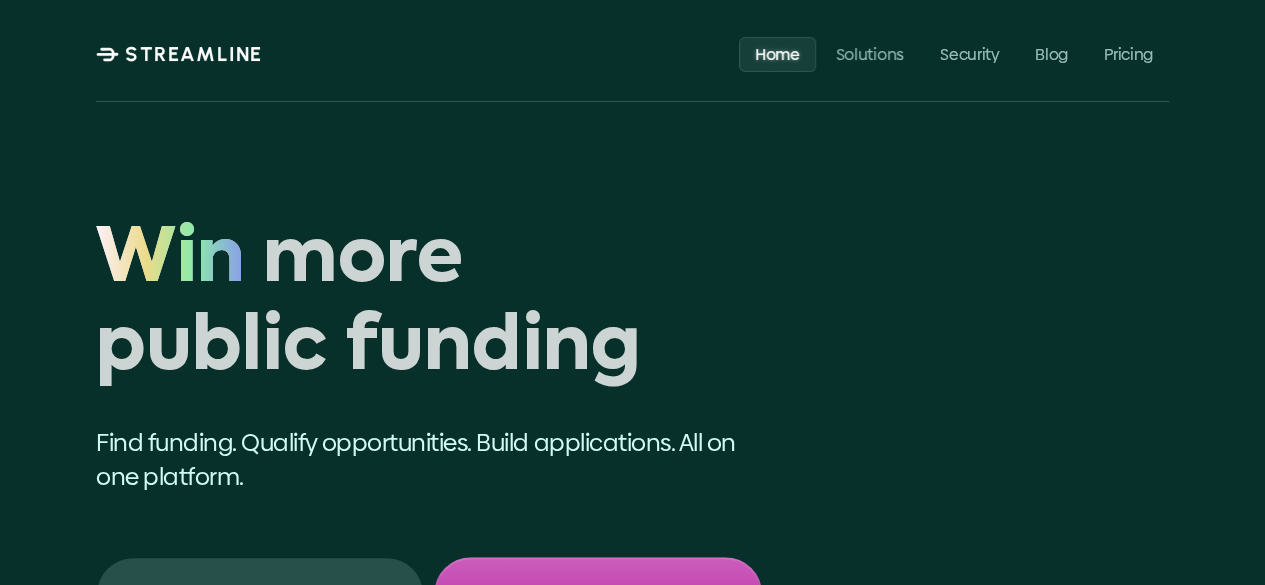 click on "STREAMLINE" at bounding box center (194, 54) 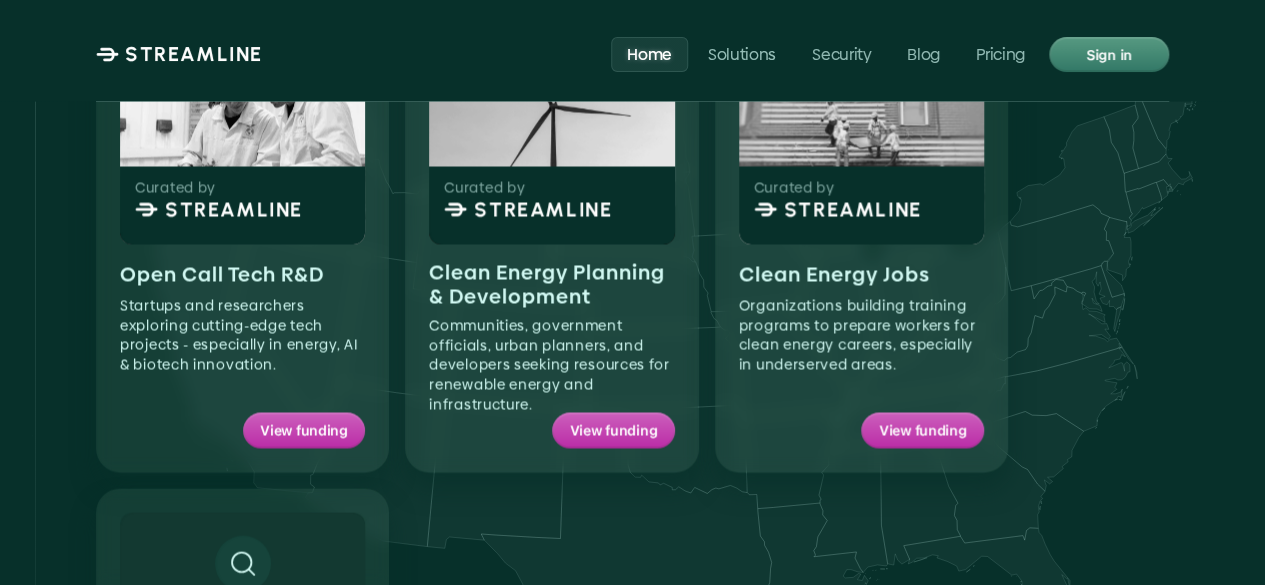 scroll, scrollTop: 1757, scrollLeft: 0, axis: vertical 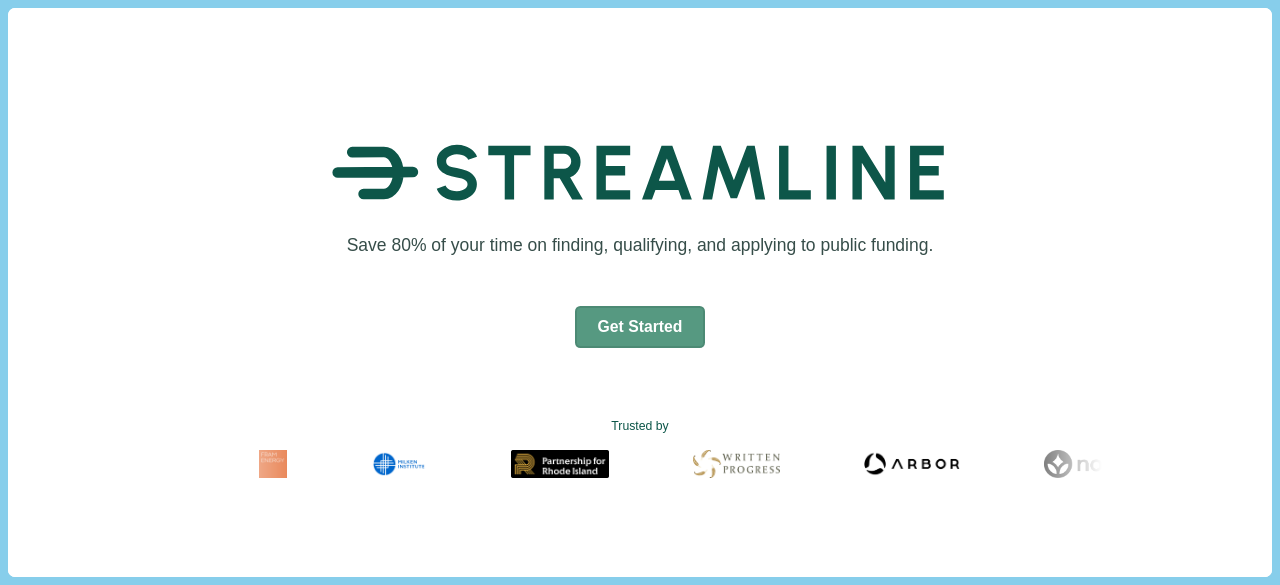 click on "Get Started" at bounding box center (640, 327) 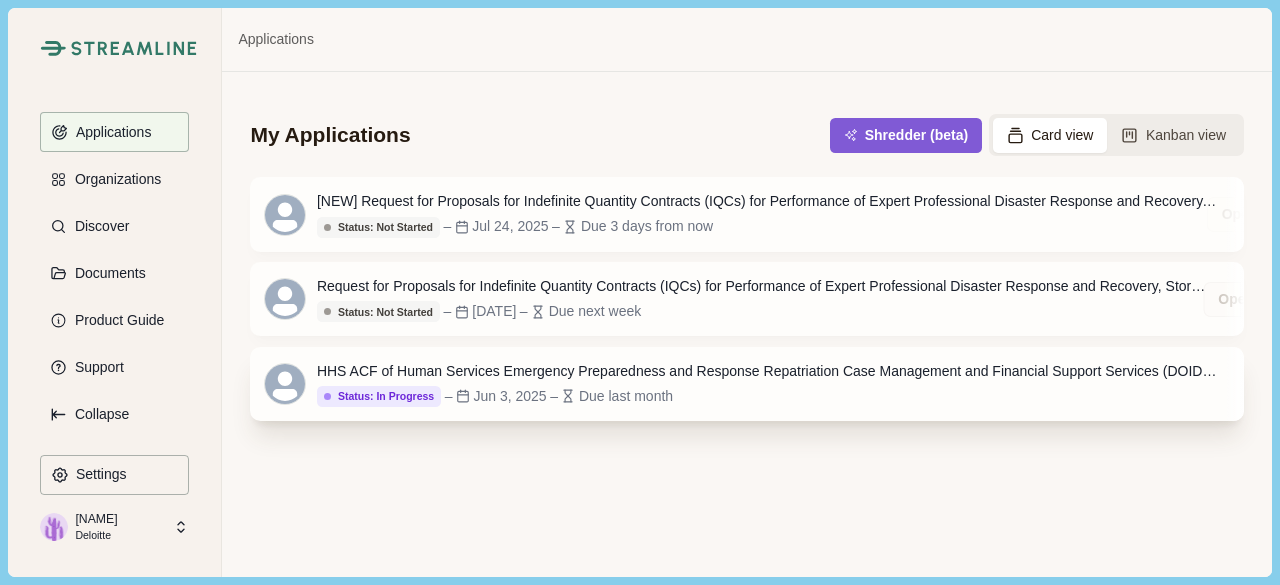 click on "Status: In Progress Status: Not Started Status: Go/No Go Status: In Progress Status: In Review Status: Submitted Status: Awarded Status: Rejected Status: Cancelled – [DATE] – Due last month" at bounding box center [767, 396] 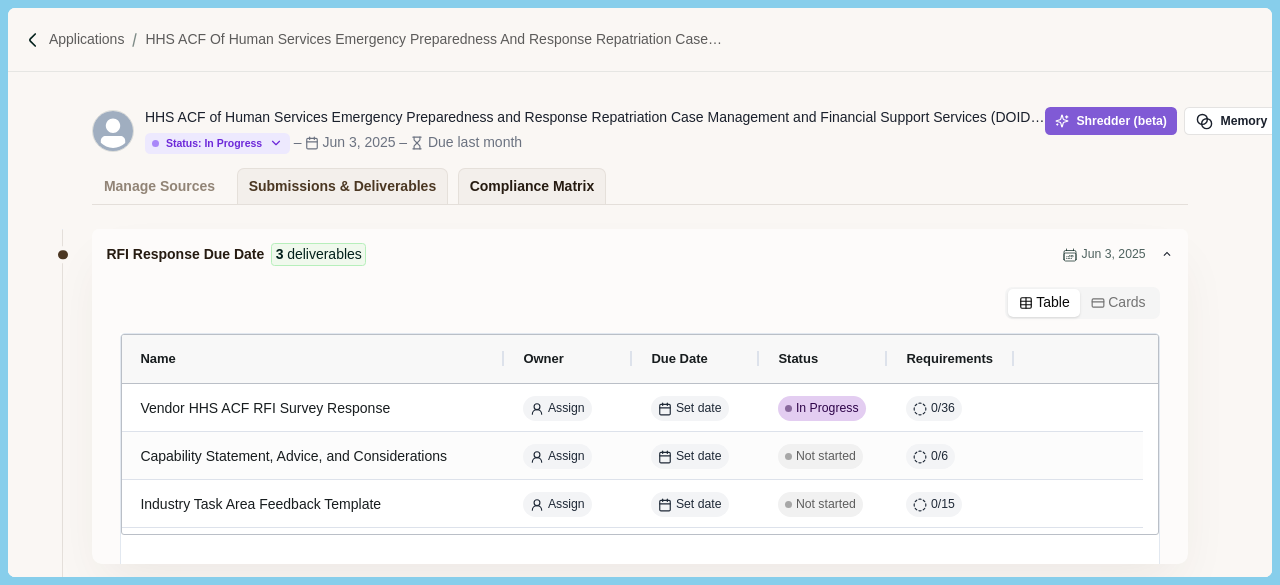 click on "Compliance Matrix" at bounding box center [532, 186] 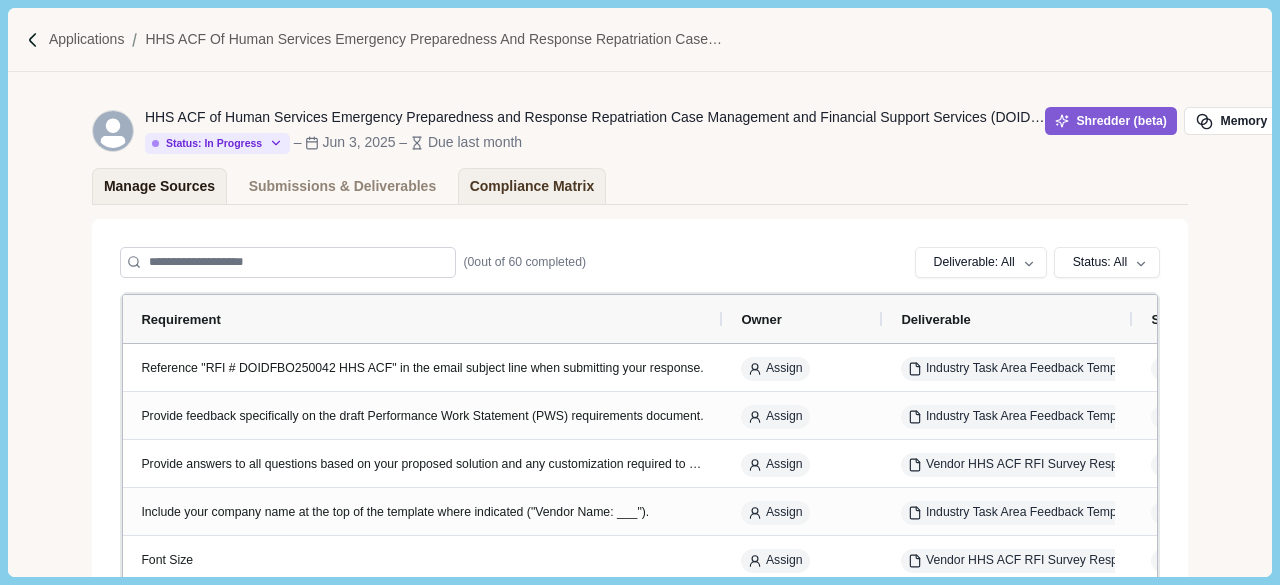 click on "Manage Sources" at bounding box center [159, 186] 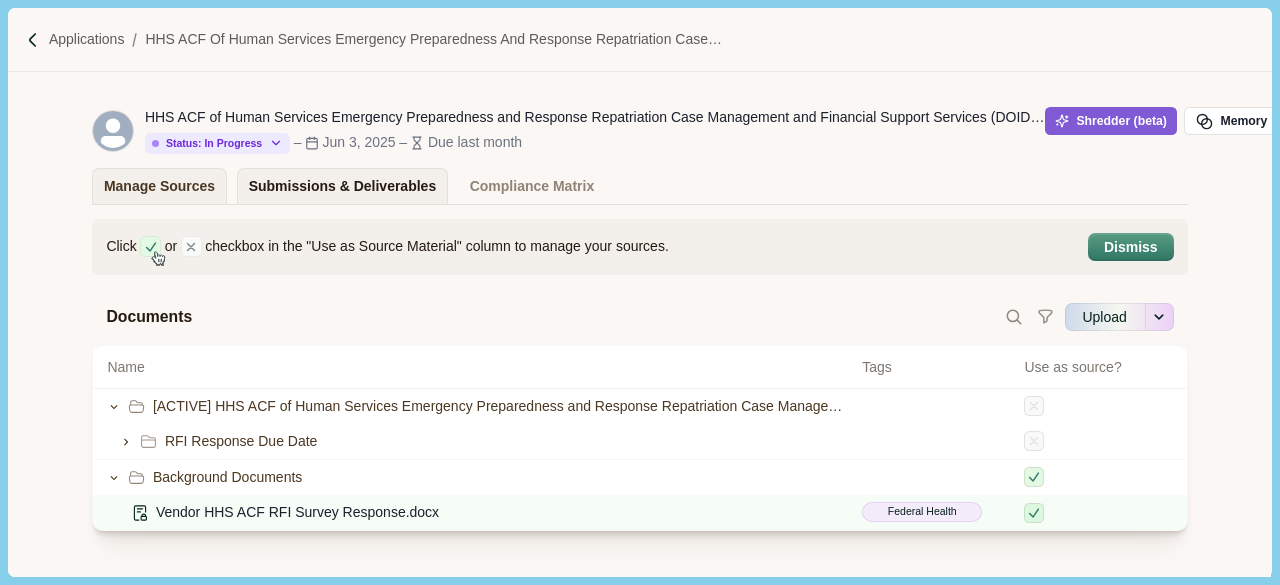 click on "Submissions & Deliverables" at bounding box center (343, 186) 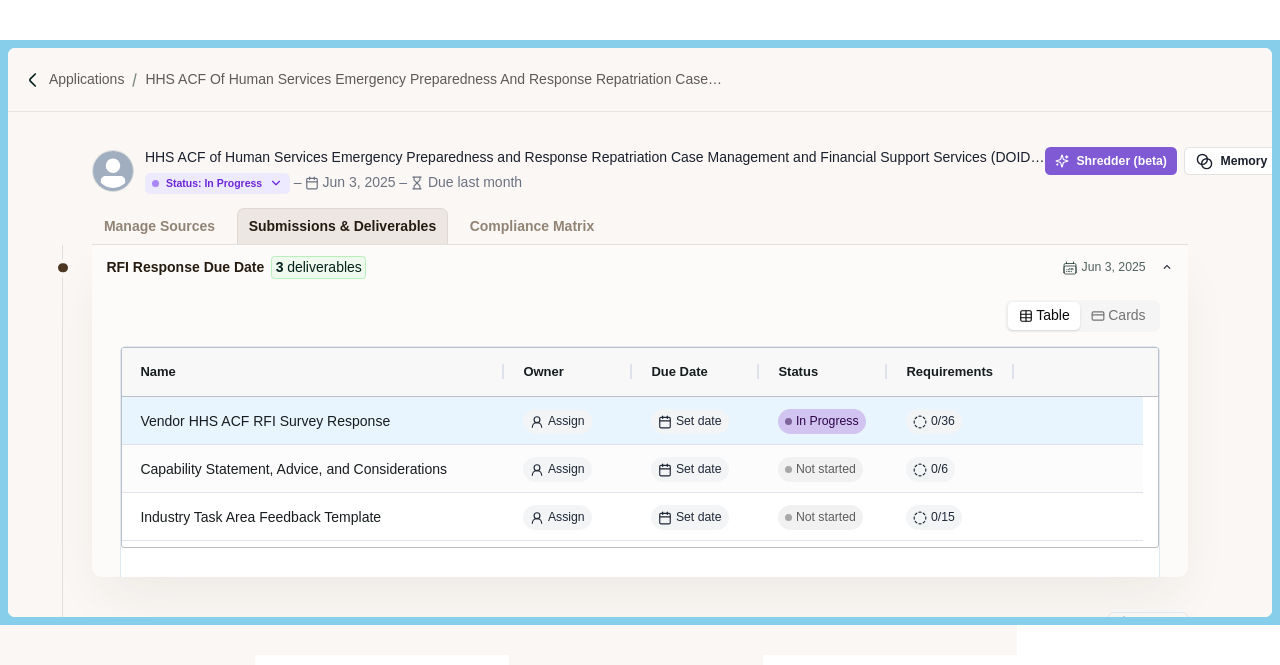 scroll, scrollTop: 0, scrollLeft: 0, axis: both 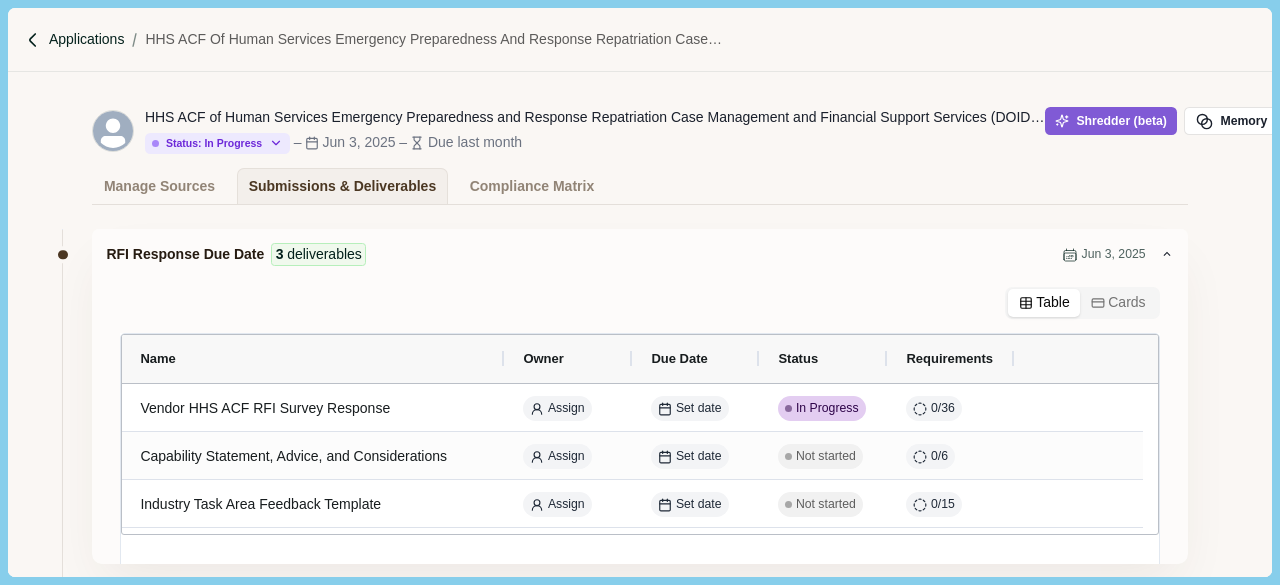 click on "Applications" at bounding box center (87, 39) 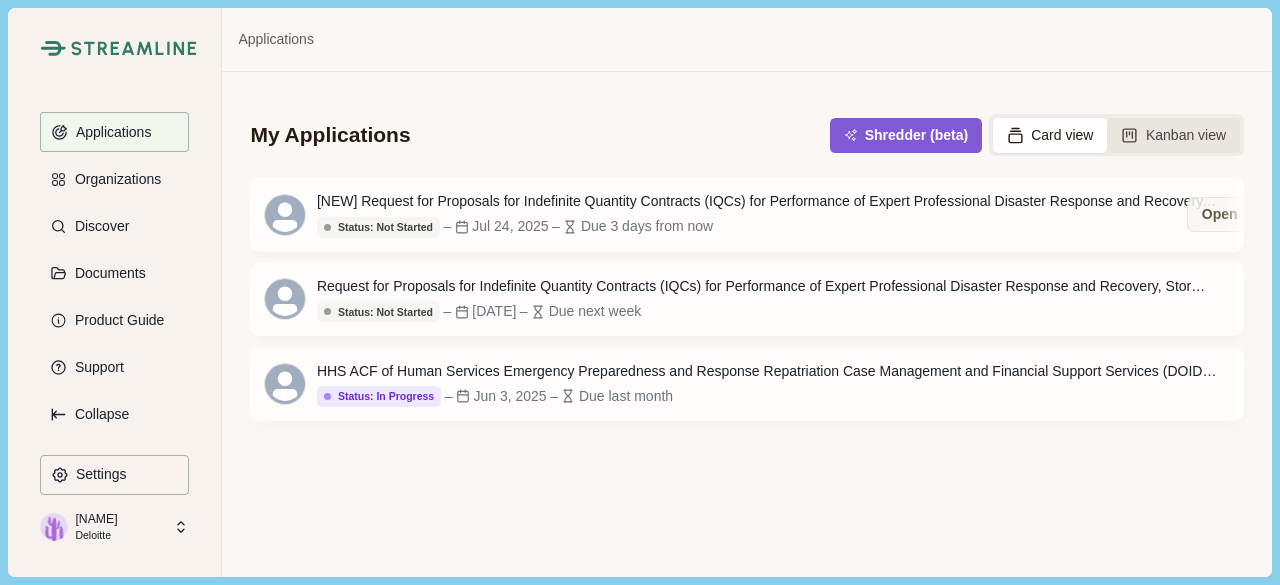 click on "Kanban view" at bounding box center (1173, 135) 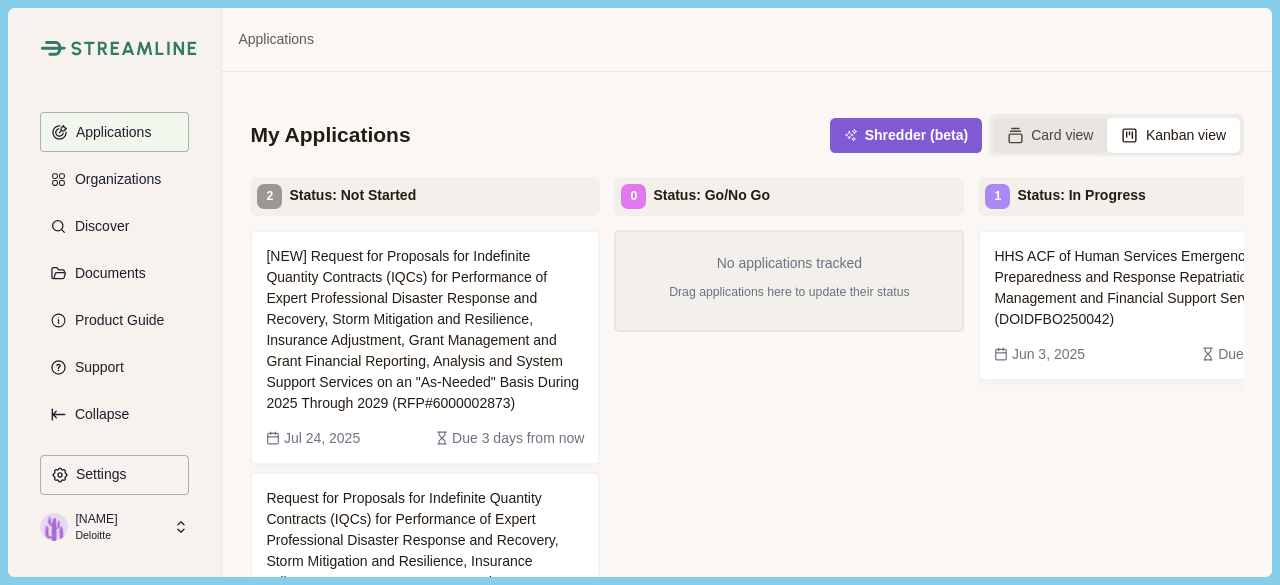 click on "Card view" at bounding box center [1050, 135] 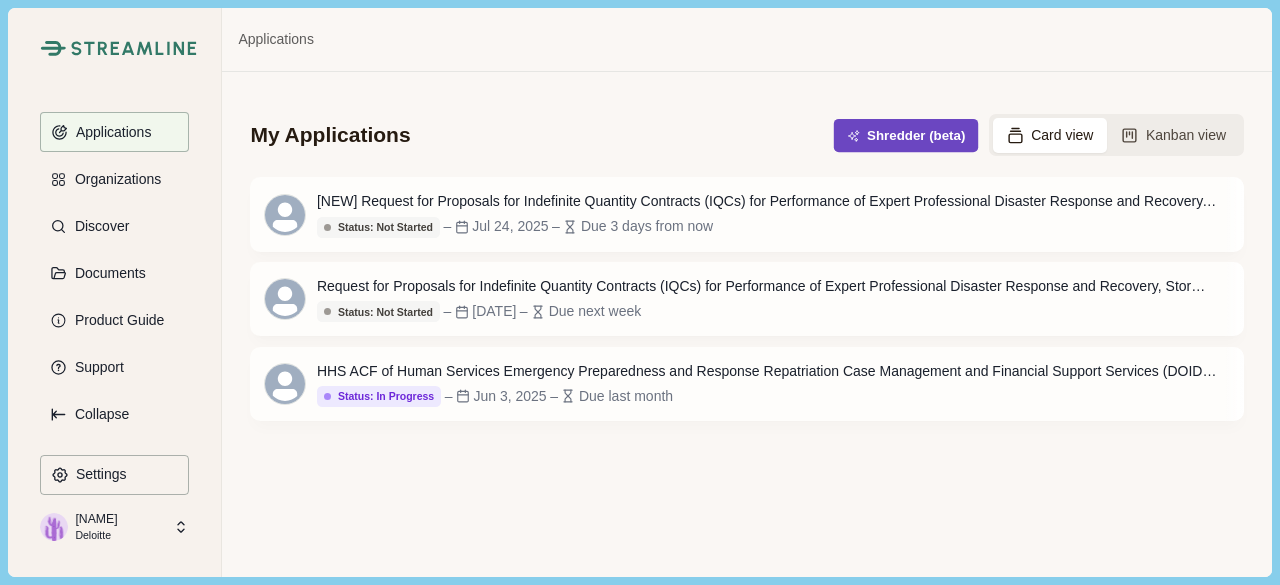 click on "Shredder (beta)" at bounding box center (906, 135) 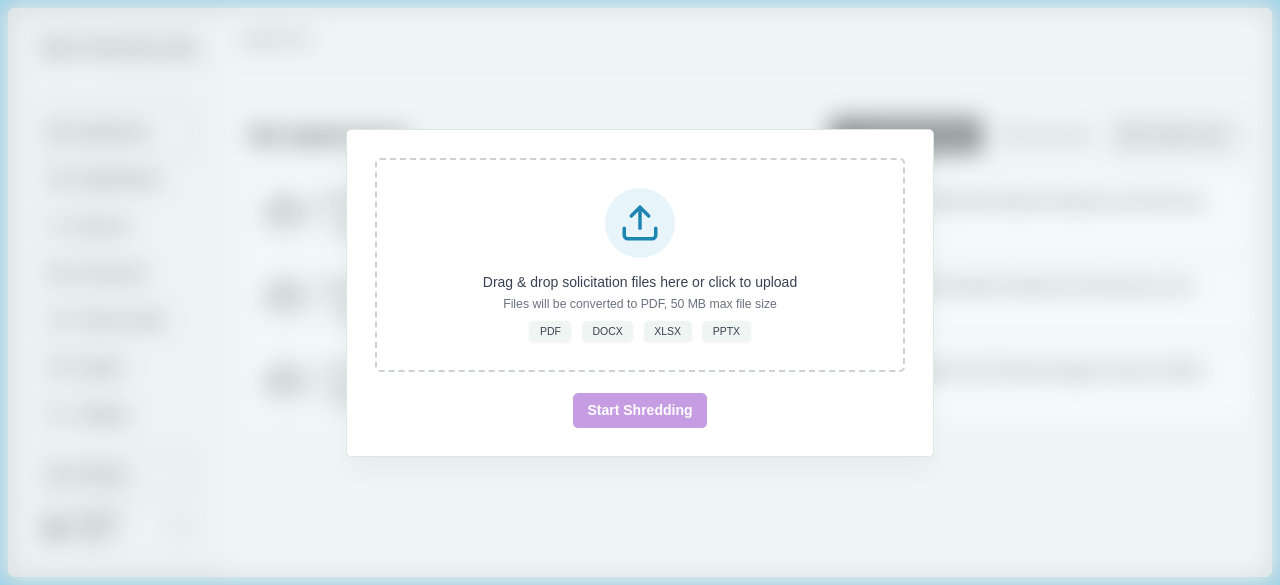 click on "Drag & drop solicitation files here or click to upload Files will be converted to PDF, 50 MB max file size PDF DOCX XLSX PPTX Start Shredding" at bounding box center [640, 292] 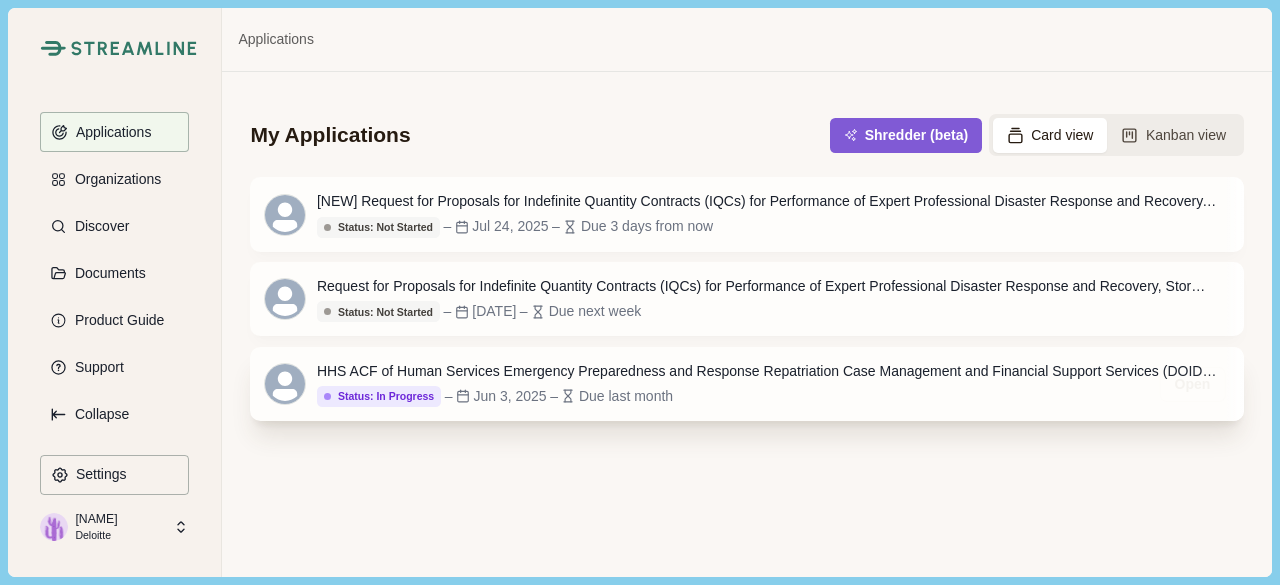 click on "Due last month" at bounding box center (626, 396) 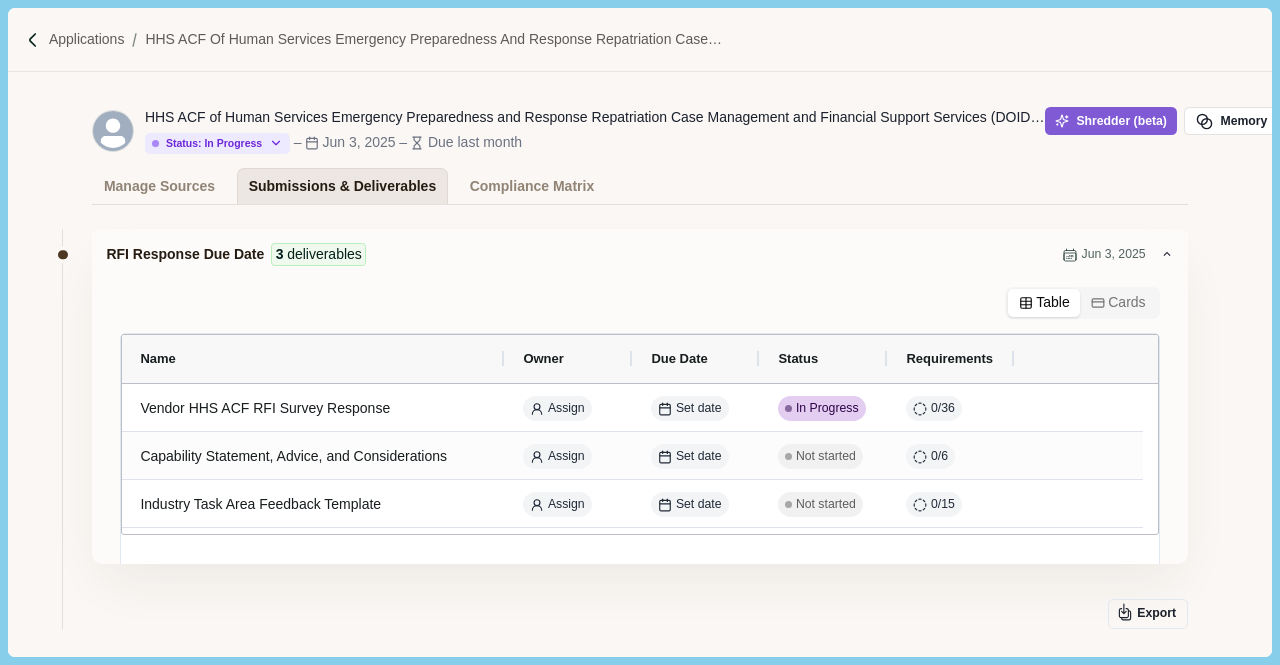 click on "Submissions & Deliverables" at bounding box center (343, 186) 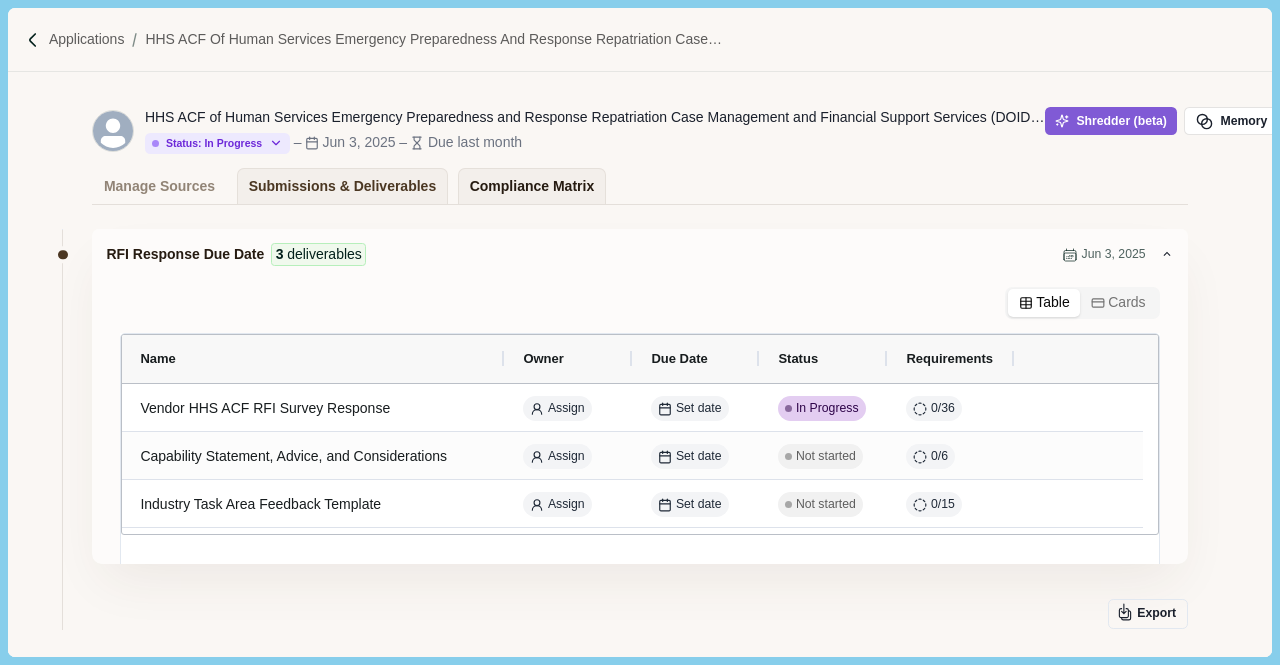 click on "Compliance Matrix" at bounding box center (532, 186) 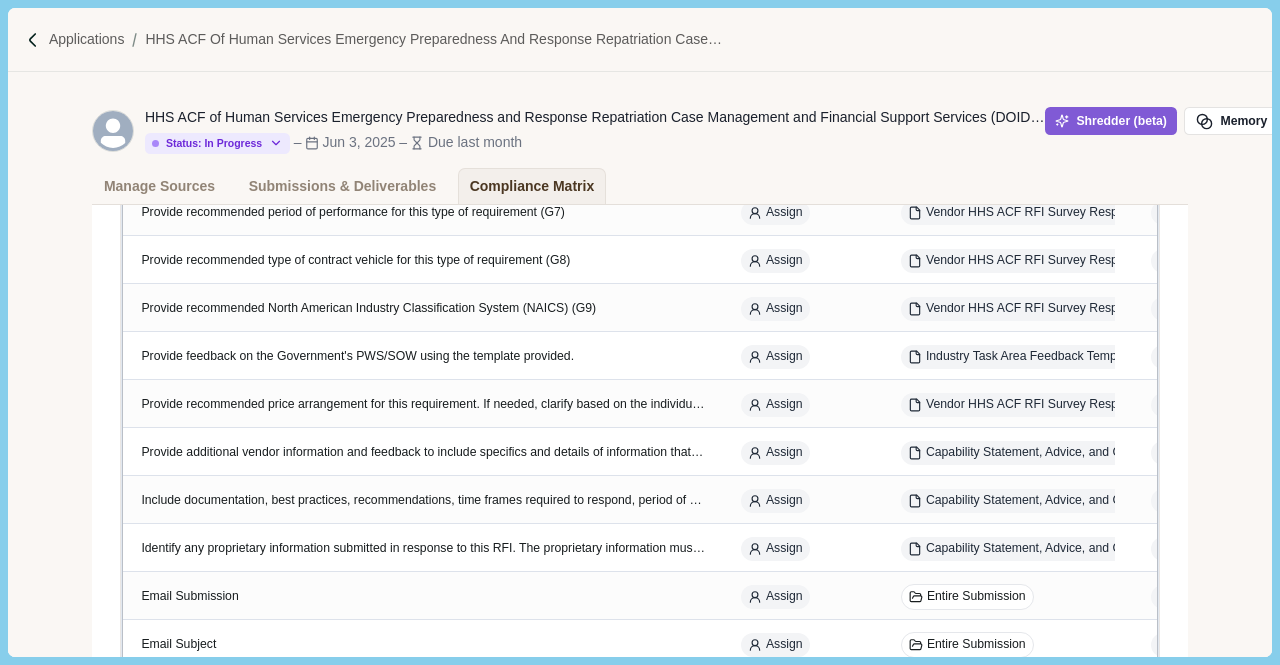 scroll, scrollTop: 1500, scrollLeft: 0, axis: vertical 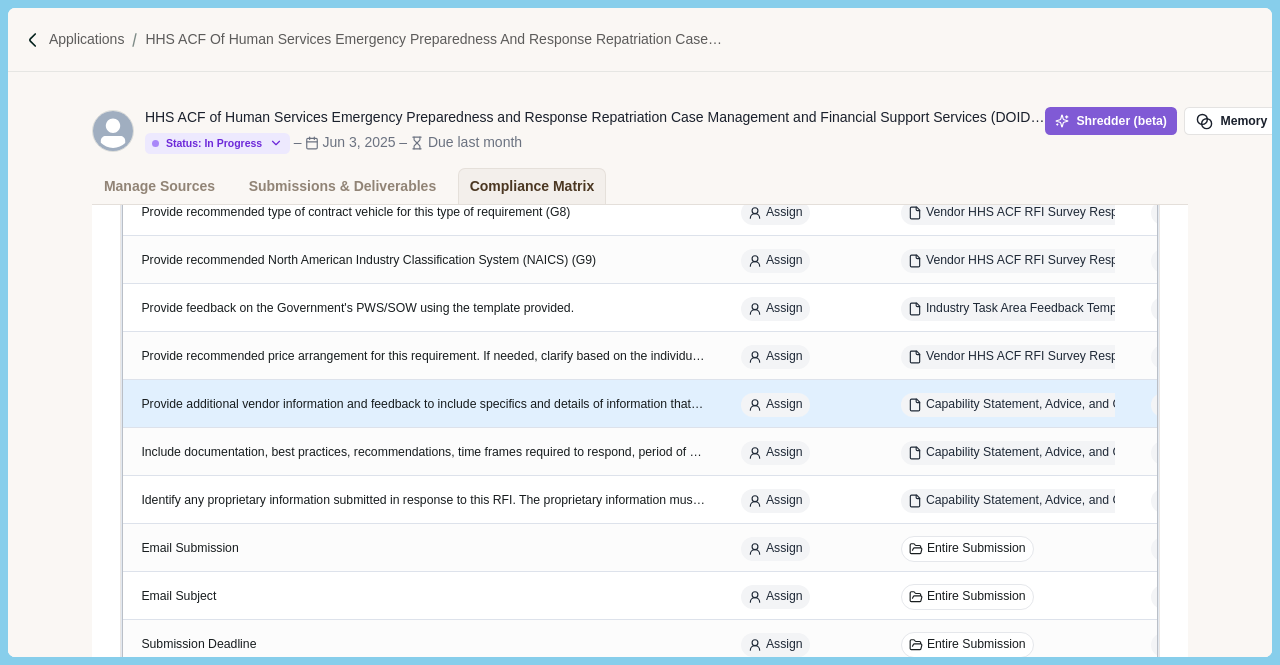 click on "Provide additional vendor information and feedback to include specifics and details of information that may be required to improve the future solicitation." at bounding box center [423, 405] 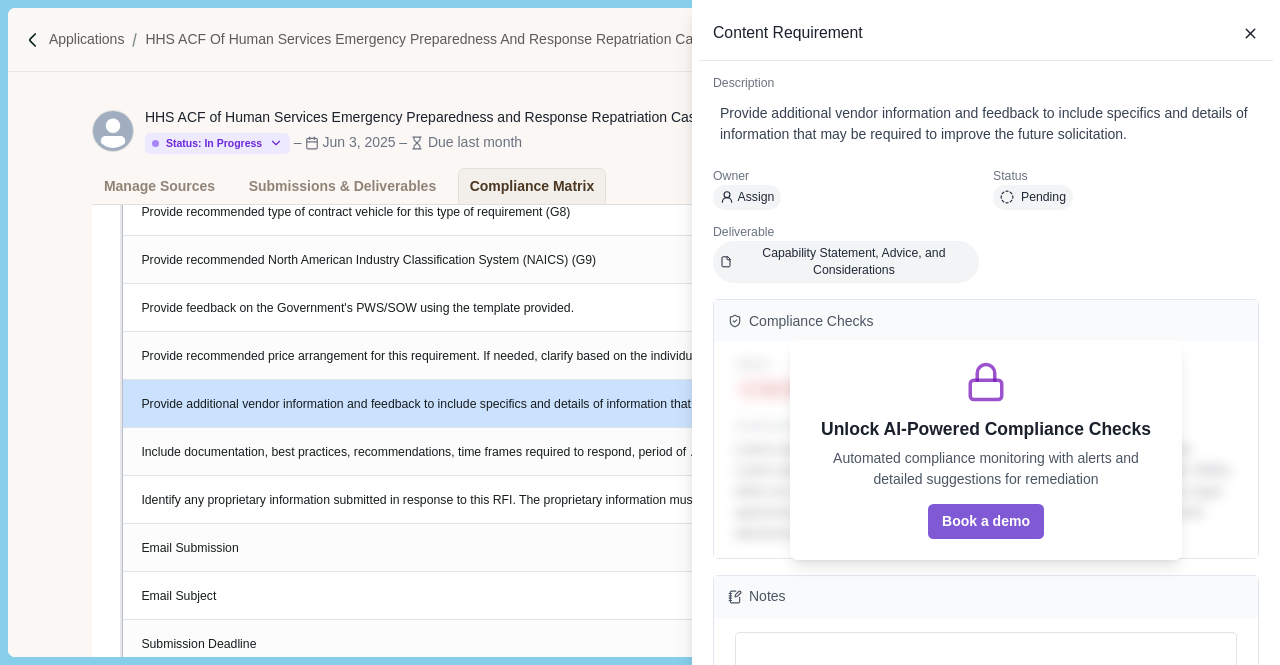 click on "Content Requirement Description Provide additional vendor information and feedback to include specifics and details of information that may be required to improve the future solicitation. Owner Assign Status Pending Deliverable Capability Statement, Advice, and Considerations Compliance Checks Unlock AI-Powered Compliance Checks Automated compliance monitoring with alerts and detailed suggestions for remediation Book a demo Status Not OK Last checked Jun 26, 2025 Assessment Lorem Ipsum is simply dummy text of the printing and typesetting industry. Lorem Ipsum has been the industrys standard dummy text ever since the 1500s, when an unknown printer took a galley of type and scrambled it to make a type specimen book. It has survived not only five centuries, but also the leap into electronic typesetting, remaining essentially unchanged. Notes Save" at bounding box center [640, 332] 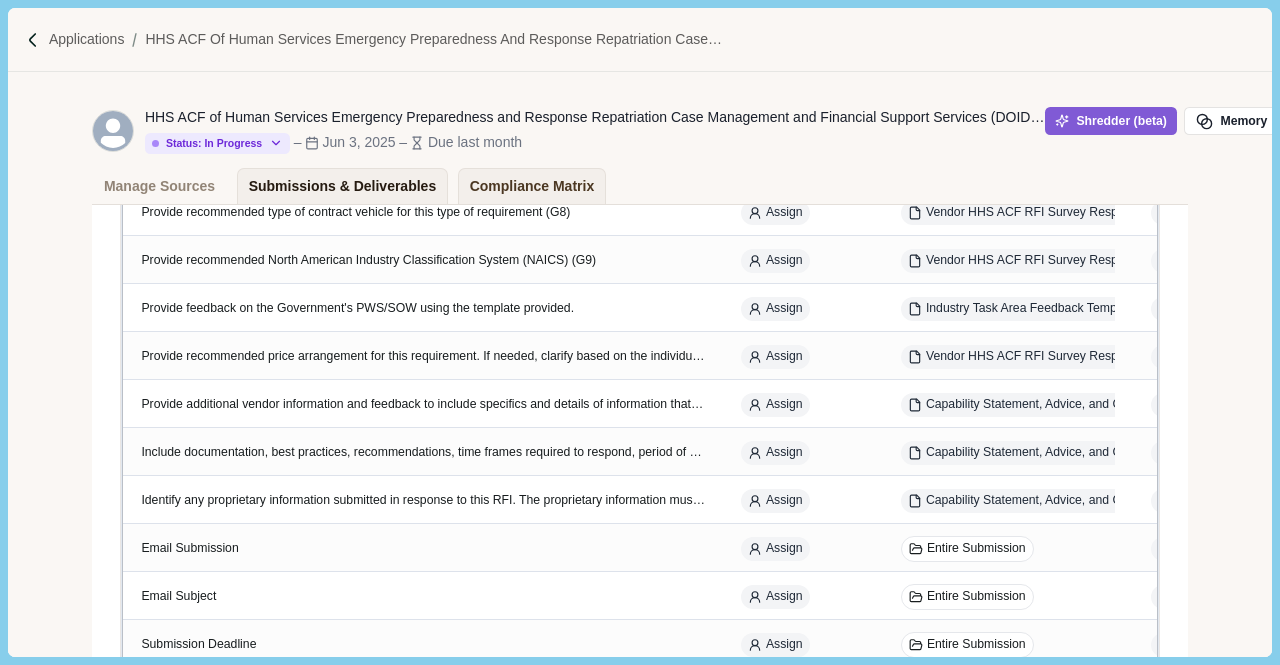 click on "Submissions & Deliverables" at bounding box center [343, 186] 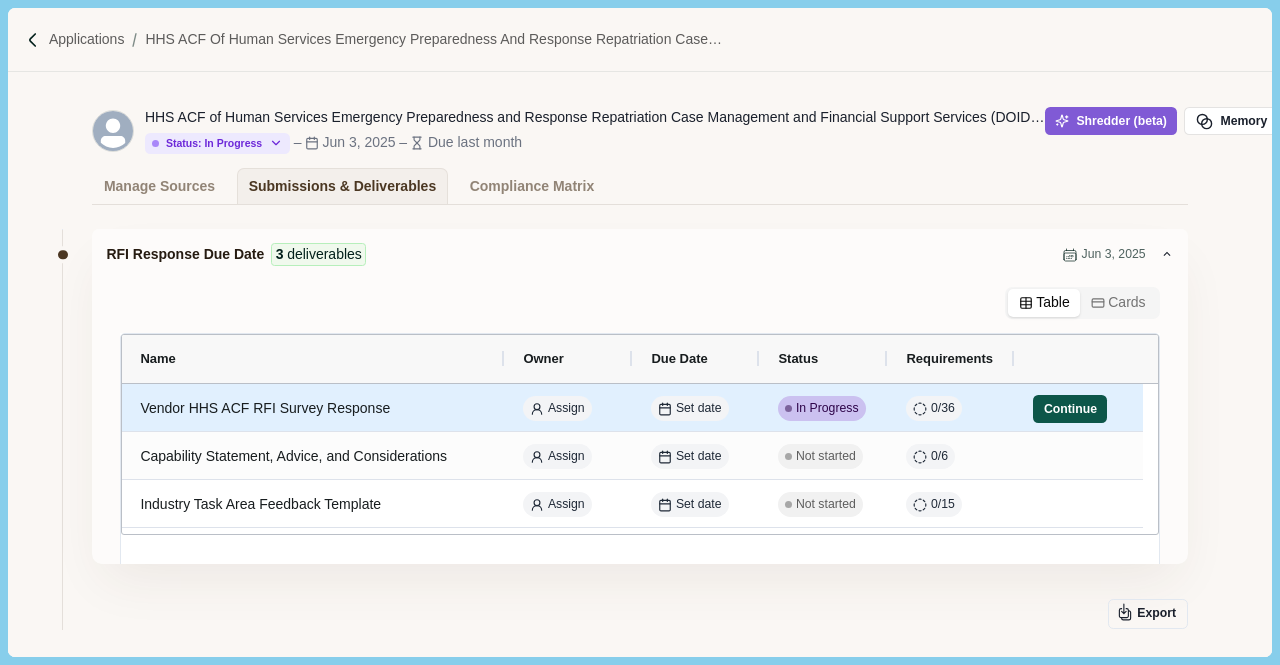 click on "Continue" at bounding box center [1070, 409] 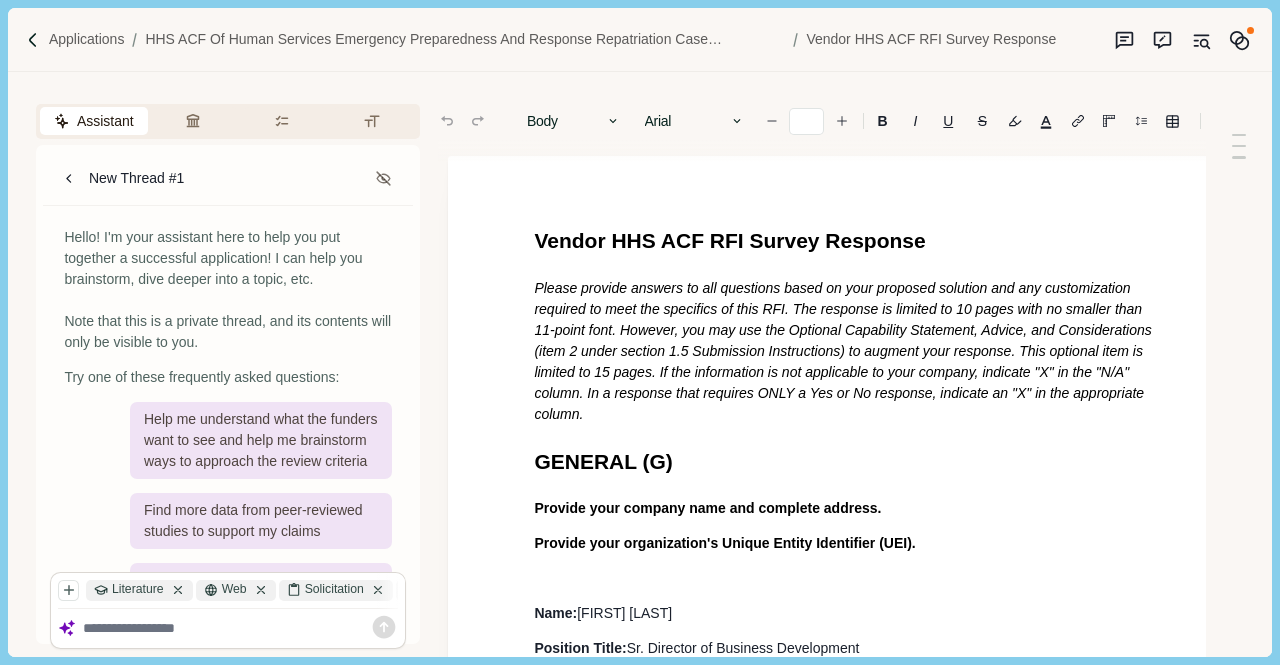 type on "**" 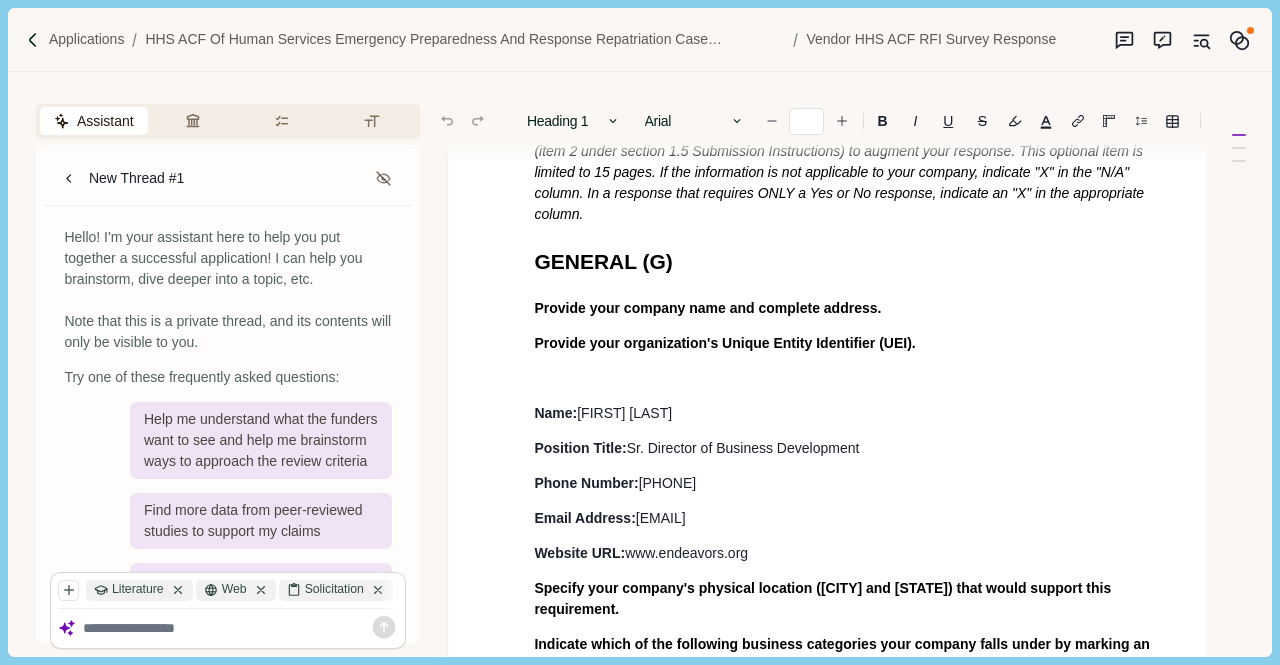 scroll, scrollTop: 400, scrollLeft: 0, axis: vertical 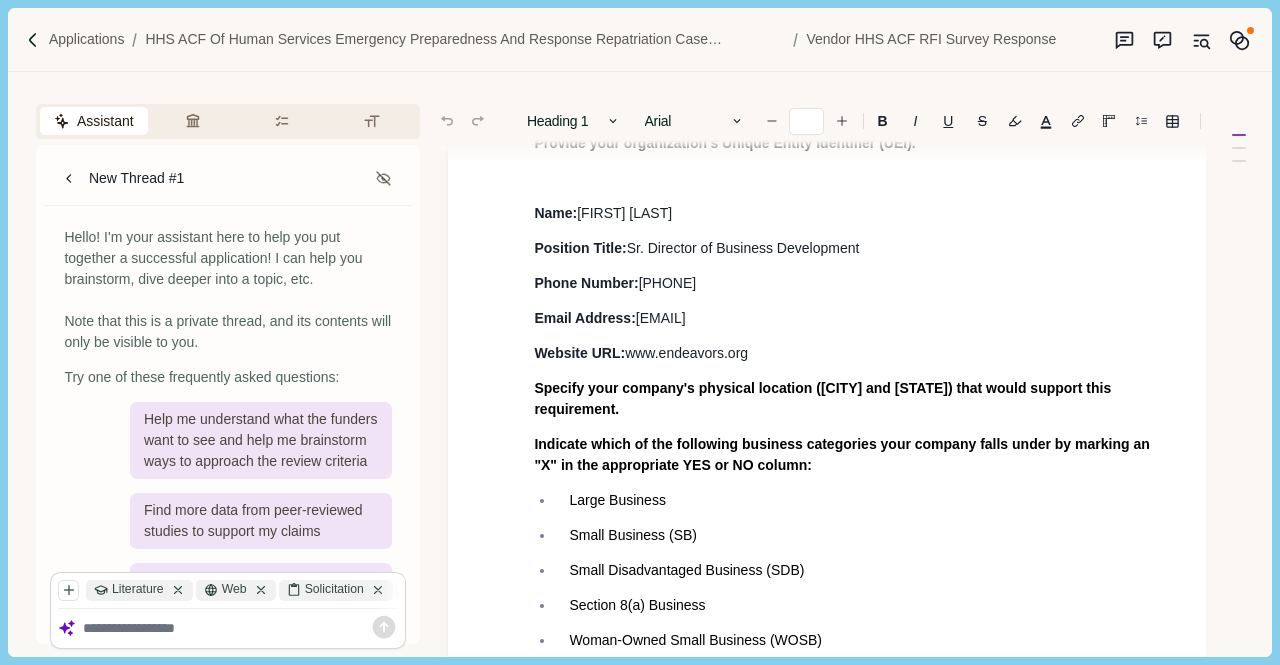 click on "Indicate which of the following business categories your company falls under by marking an "X" in the appropriate YES or NO column:" at bounding box center (843, 454) 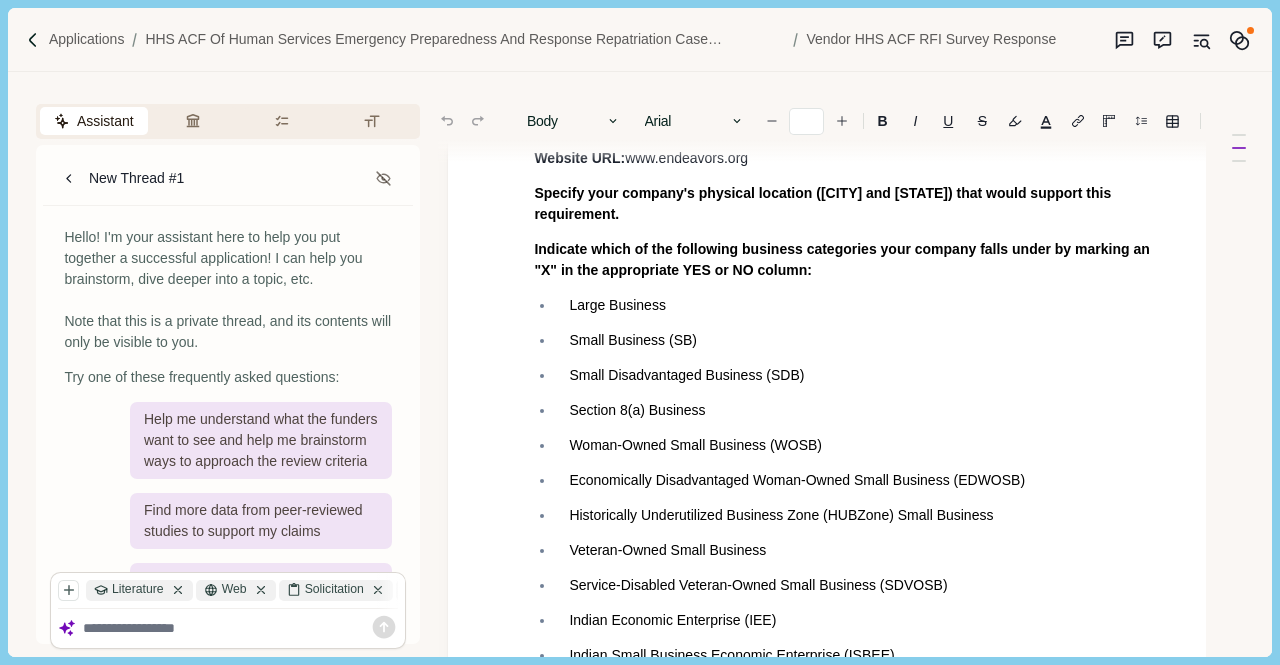 scroll, scrollTop: 700, scrollLeft: 0, axis: vertical 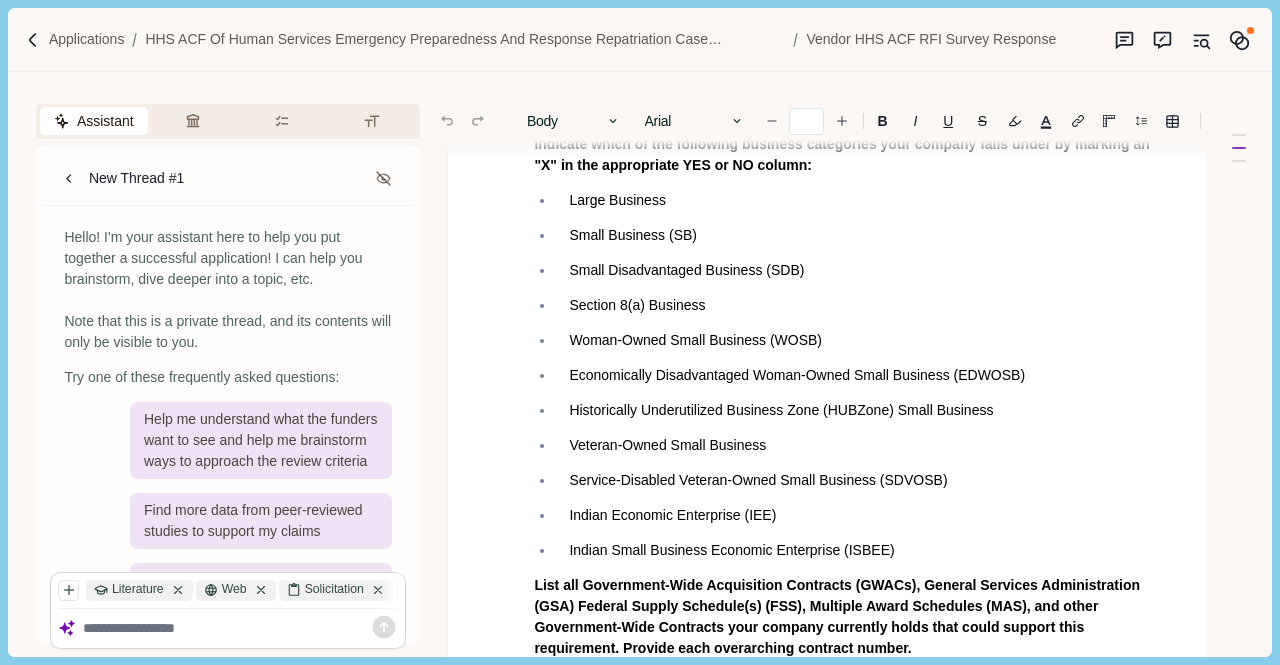 click on "List all Government-Wide Acquisition Contracts (GWACs), General Services Administration (GSA) Federal Supply Schedule(s) (FSS), Multiple Award Schedules (MAS), and other Government-Wide Contracts your company currently holds that could support this requirement. Provide each overarching contract number." at bounding box center [839, 616] 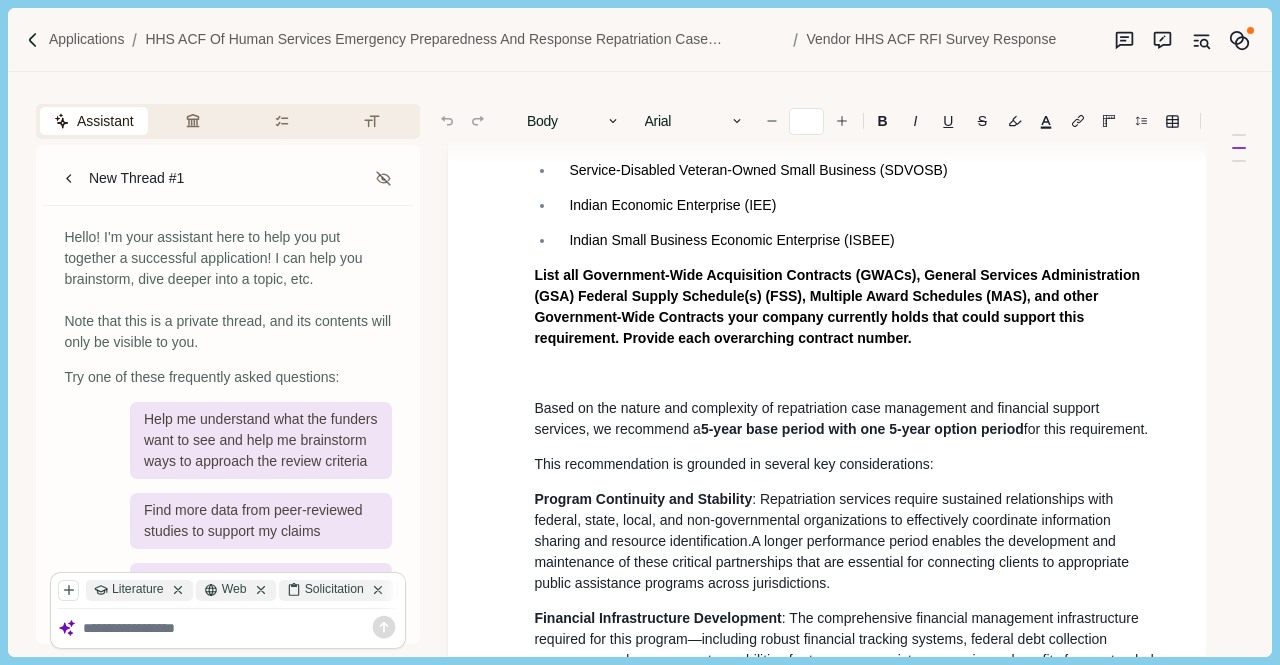 scroll, scrollTop: 1100, scrollLeft: 0, axis: vertical 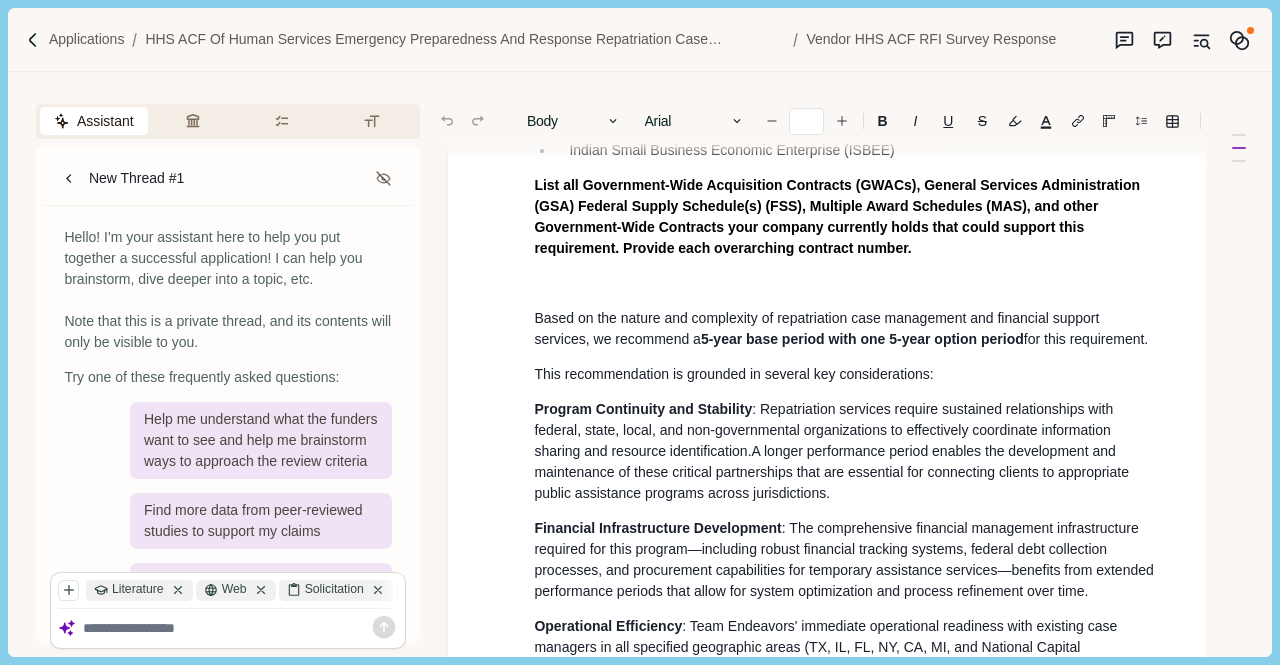click on "This recommendation is grounded in several key considerations:" at bounding box center (733, 374) 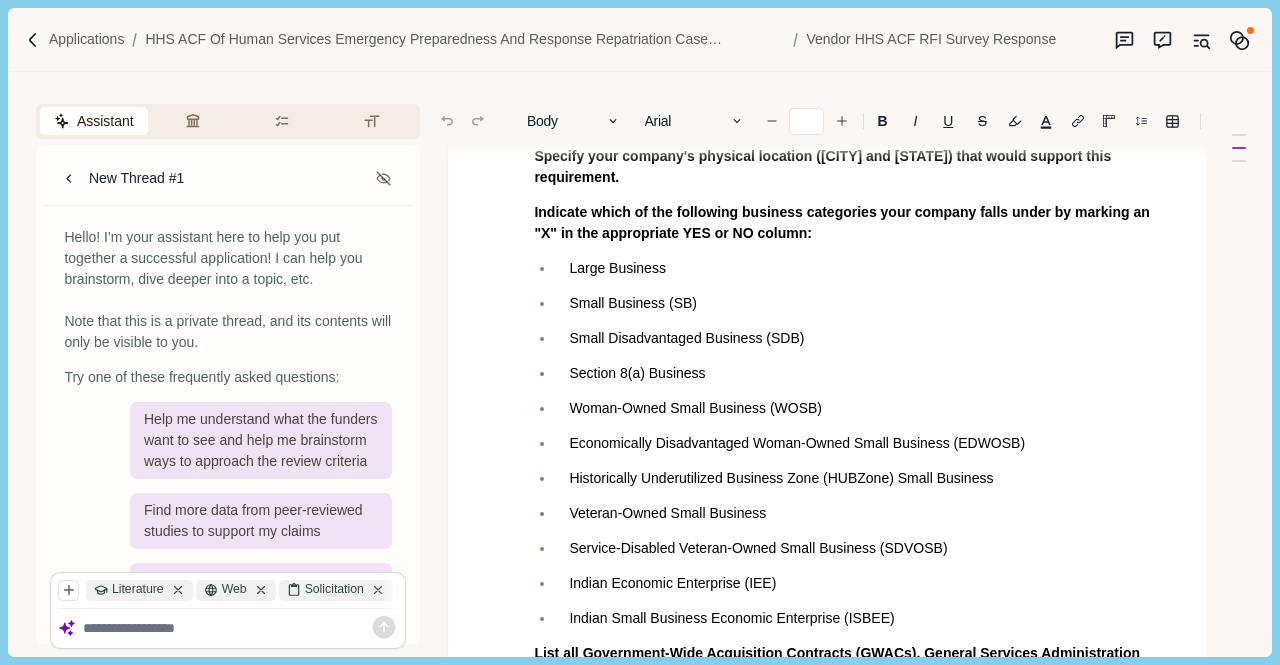 scroll, scrollTop: 800, scrollLeft: 0, axis: vertical 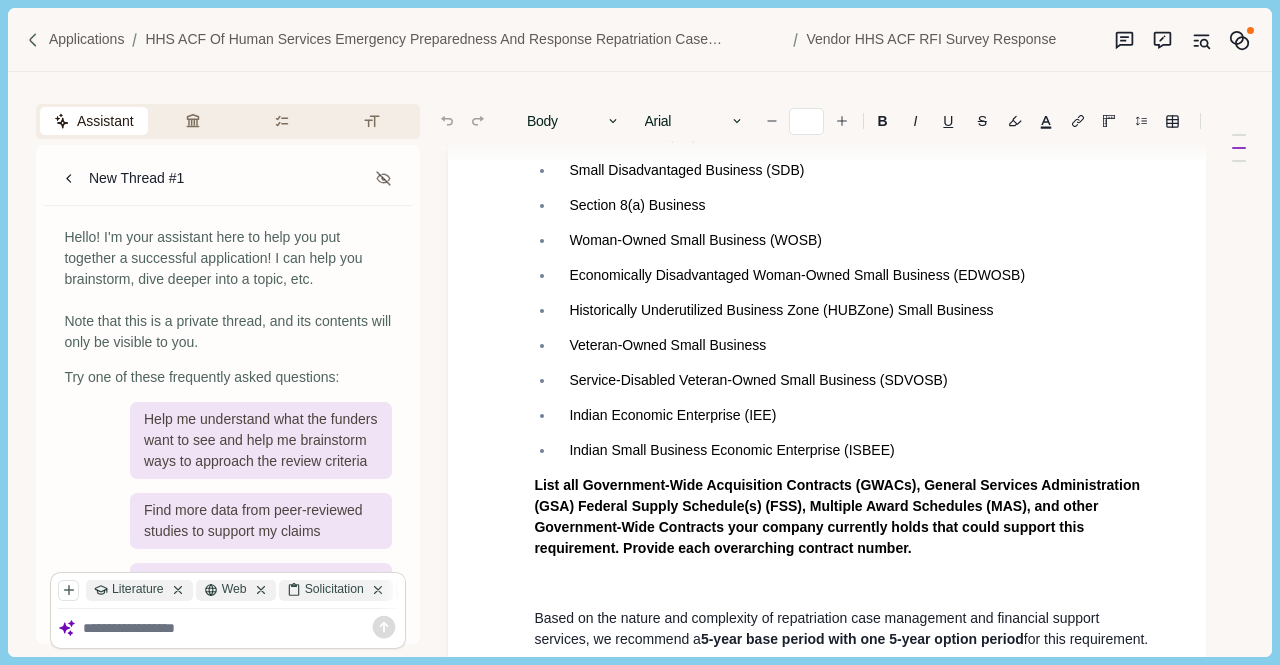 click at bounding box center (33, 40) 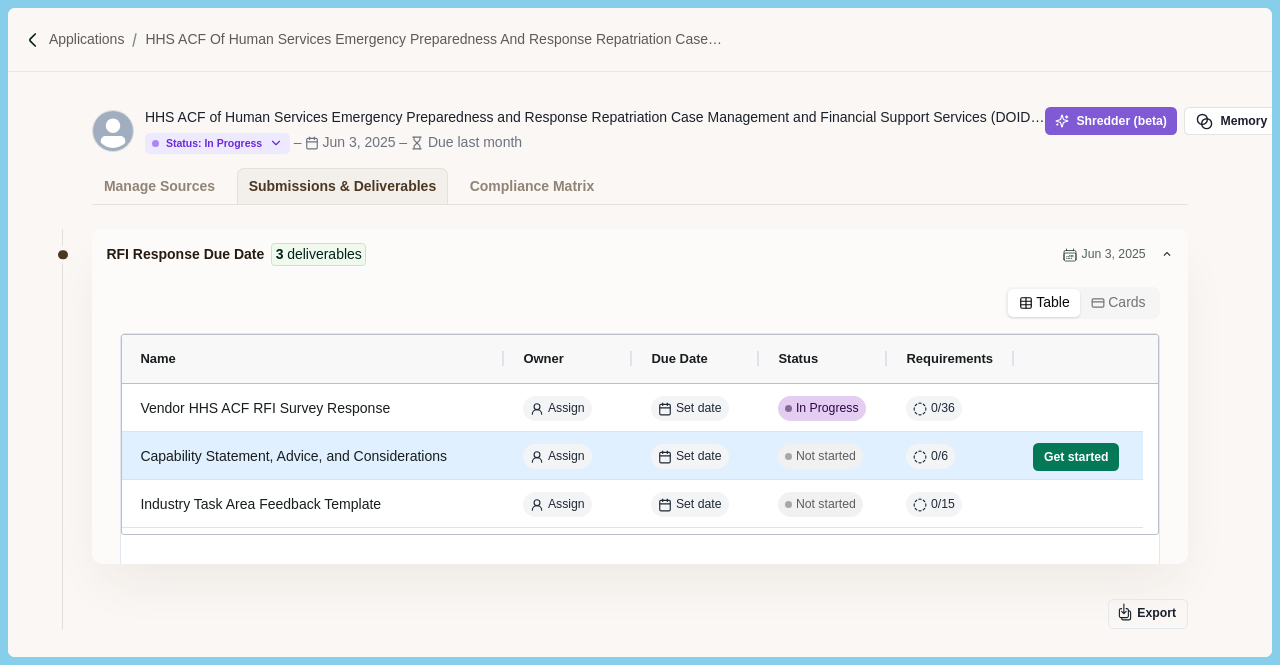 scroll, scrollTop: 100, scrollLeft: 0, axis: vertical 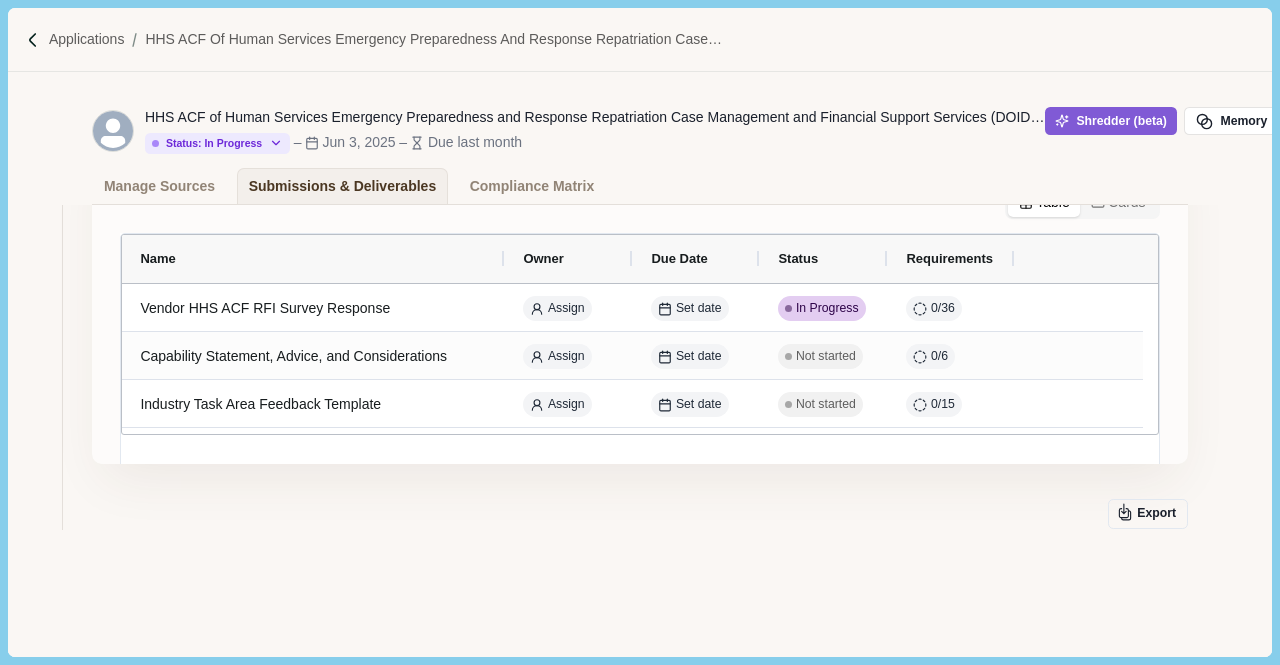 click on "HHS ACF of Human Services Emergency Preparedness and Response Repatriation Case Management and Financial Support Services (DOIDFBO250042) Status: All Status: Not Started Status: Go/No Go Status: In Progress Status: In Review Status: Submitted Status: Awarded Status: Rejected Status: Cancelled – Jun 3, 2025 – Due last month Shredder (beta) Memory Original details Rename Duplicate Edit logo Back to shredder Delete" at bounding box center [639, 130] 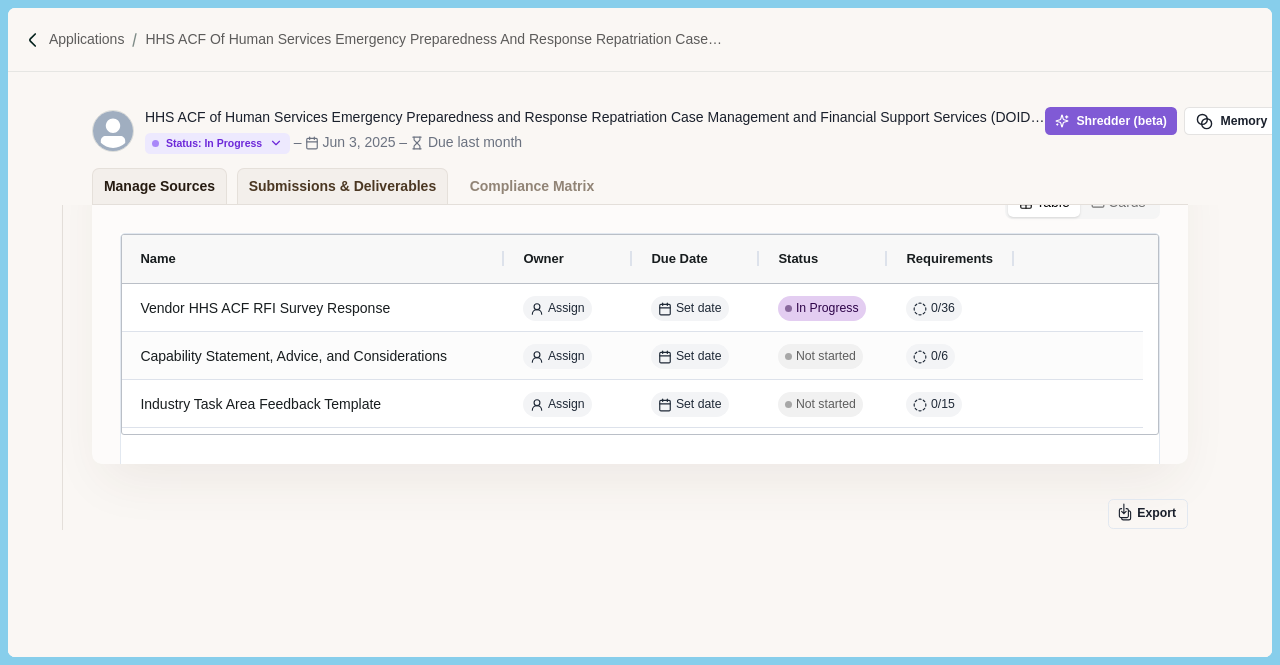 click on "Manage Sources" at bounding box center (159, 186) 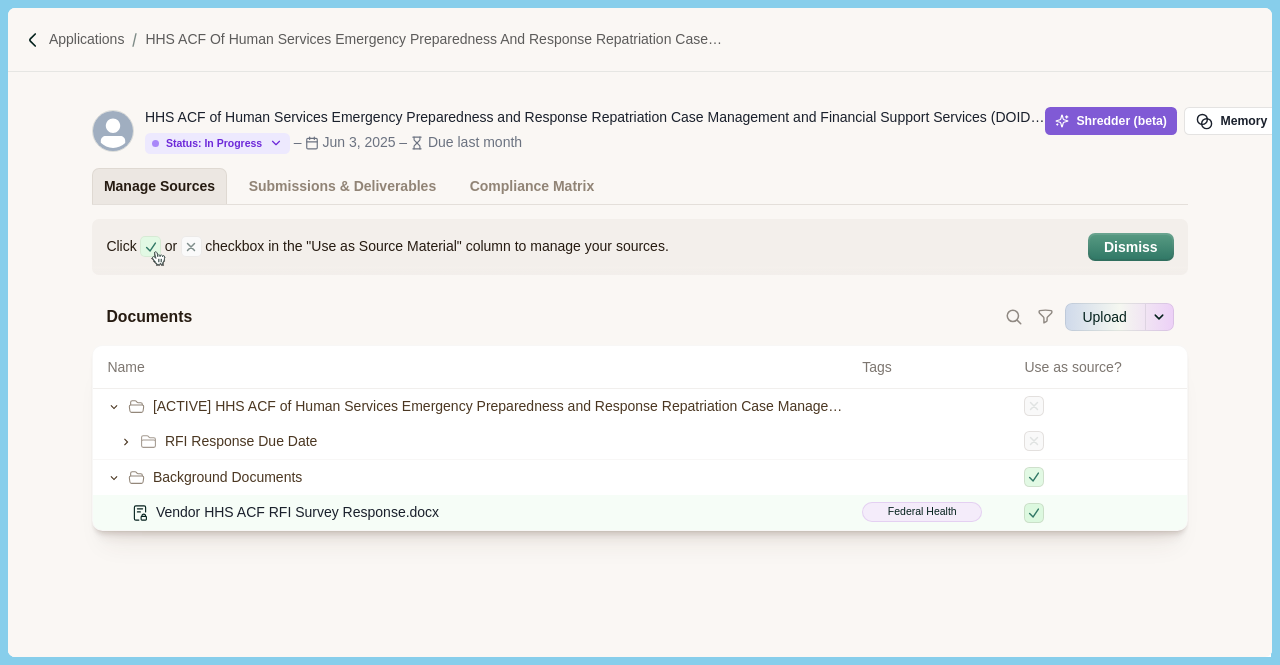 scroll, scrollTop: 0, scrollLeft: 0, axis: both 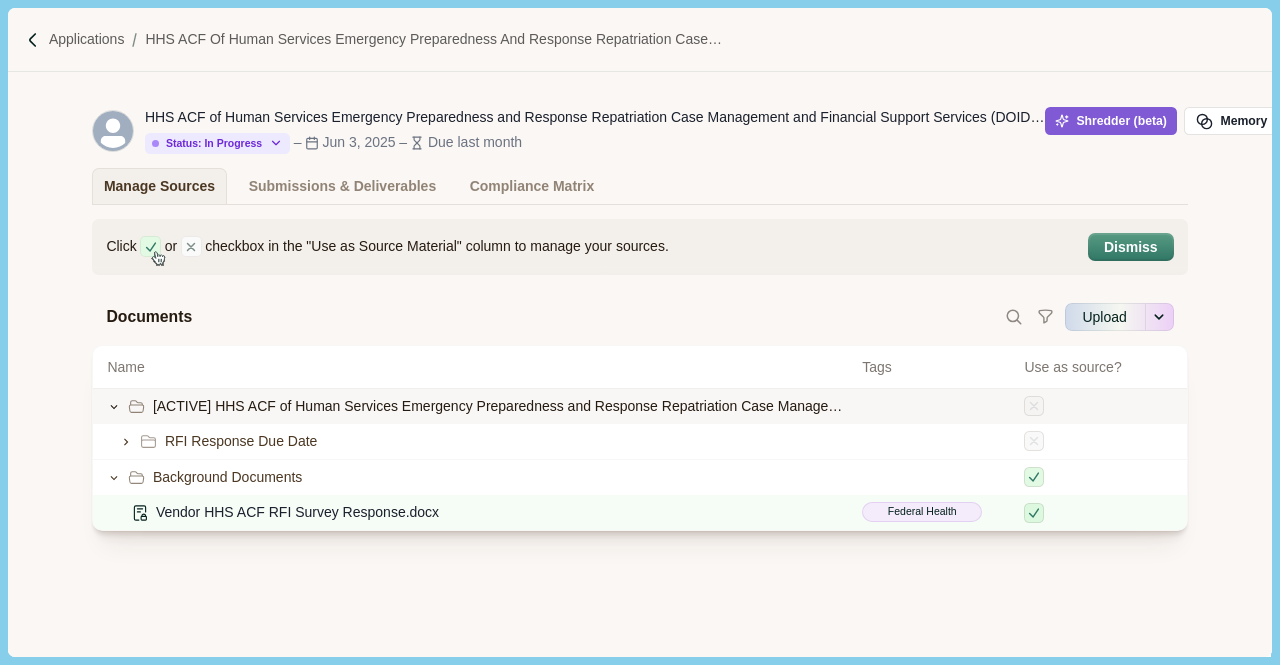 click on "[ACTIVE] HHS ACF of Human Services Emergency Preparedness and Response Repatriation Case Management and Financial Support Services (DOIDFBO250042)" at bounding box center [500, 406] 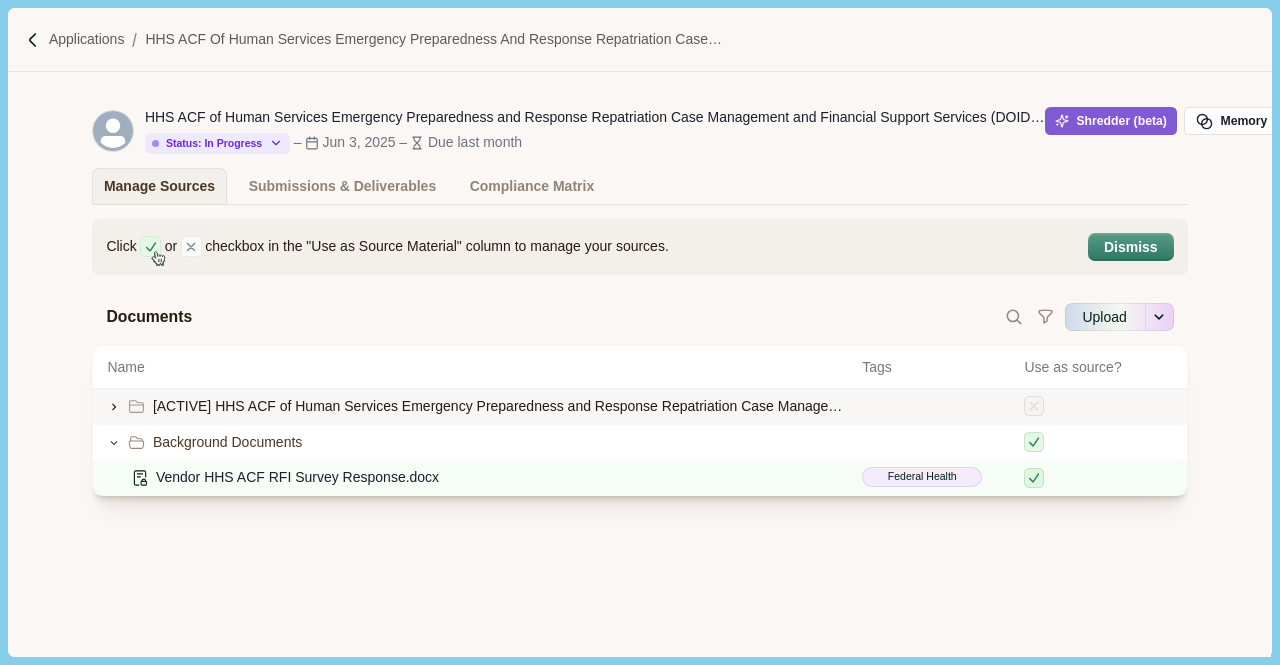 click on "[ACTIVE] HHS ACF of Human Services Emergency Preparedness and Response Repatriation Case Management and Financial Support Services (DOIDFBO250042)" at bounding box center (500, 406) 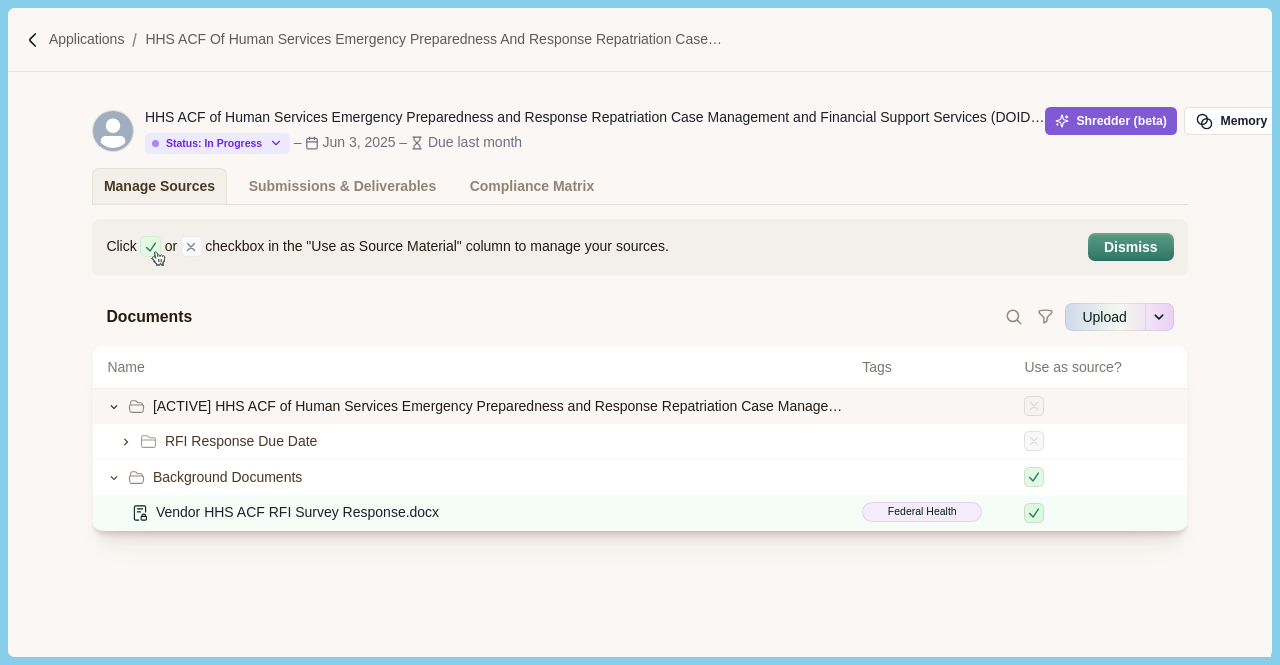 click on "[ACTIVE] HHS ACF of Human Services Emergency Preparedness and Response Repatriation Case Management and Financial Support Services (DOIDFBO250042)" at bounding box center [500, 406] 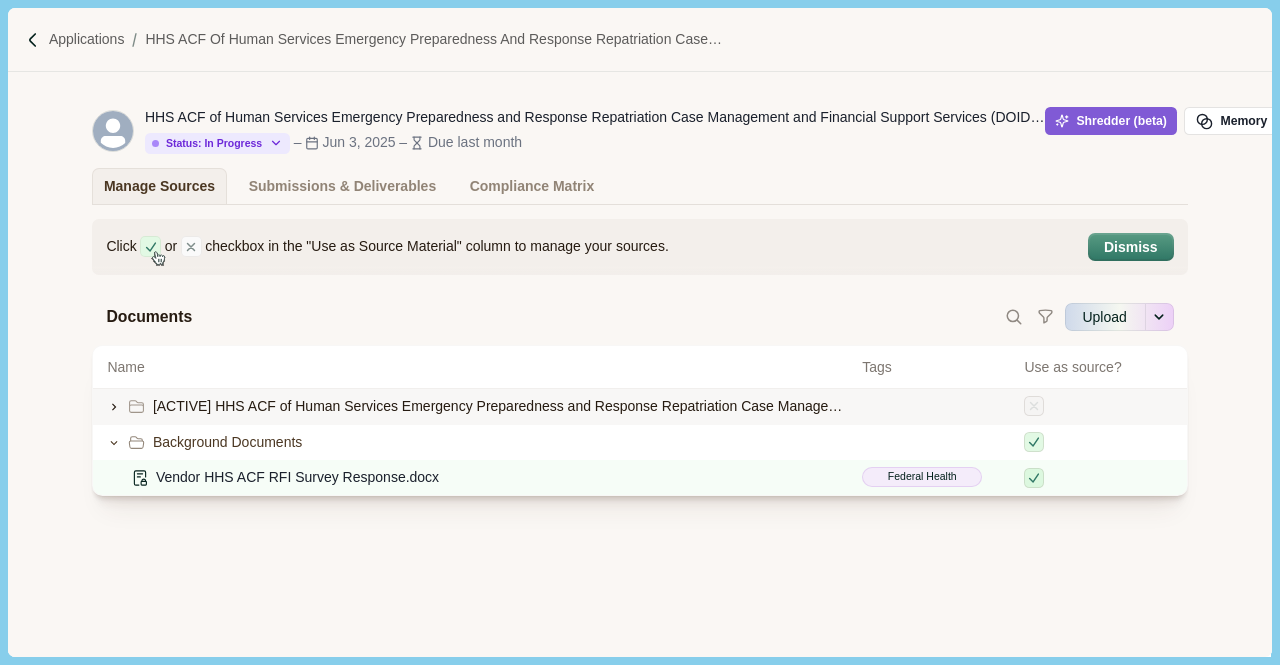 click on "[ACTIVE] HHS ACF of Human Services Emergency Preparedness and Response Repatriation Case Management and Financial Support Services (DOIDFBO250042)" at bounding box center (500, 406) 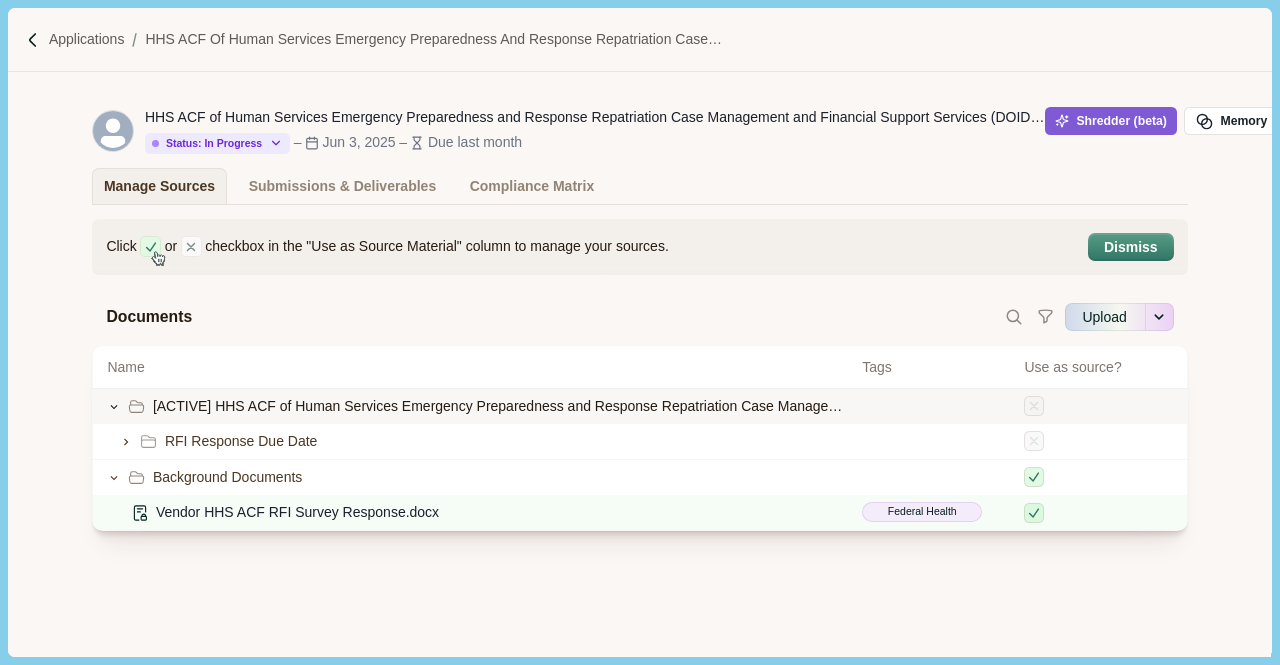 click on "[ACTIVE] HHS ACF of Human Services Emergency Preparedness and Response Repatriation Case Management and Financial Support Services (DOIDFBO250042)" at bounding box center [500, 406] 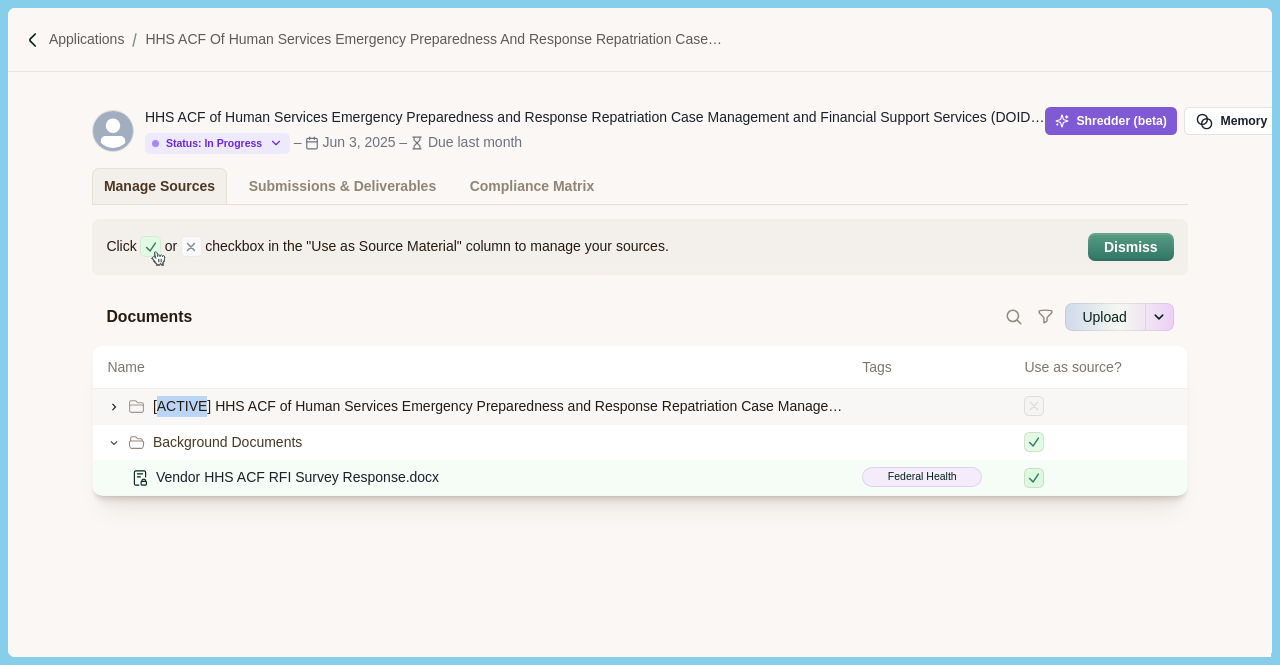 click on "[ACTIVE] HHS ACF of Human Services Emergency Preparedness and Response Repatriation Case Management and Financial Support Services (DOIDFBO250042)" at bounding box center (500, 406) 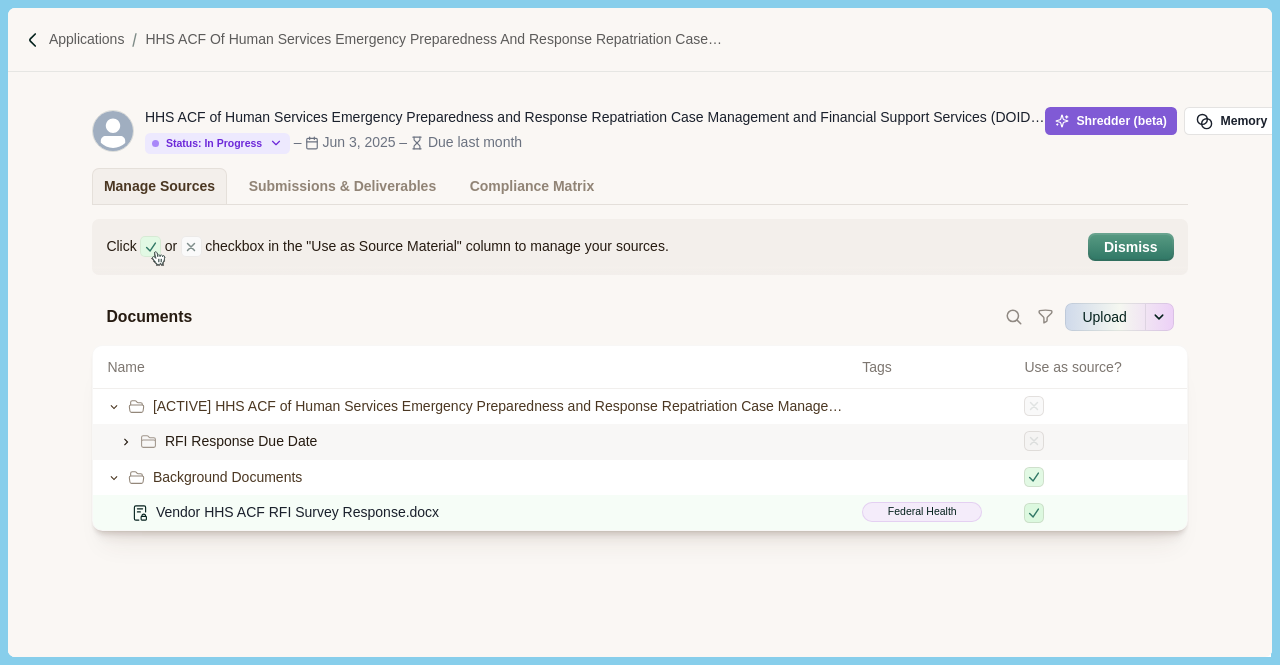 click on "RFI Response Due Date" at bounding box center [241, 441] 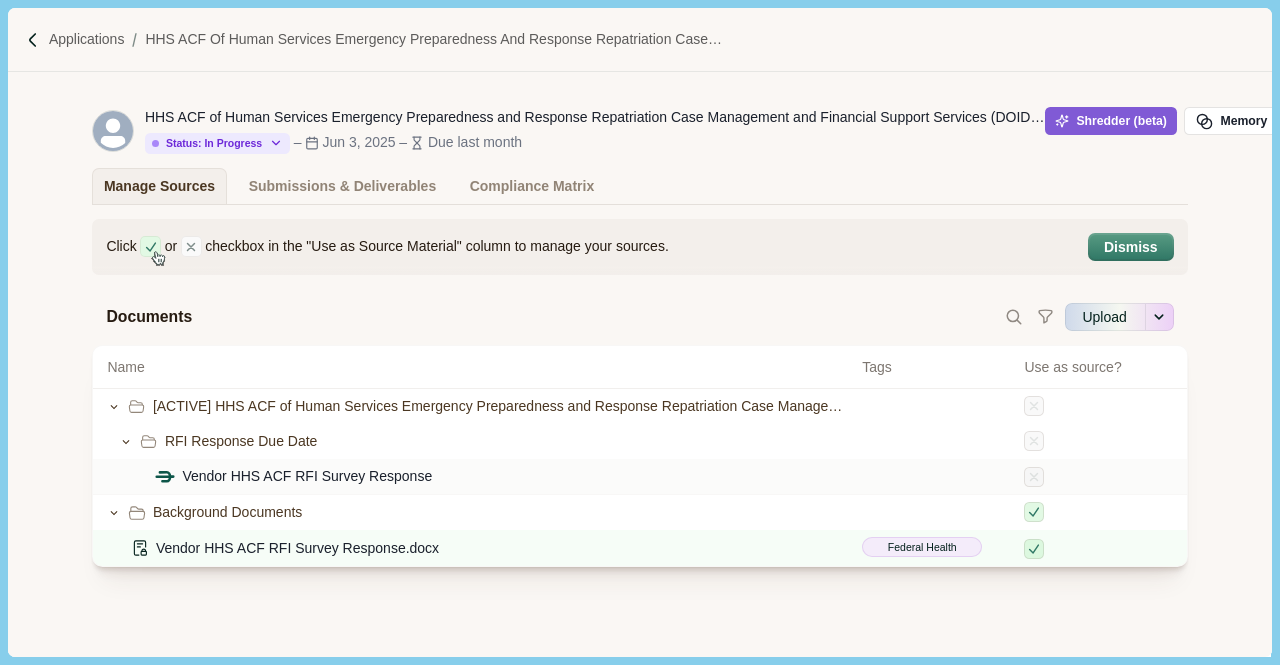 click on "Vendor HHS ACF RFI Survey Response" at bounding box center (307, 476) 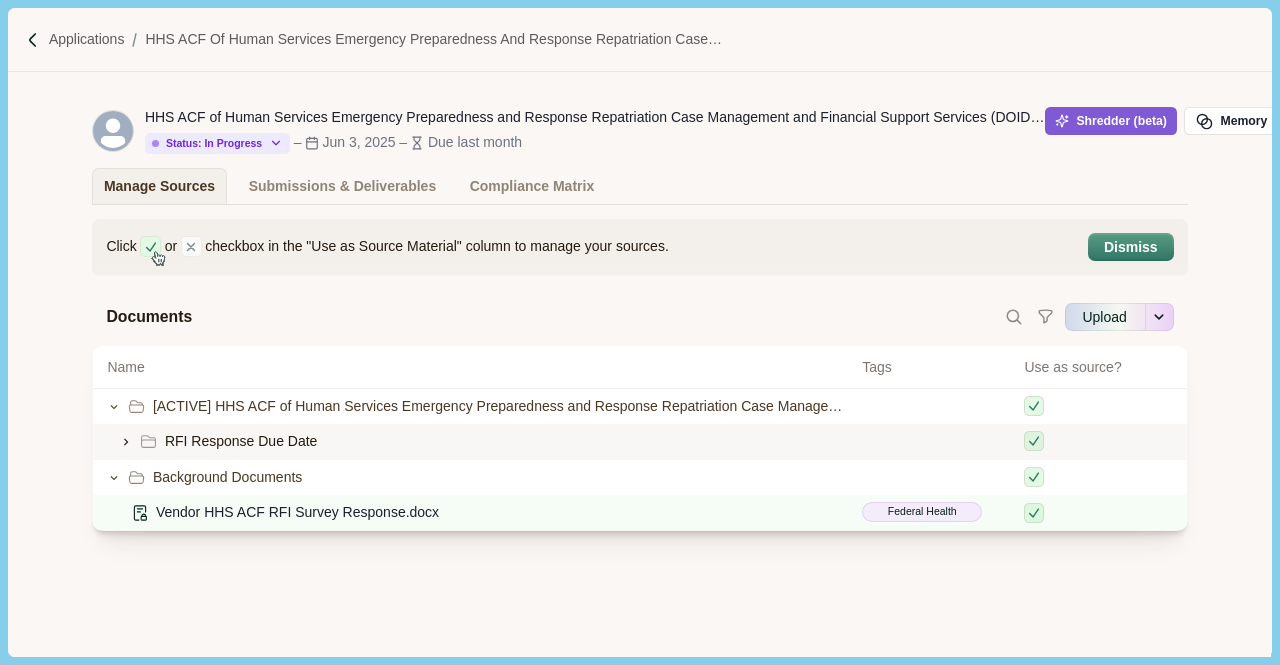 click on "RFI Response Due Date" at bounding box center (241, 441) 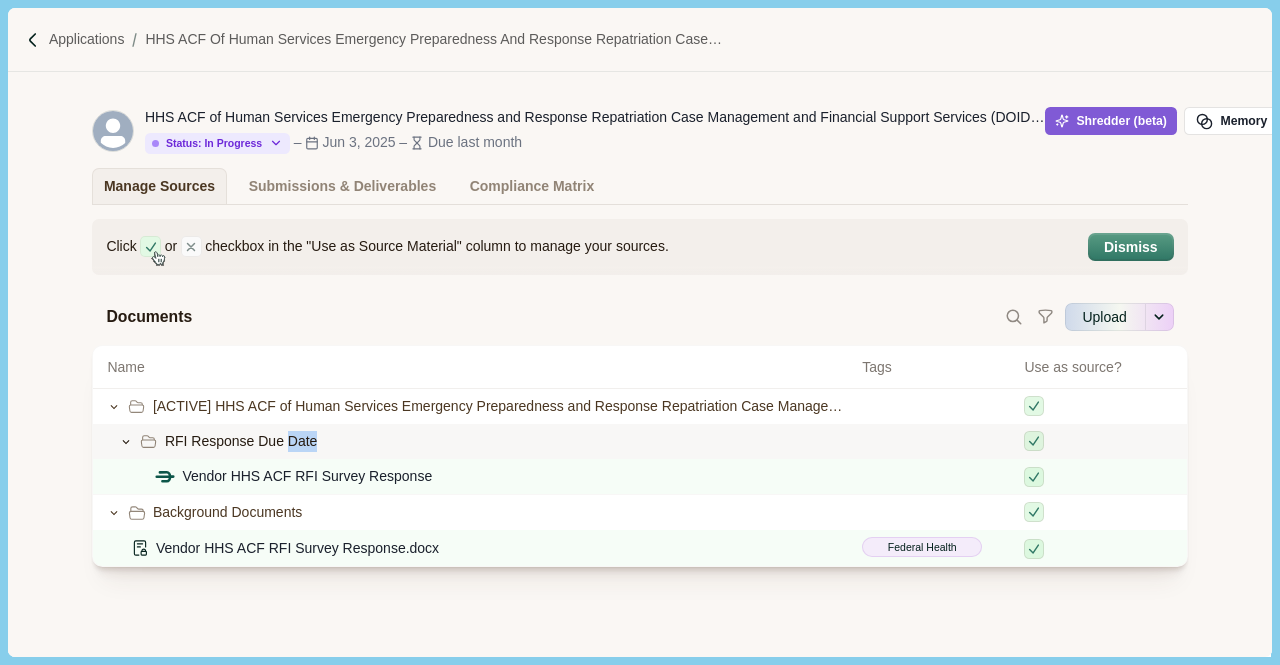 click on "RFI Response Due Date" at bounding box center (241, 441) 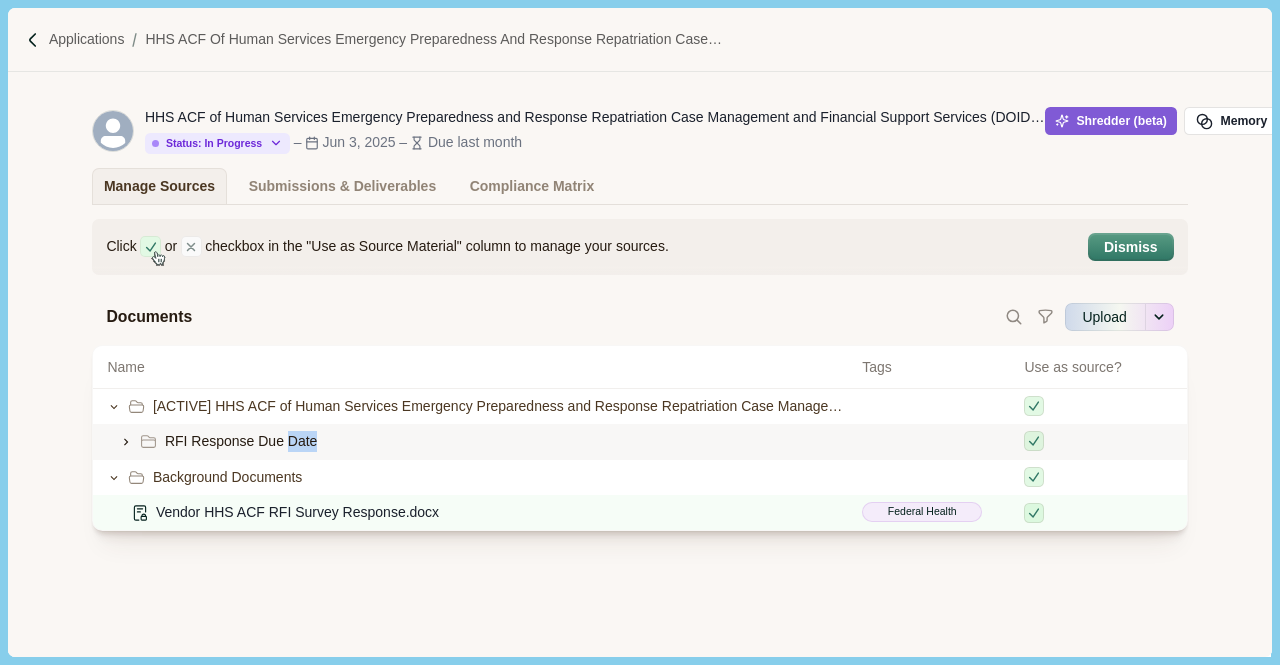 click on "RFI Response Due Date" at bounding box center (241, 441) 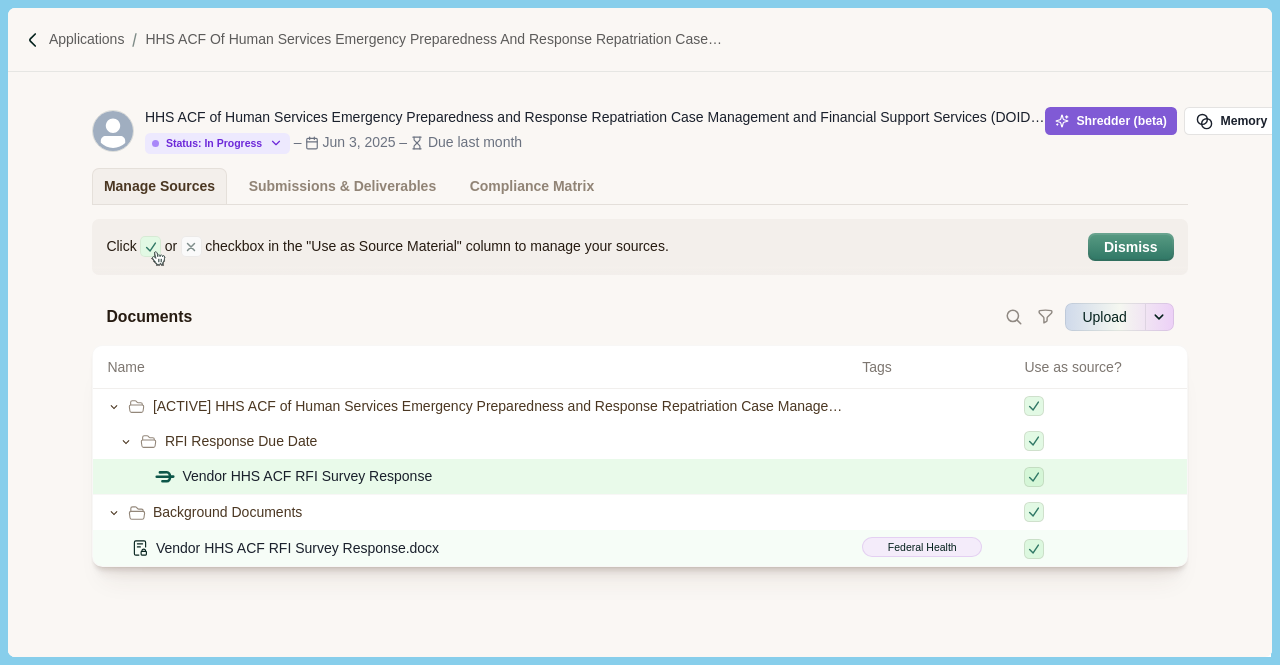 click on "Vendor HHS ACF RFI Survey Response" at bounding box center (307, 476) 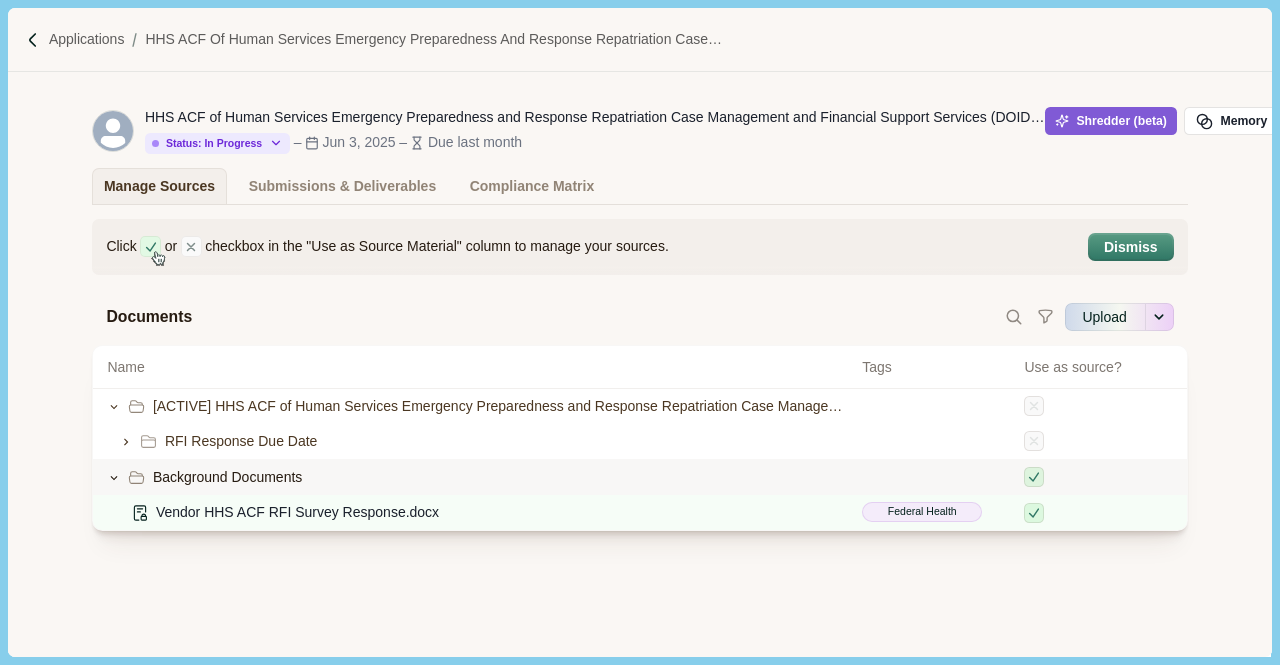 click on "Background Documents" at bounding box center [227, 477] 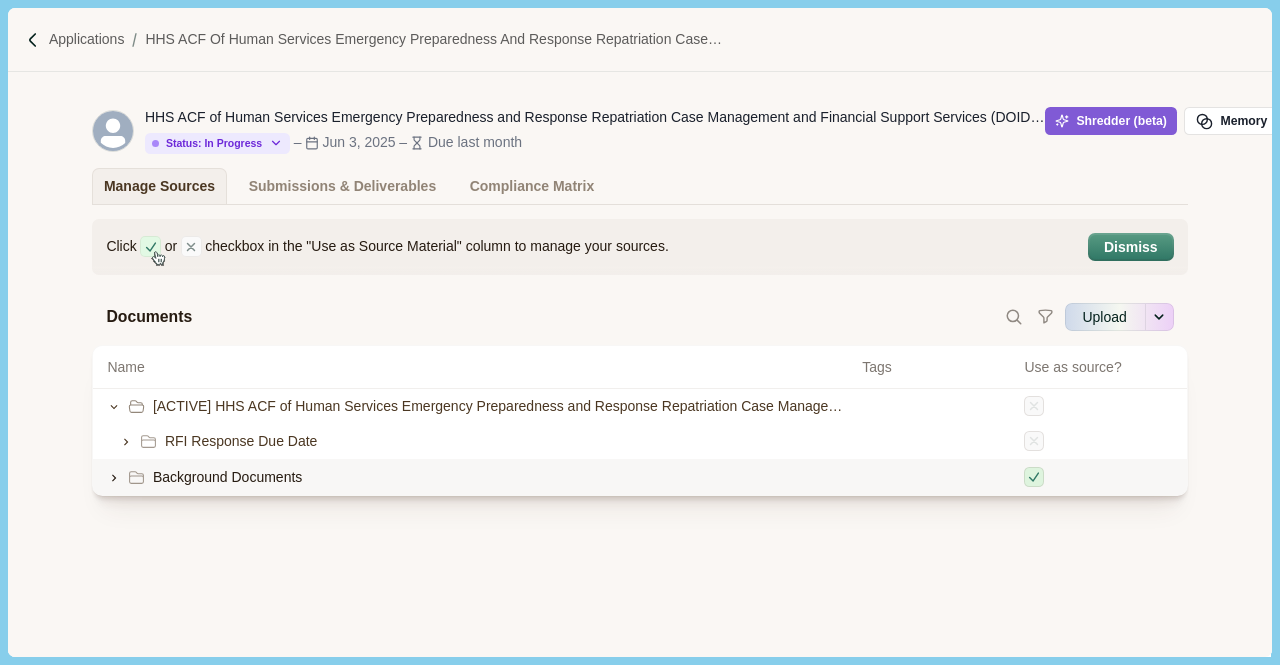 click on "Background Documents" at bounding box center (227, 477) 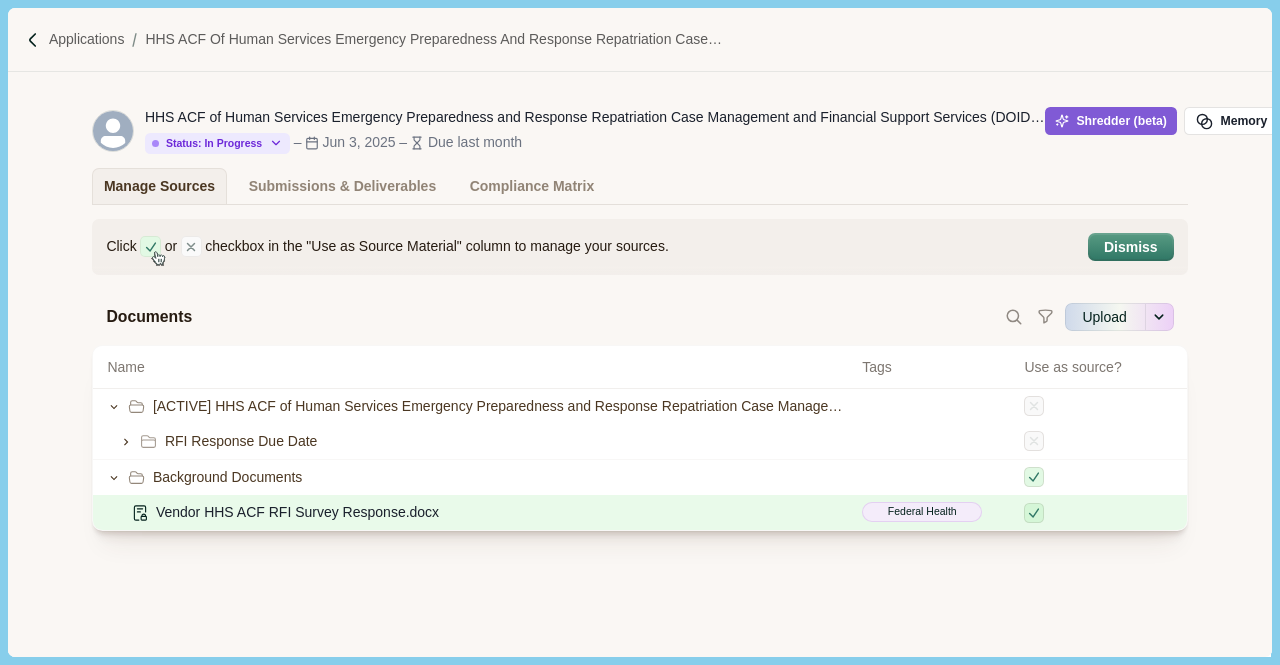 click on "Vendor HHS ACF RFI Survey Response.docx" at bounding box center [297, 512] 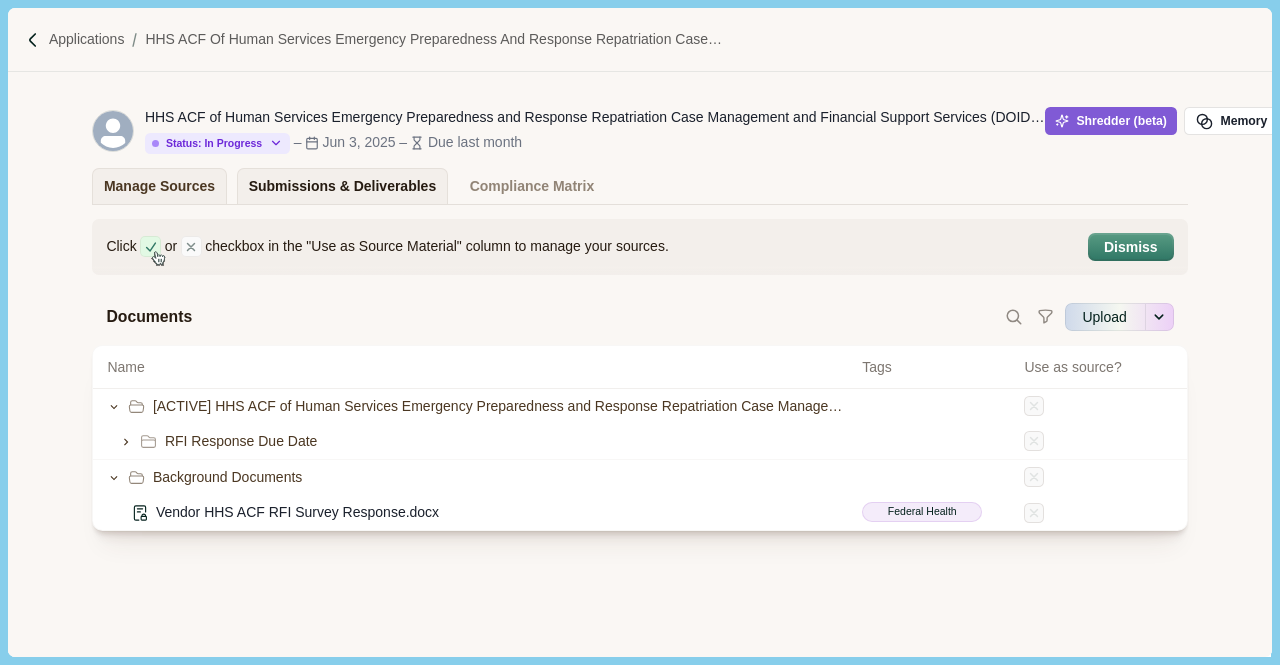 click on "Submissions & Deliverables" at bounding box center [343, 186] 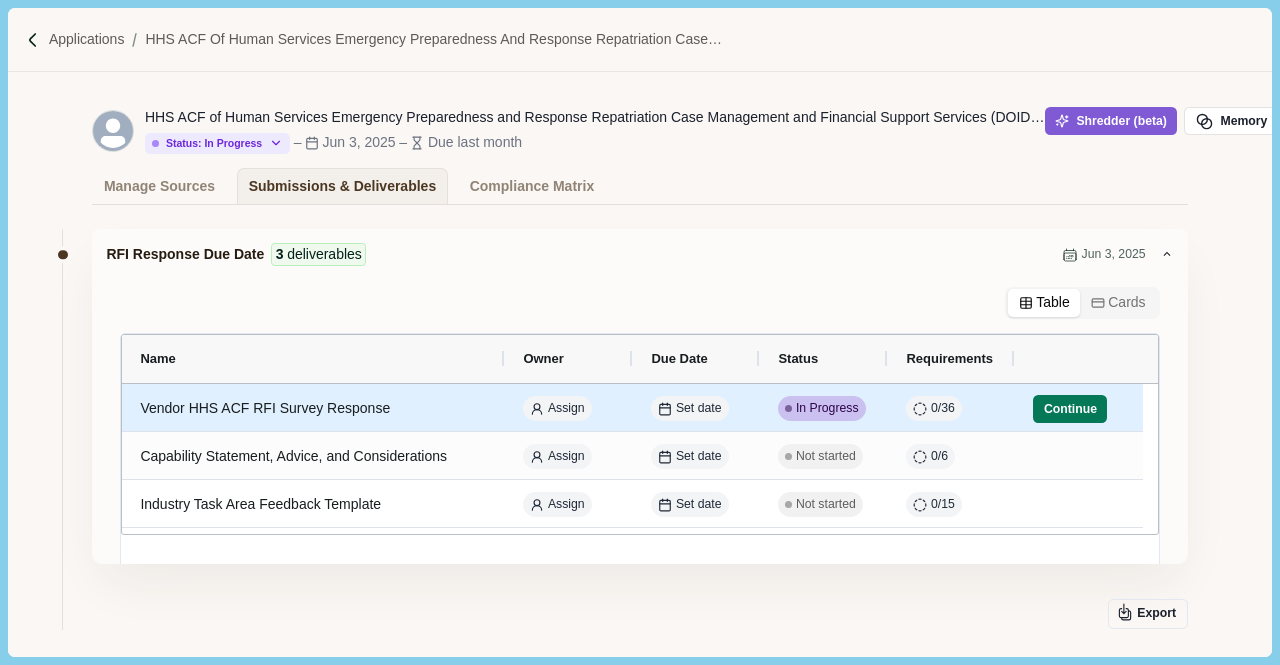 click on "Vendor HHS ACF RFI Survey Response" at bounding box center [313, 408] 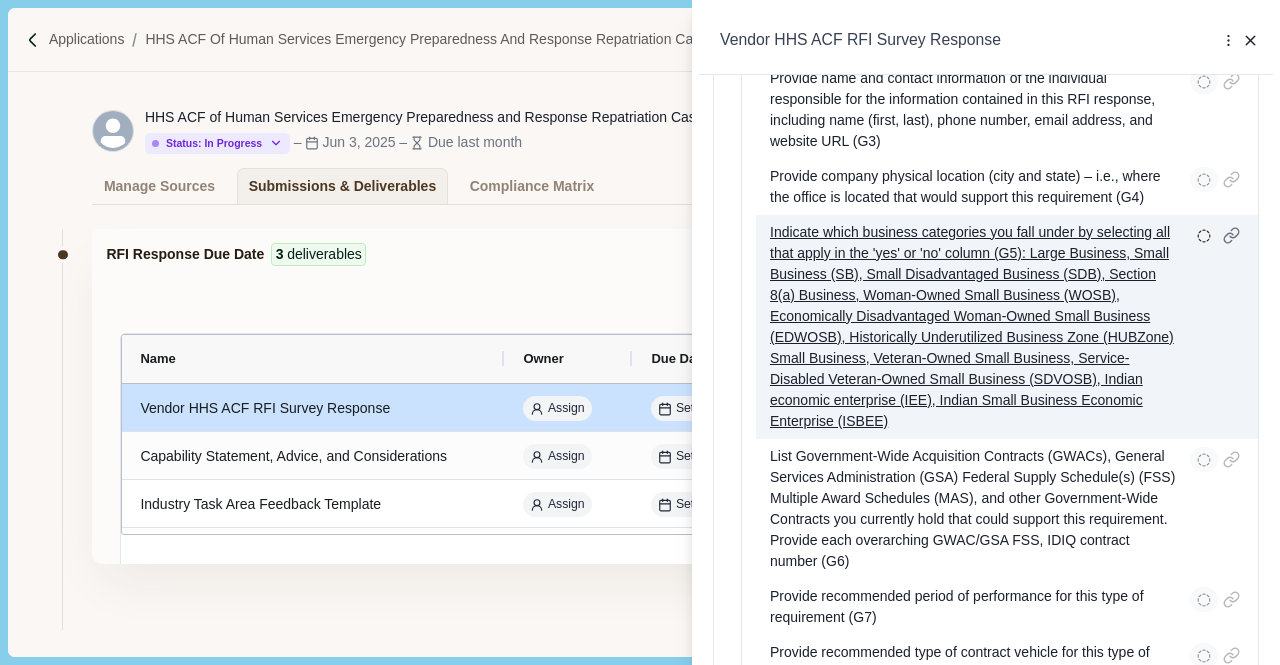 scroll, scrollTop: 600, scrollLeft: 0, axis: vertical 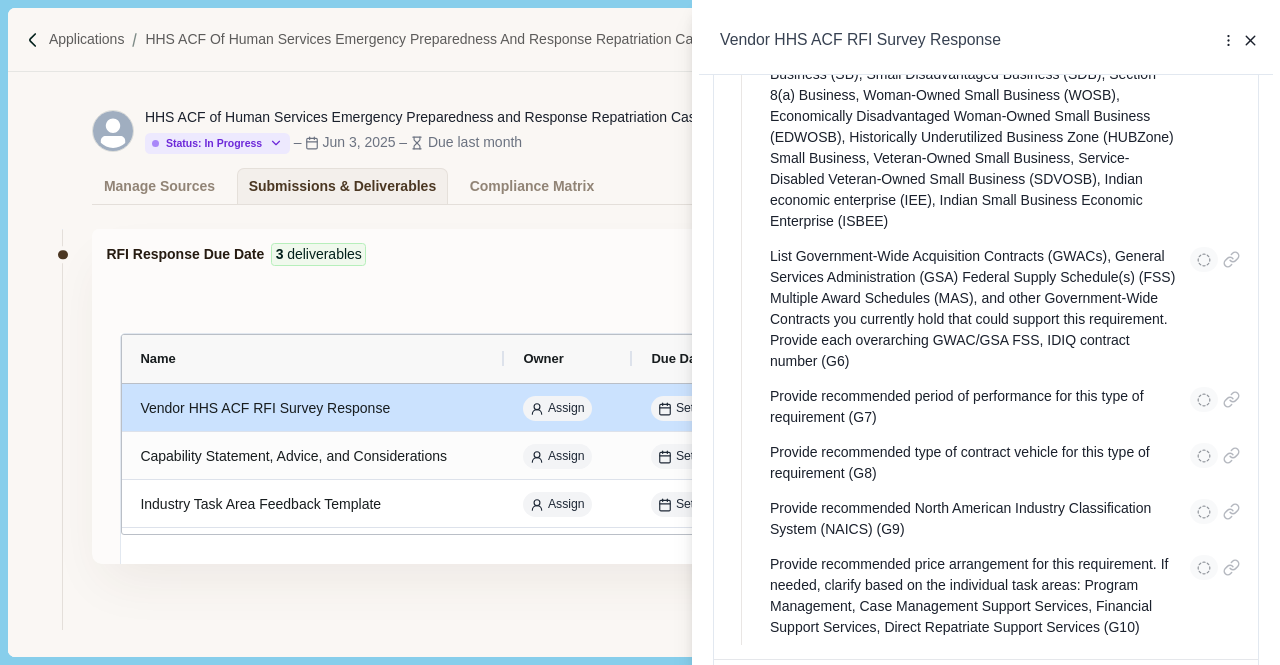 click on "Provide company name and address (G1)
Provide Unique Entity Identifier (UEI) (G2)
Provide name and contact information of the individual responsible for the information contained in this RFI response, including name (first, last), position title, phone number, email address, and website URL (G3)
Provide company physical location (city and state) – i.e., where the office is located that would support this requirement (G4)
List Government-Wide Acquisition Contracts (GWACs), General Services Administration (GSA) Federal Supply Schedule(s) (FSS) Multiple Award Schedules (MAS), and other Government-Wide Contracts you currently hold that could support this requirement. Provide each overarching GWAC/GSA FSS, IDIQ contract number (G6)
Section: 2" at bounding box center (640, 332) 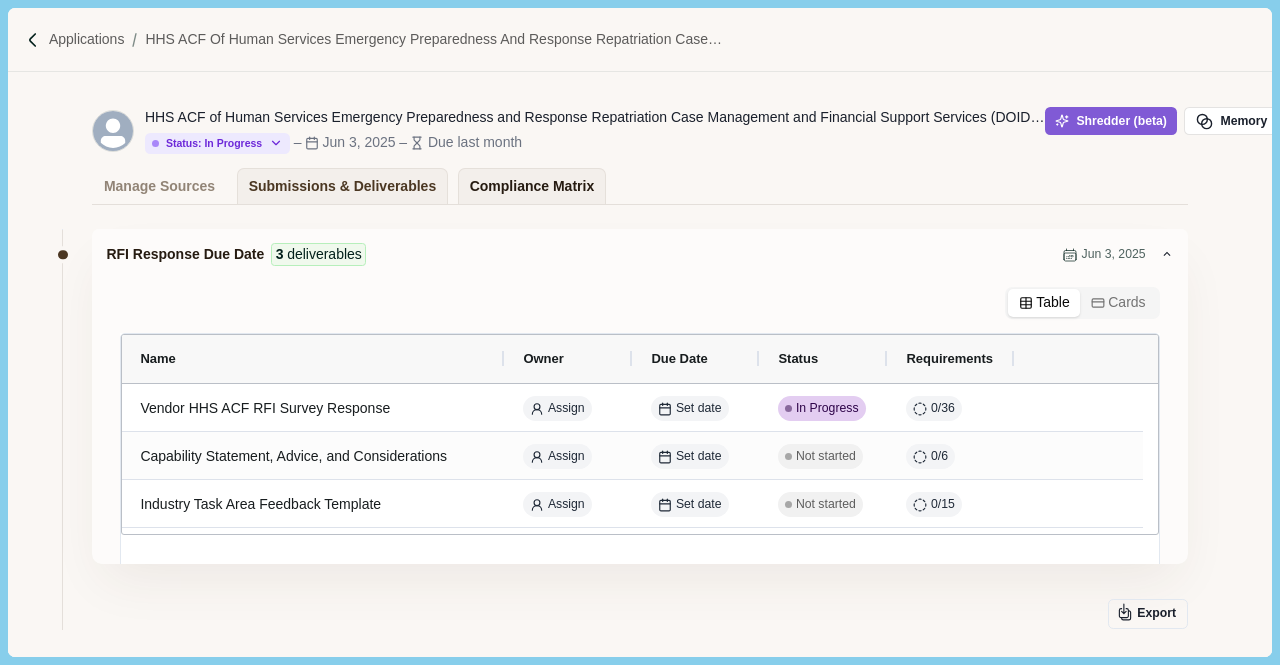 click on "Compliance Matrix" at bounding box center [532, 186] 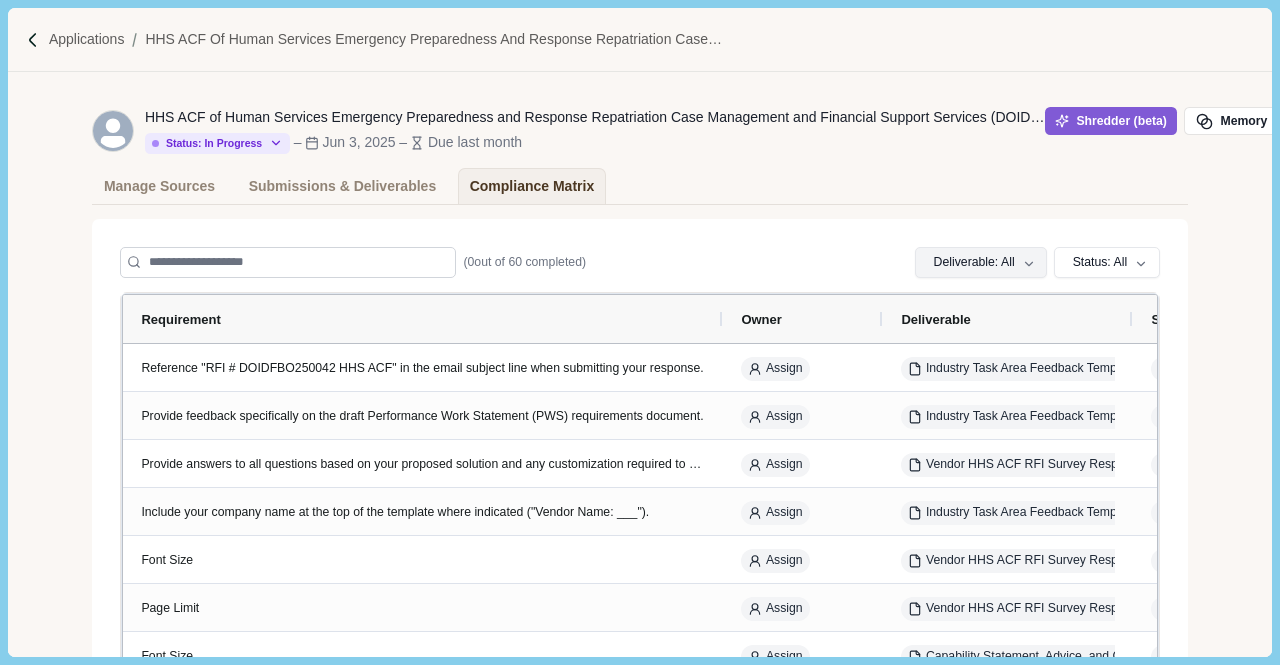 click on "Deliverable: All" at bounding box center [974, 263] 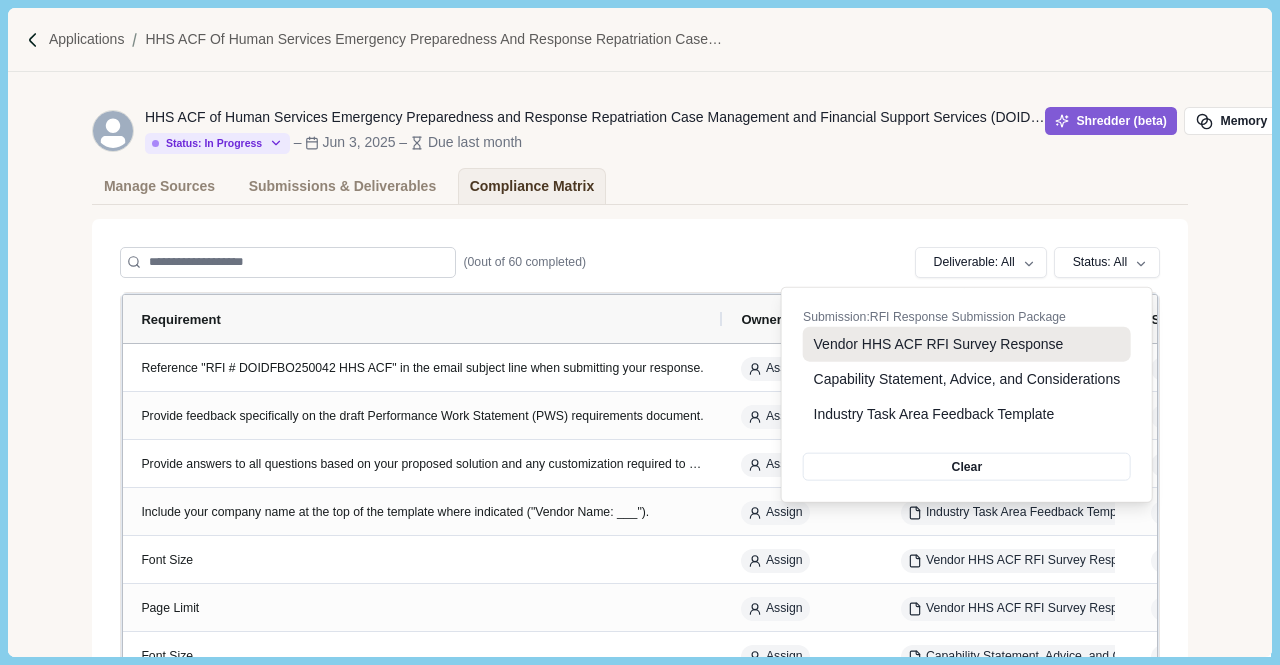 click on "Vendor HHS ACF RFI Survey Response" at bounding box center (967, 344) 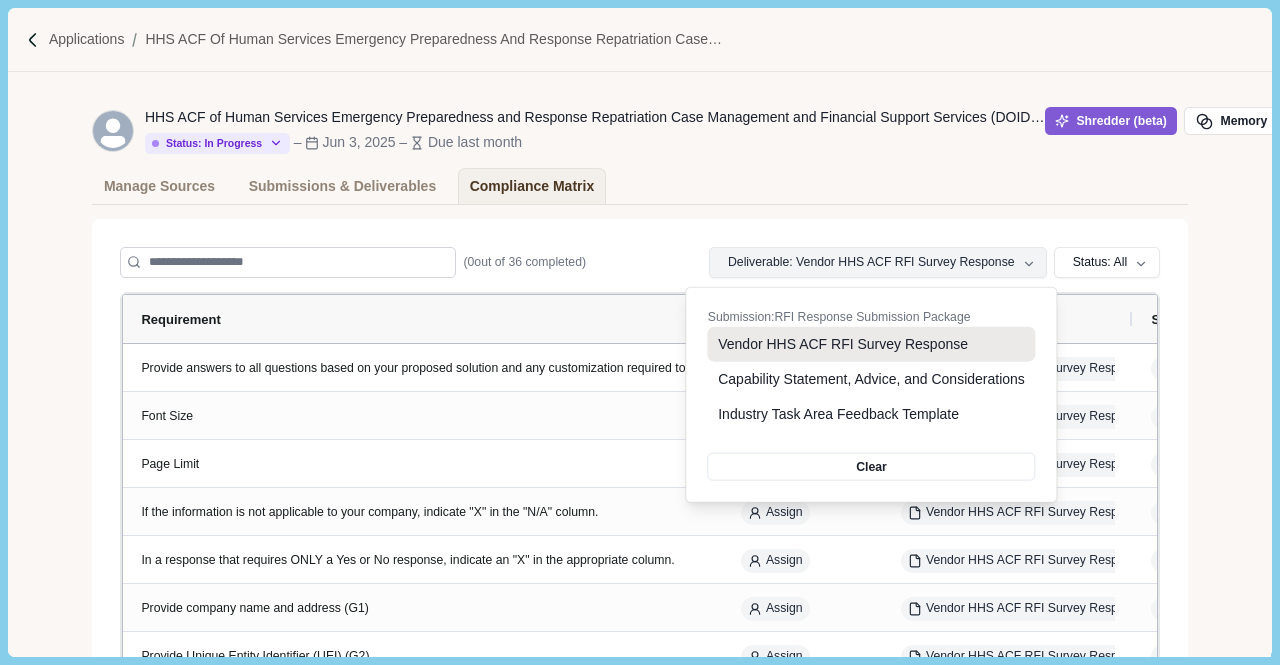 click on "Vendor HHS ACF RFI Survey Response" at bounding box center [872, 344] 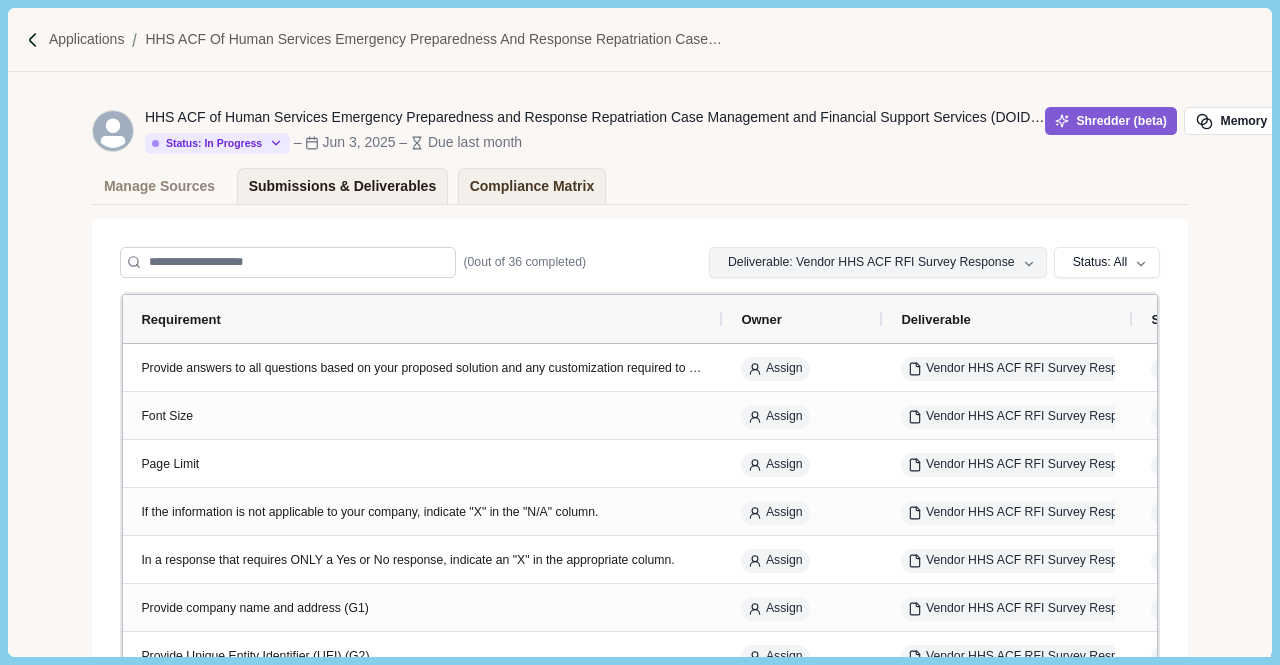 click on "Submissions & Deliverables" at bounding box center (343, 186) 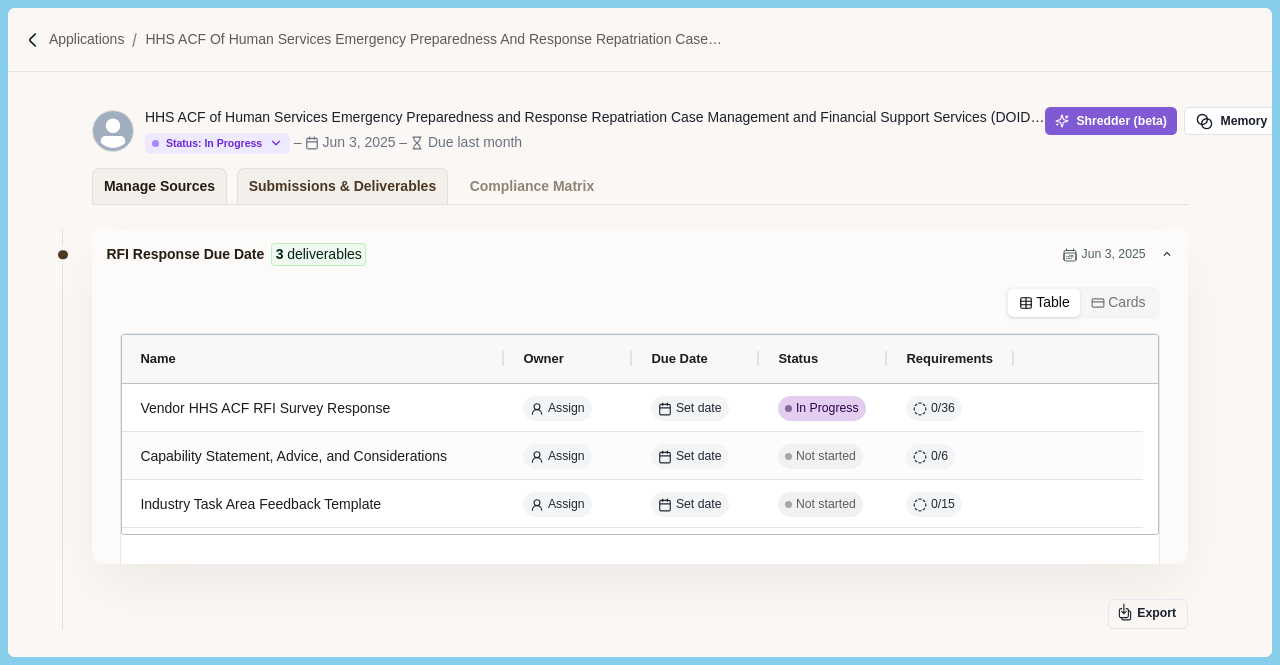 click on "Manage Sources" at bounding box center [159, 186] 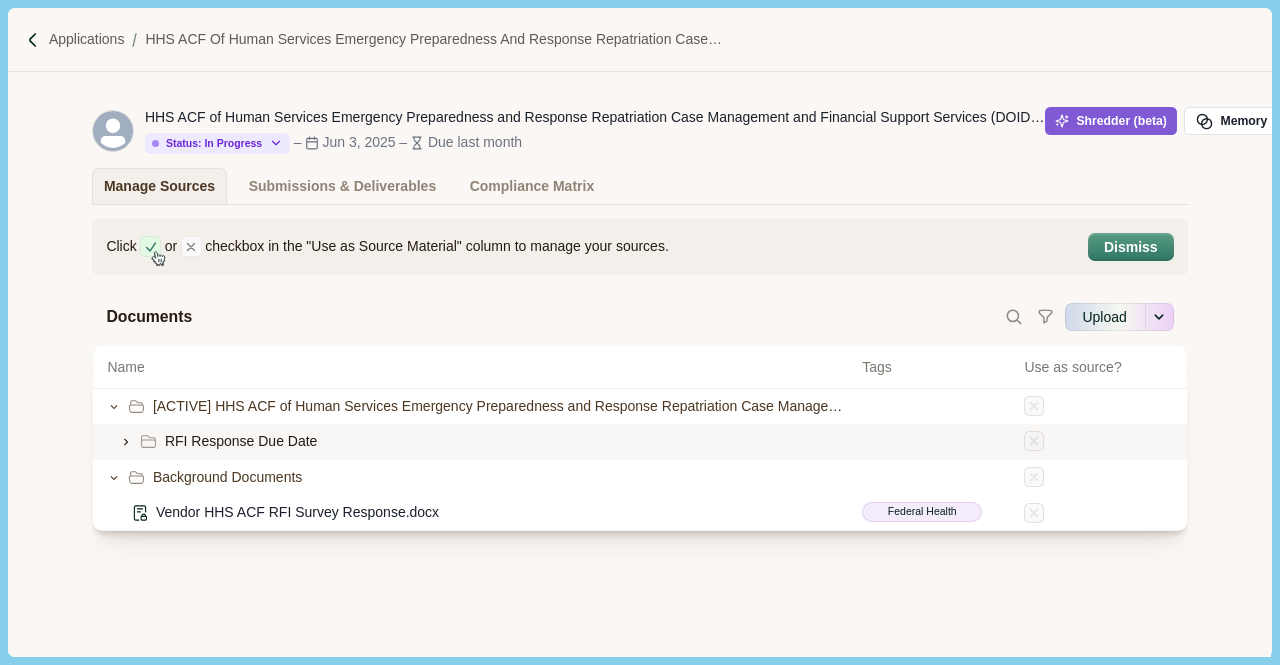 click on "RFI Response Due Date" at bounding box center [241, 441] 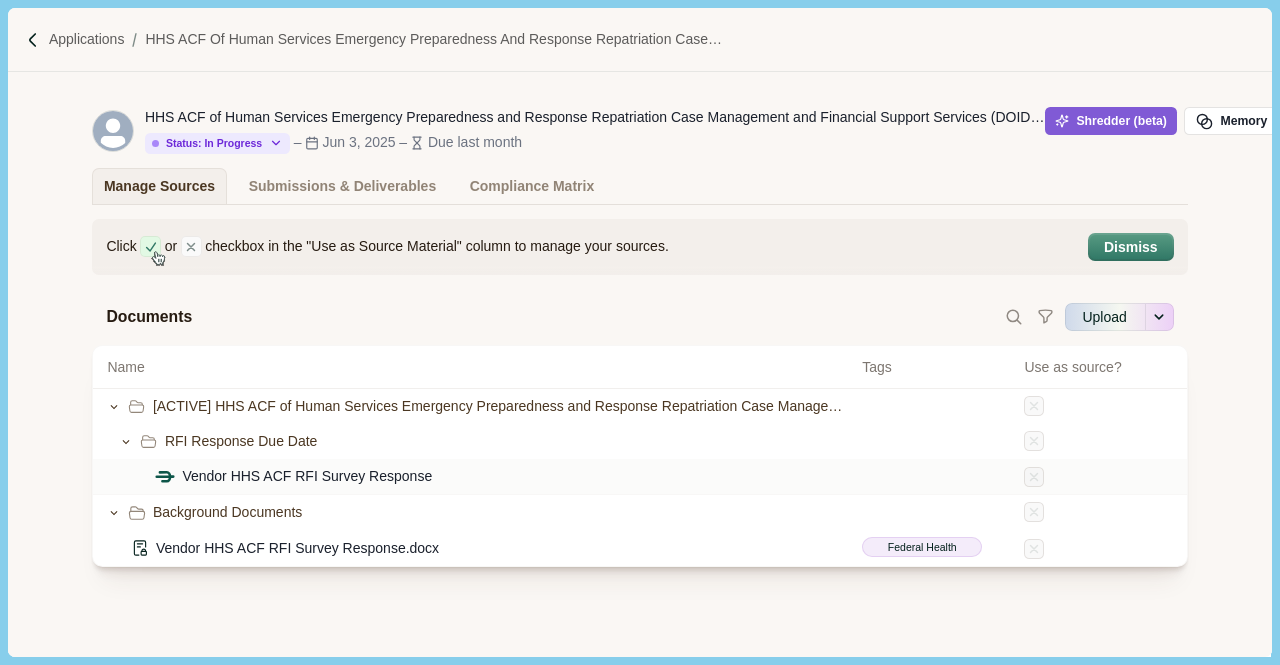 click on "Vendor HHS ACF RFI Survey Response" at bounding box center [307, 476] 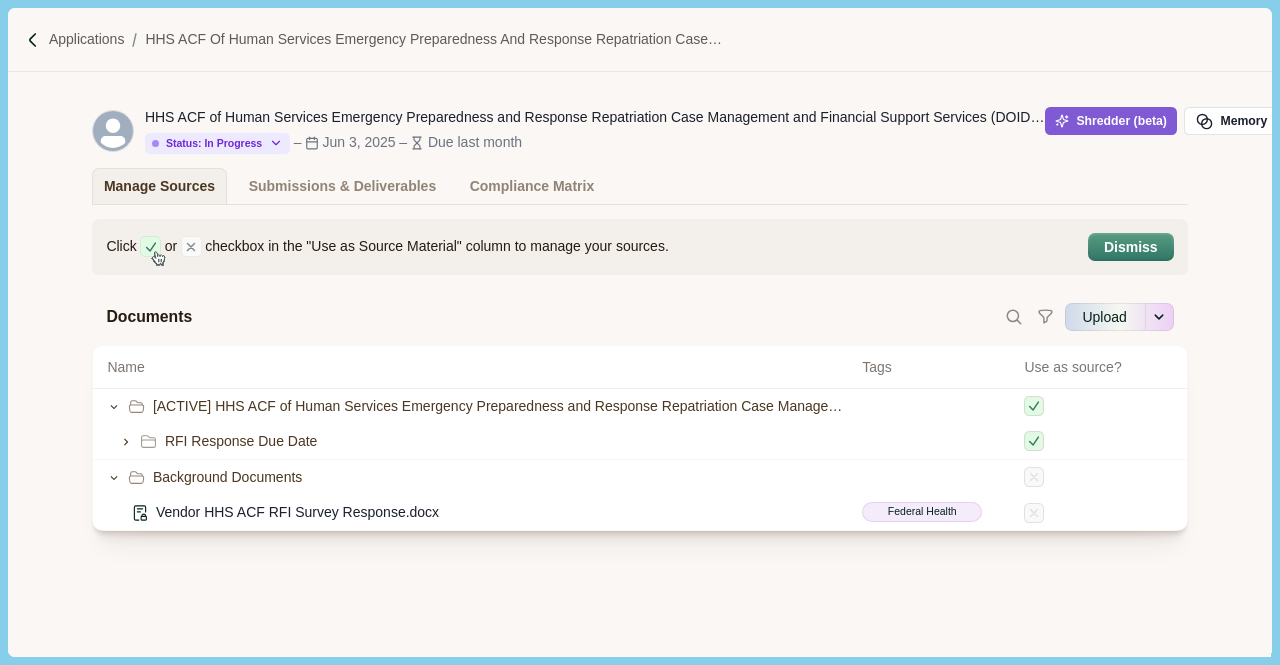 click on "Background Documents" at bounding box center [227, 477] 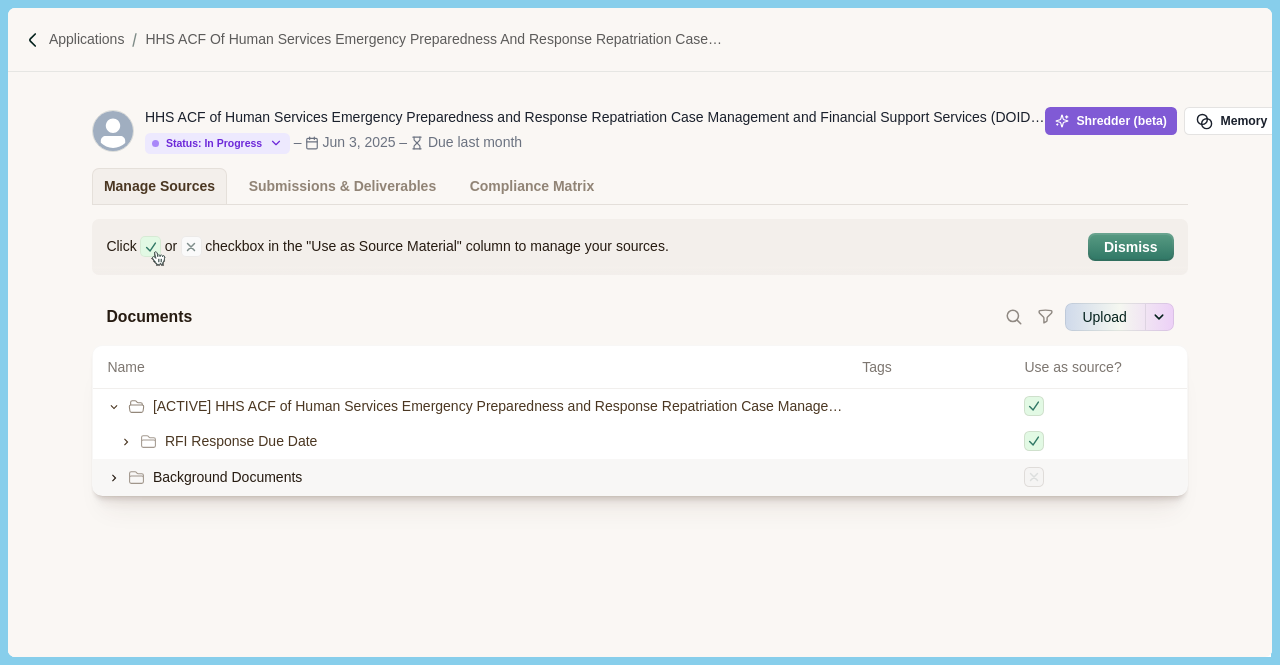 click on "Background Documents" at bounding box center [227, 477] 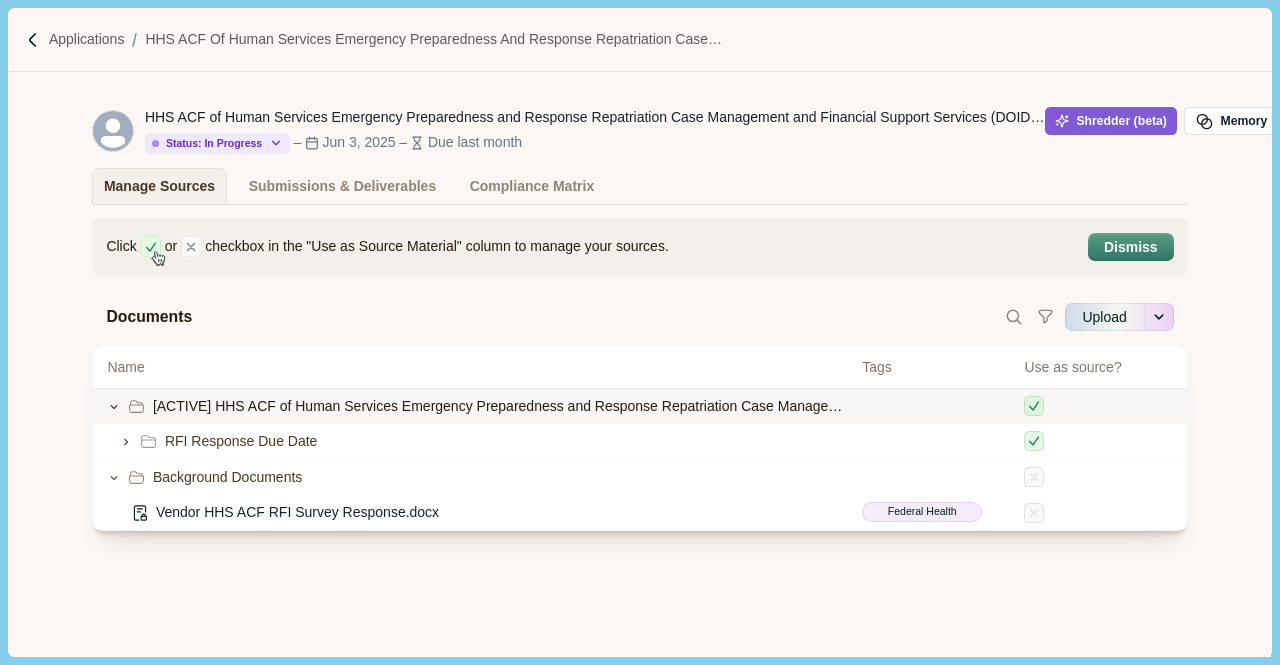 click on "[ACTIVE] HHS ACF of Human Services Emergency Preparedness and Response Repatriation Case Management and Financial Support Services (DOIDFBO250042)" at bounding box center [500, 406] 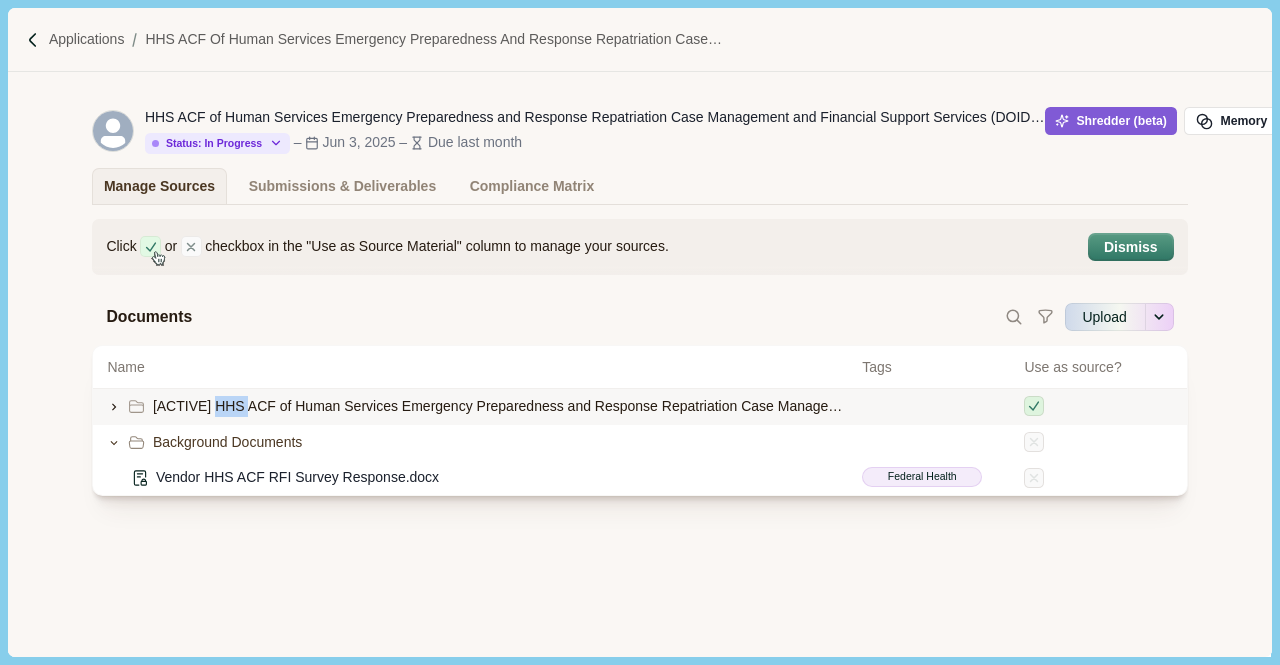 click on "[ACTIVE] HHS ACF of Human Services Emergency Preparedness and Response Repatriation Case Management and Financial Support Services (DOIDFBO250042)" at bounding box center (500, 406) 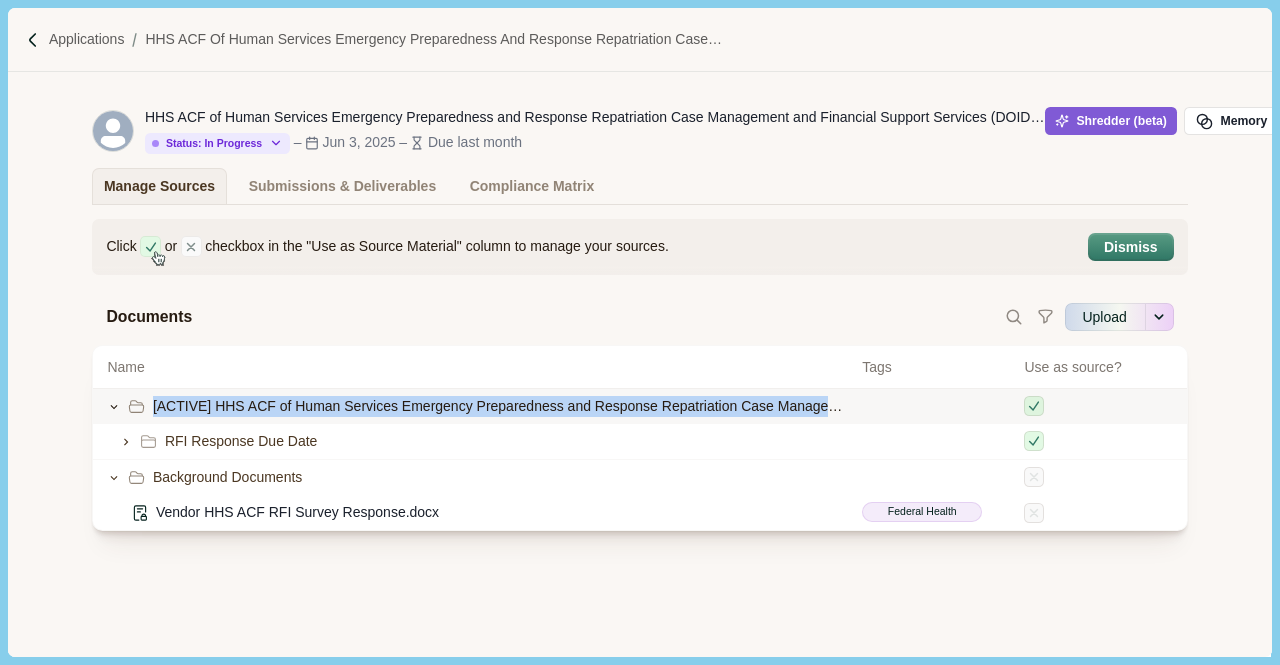 click on "[ACTIVE] HHS ACF of Human Services Emergency Preparedness and Response Repatriation Case Management and Financial Support Services (DOIDFBO250042)" at bounding box center [500, 406] 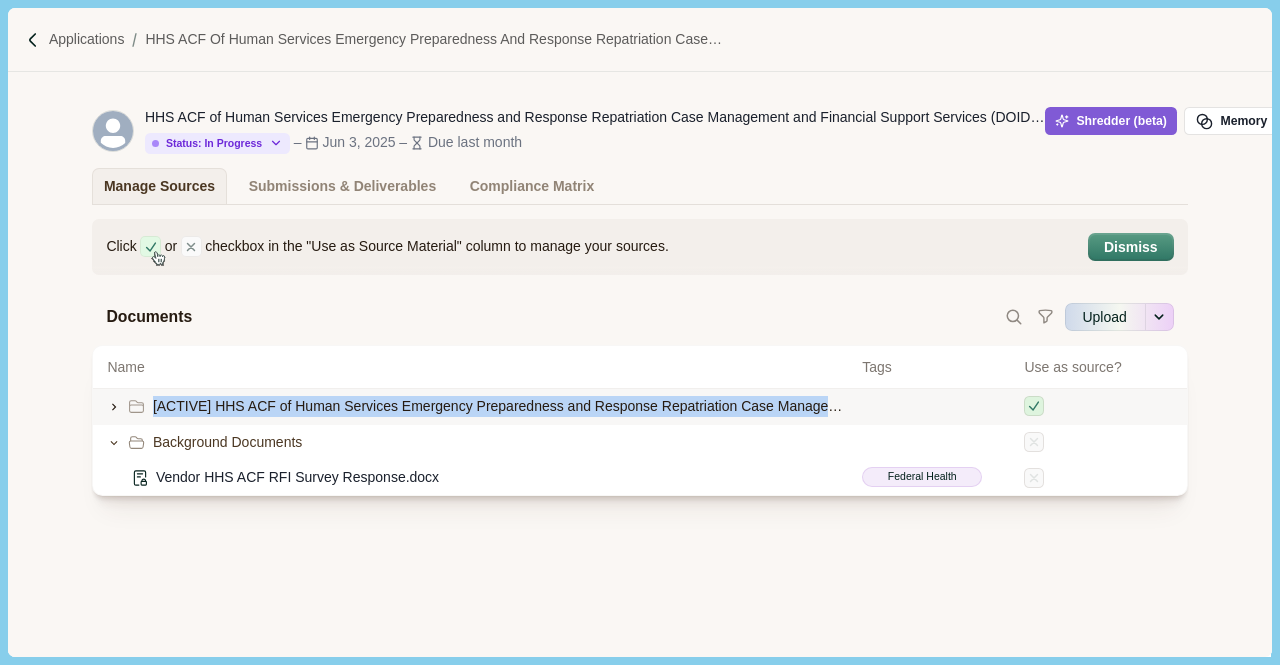 click on "[ACTIVE] HHS ACF of Human Services Emergency Preparedness and Response Repatriation Case Management and Financial Support Services (DOIDFBO250042)" at bounding box center (500, 406) 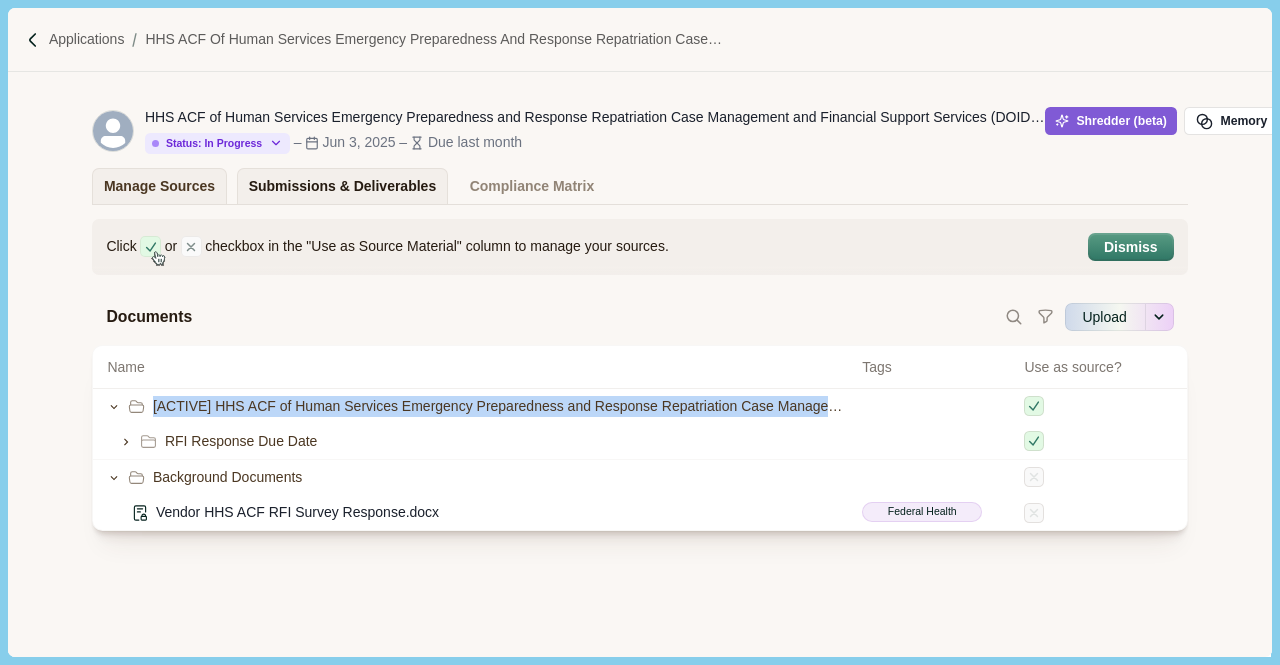 click on "Submissions & Deliverables" at bounding box center (343, 186) 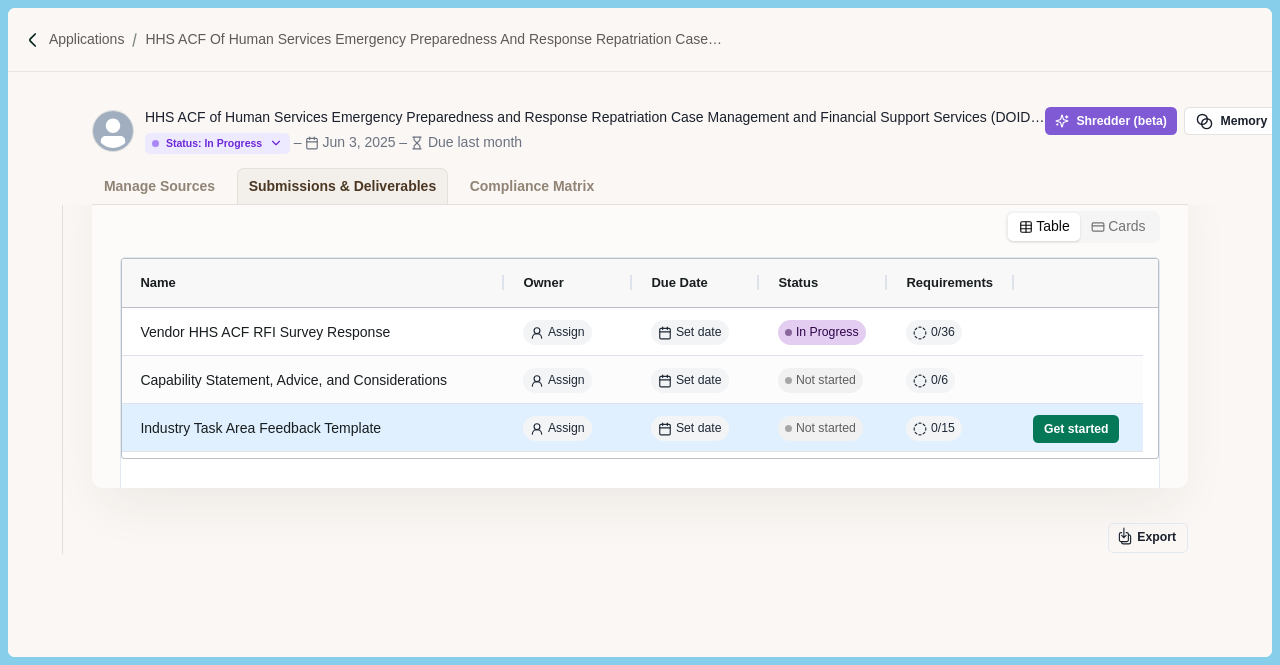 scroll, scrollTop: 100, scrollLeft: 0, axis: vertical 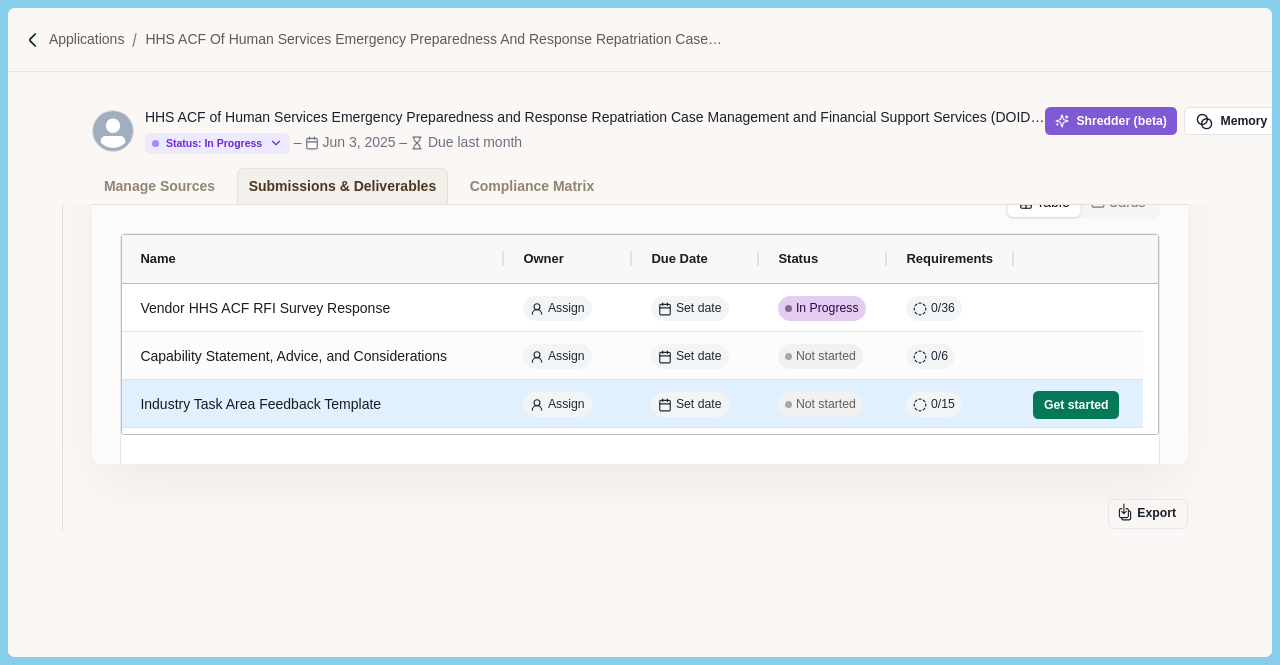 click on "Industry Task Area Feedback Template" at bounding box center (313, 404) 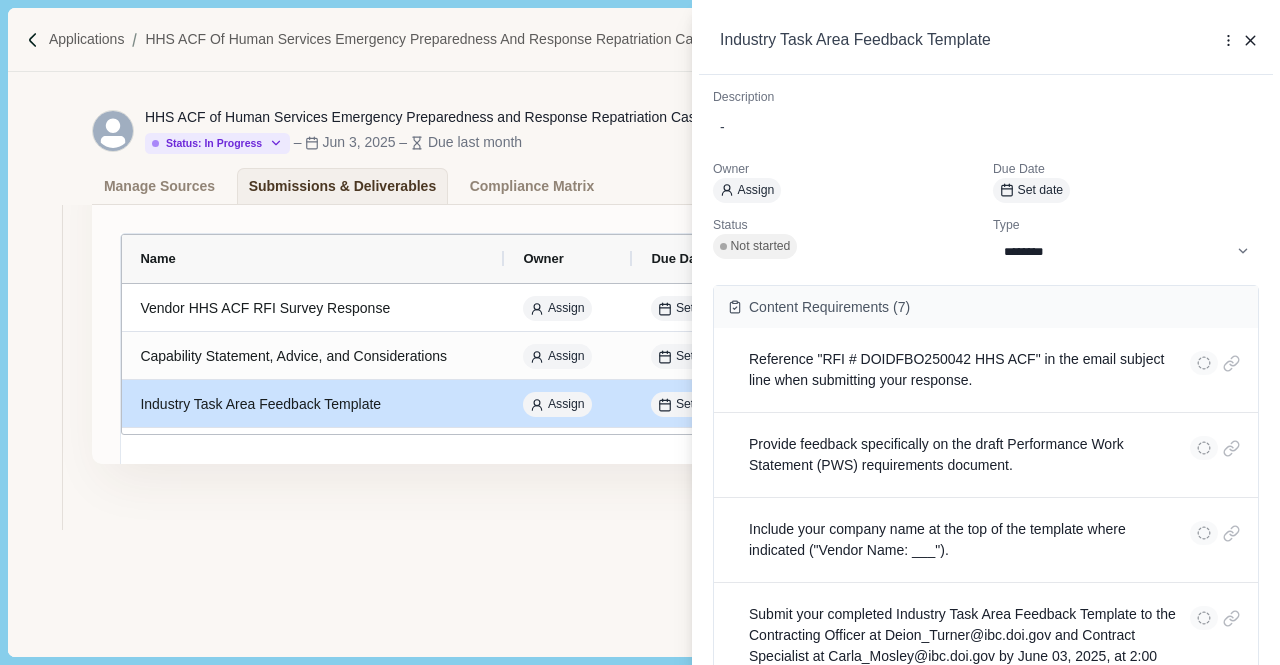 click on "**********" at bounding box center (640, 332) 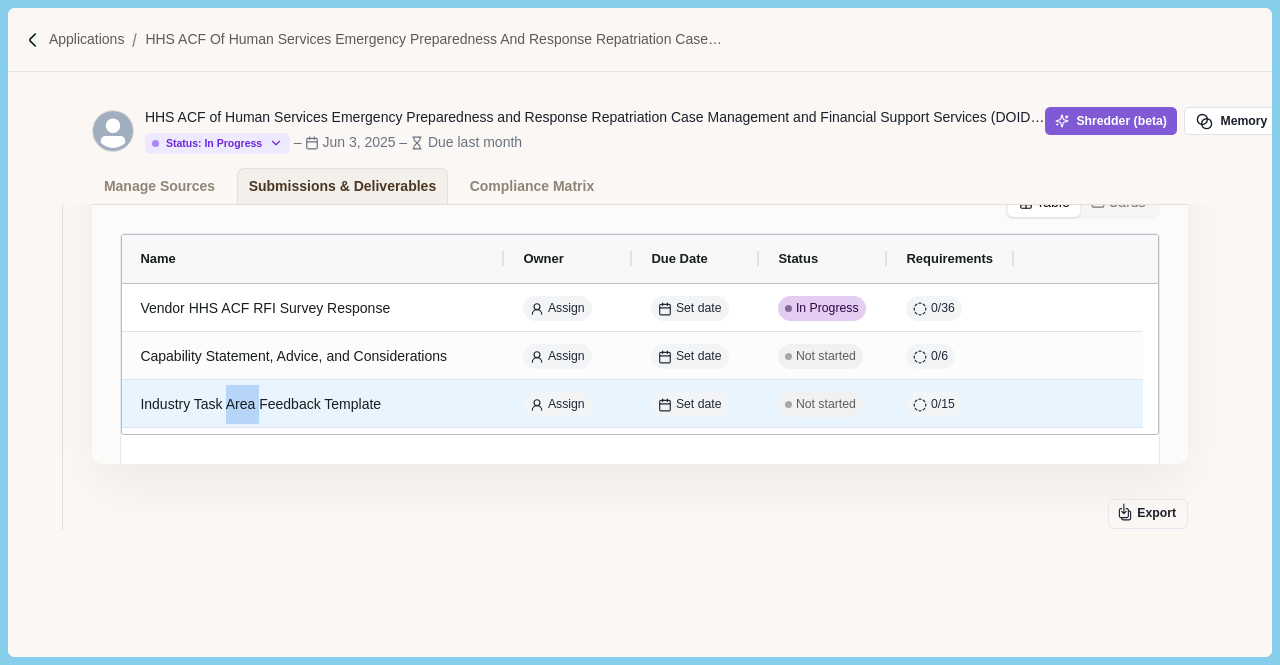 click on "Industry Task Area Feedback Template" at bounding box center [313, 404] 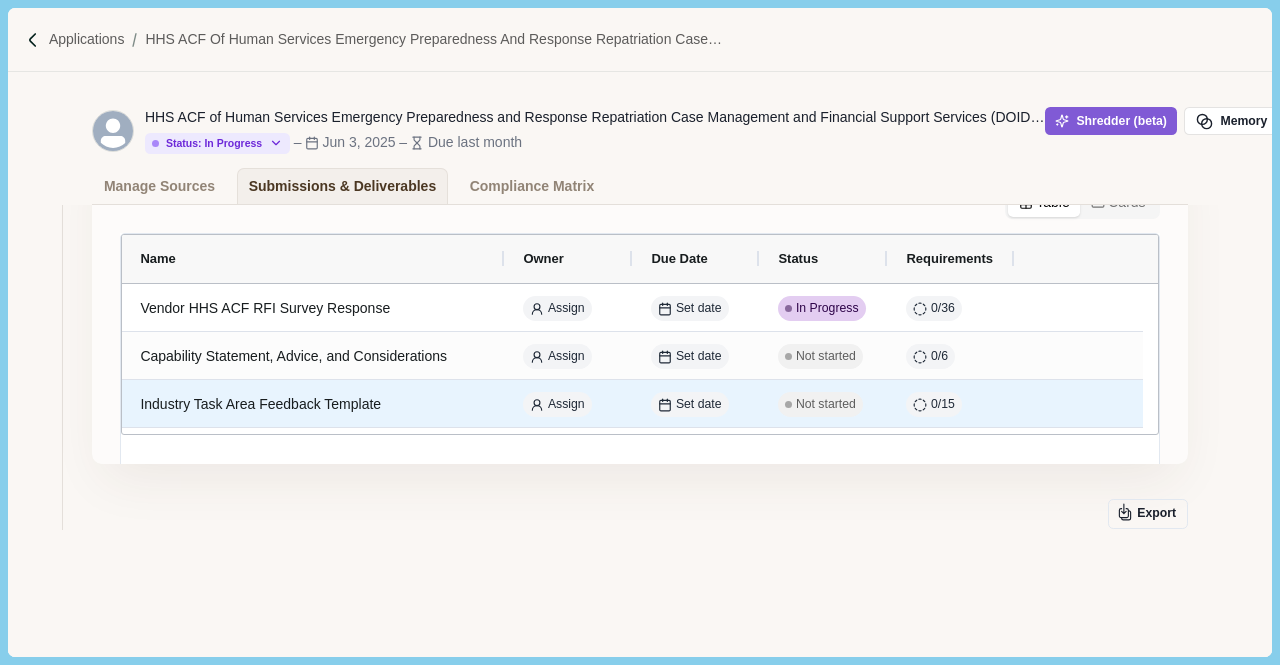 click on "Industry Task Area Feedback Template" at bounding box center (313, 404) 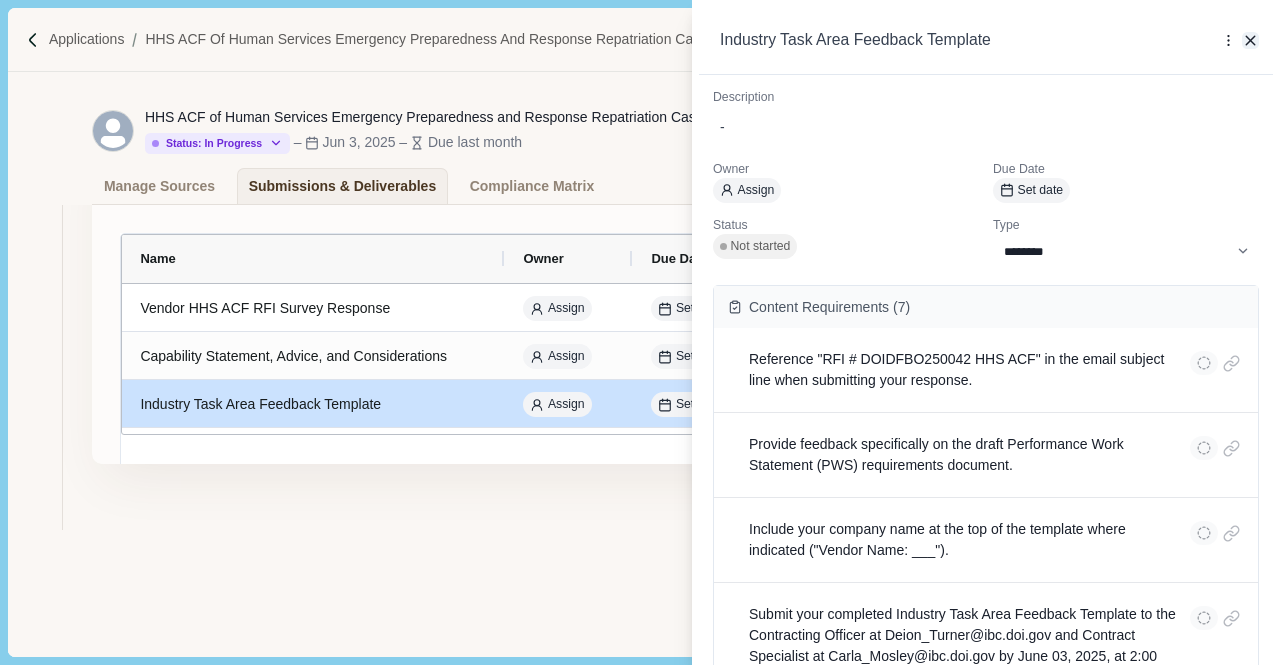 click 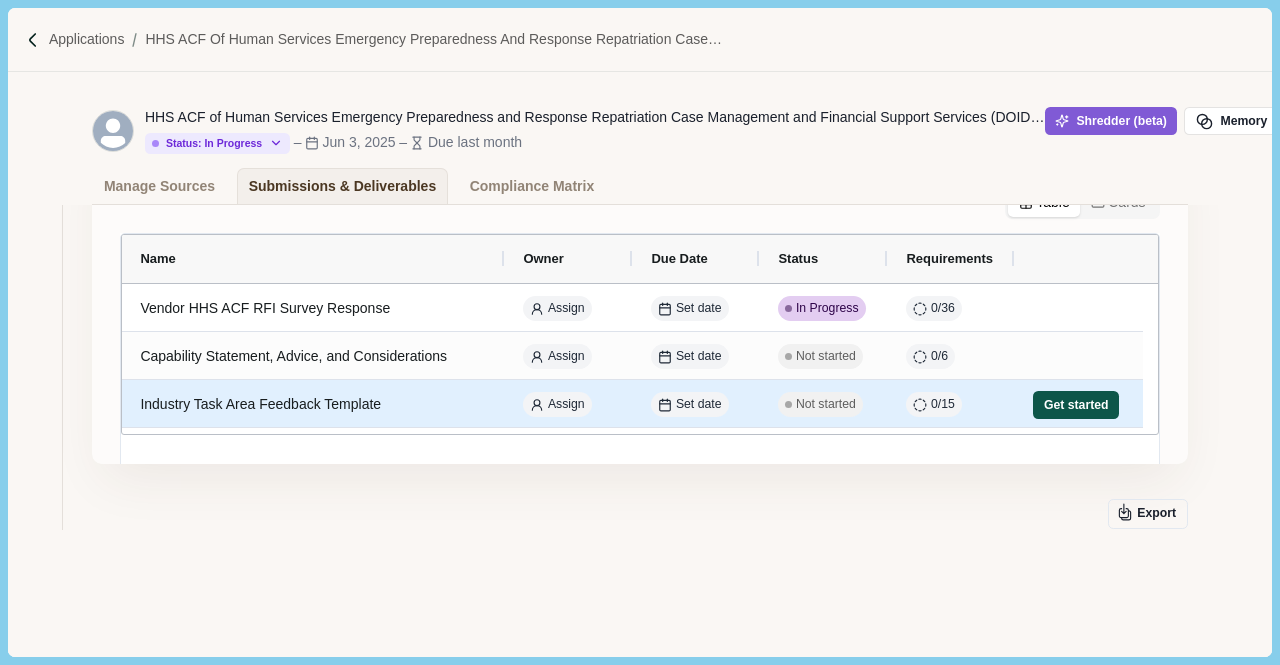 click on "Get started" at bounding box center (1076, 405) 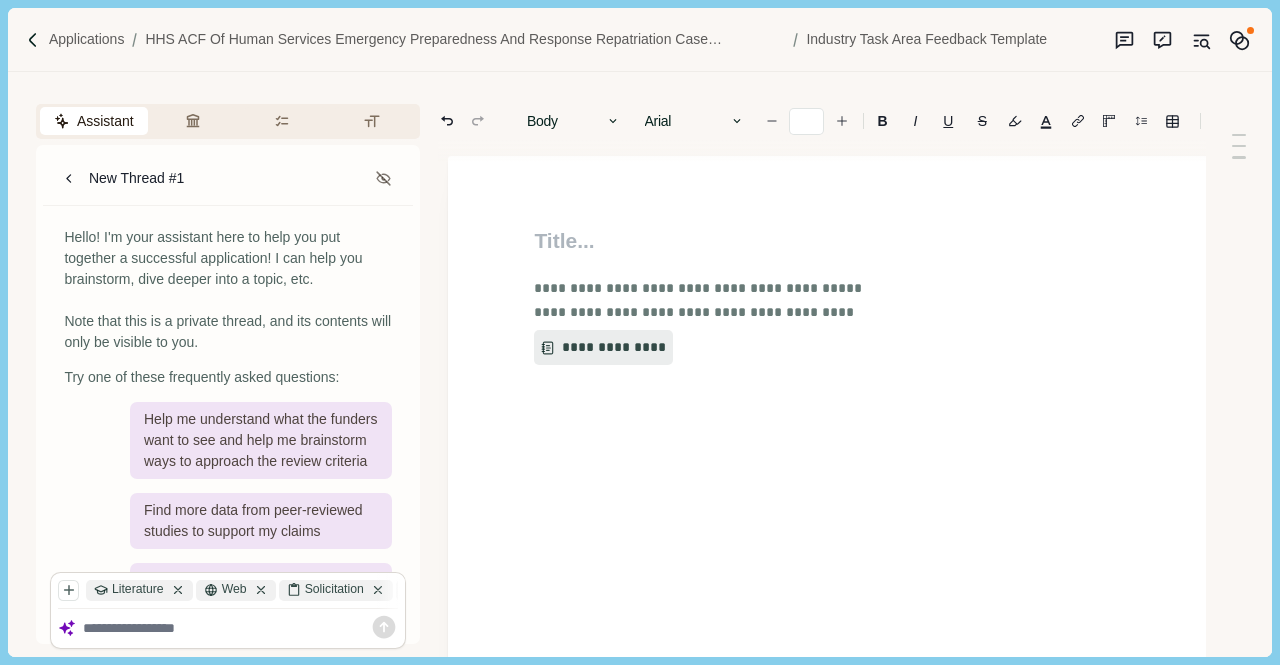 type on "**" 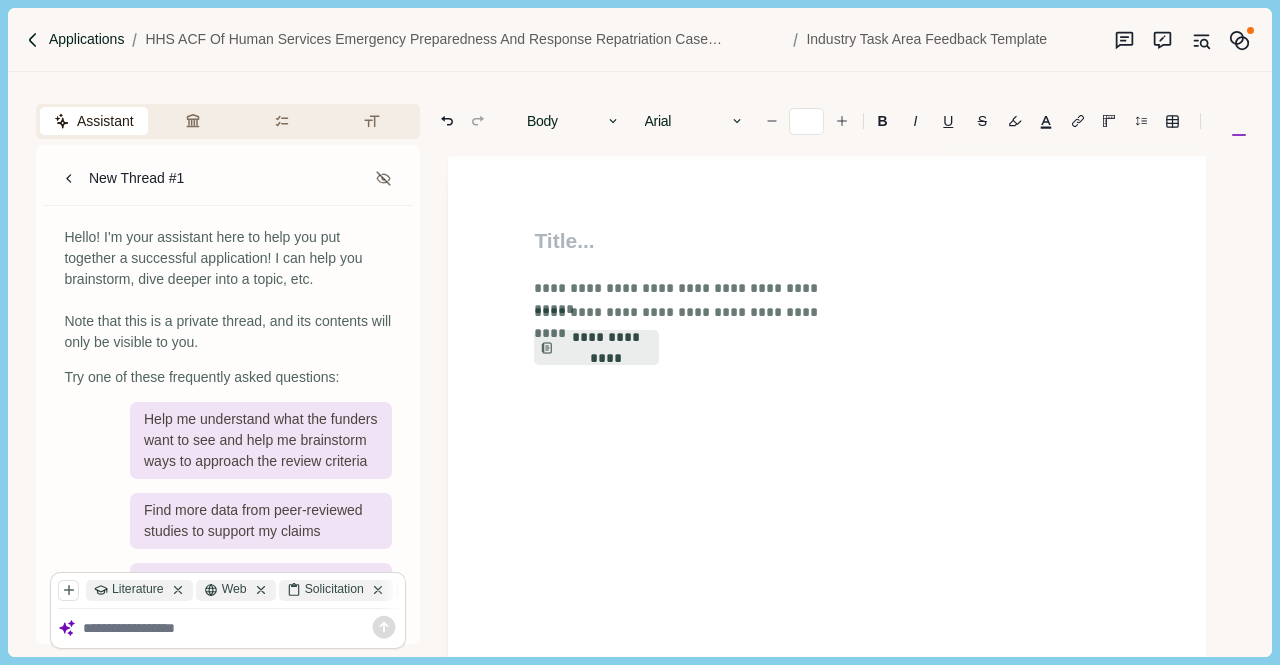 click on "Applications" at bounding box center (87, 39) 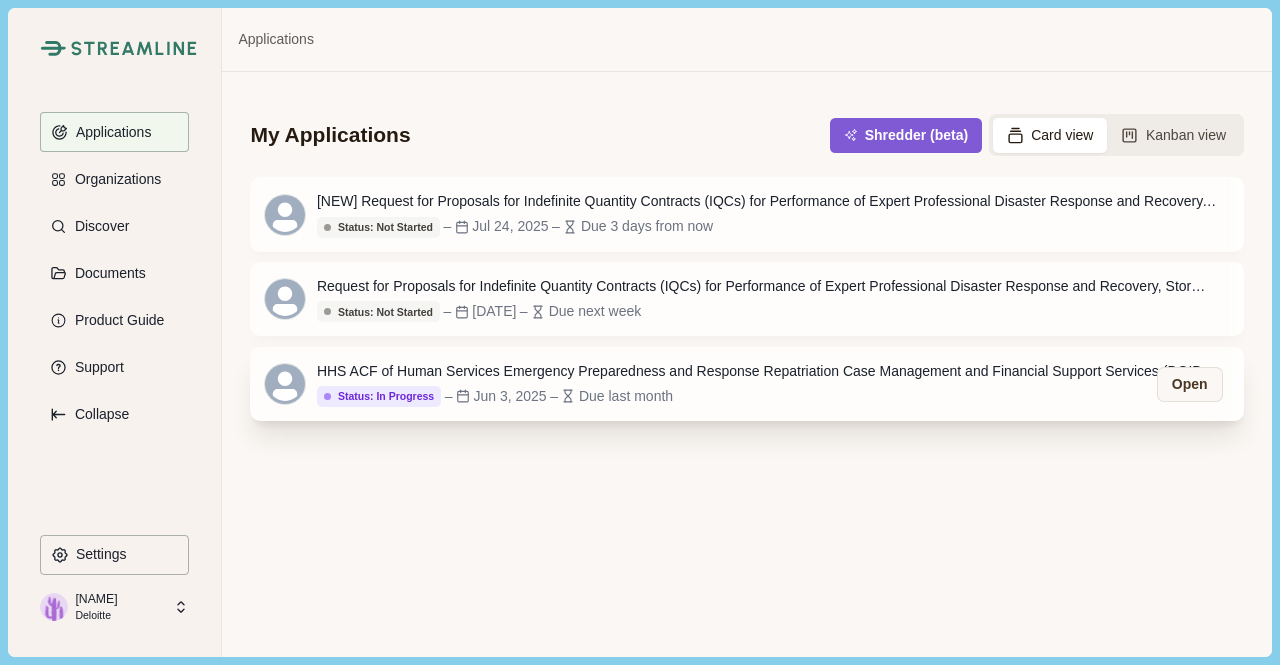 click on "Jun 3, 2025" at bounding box center [509, 396] 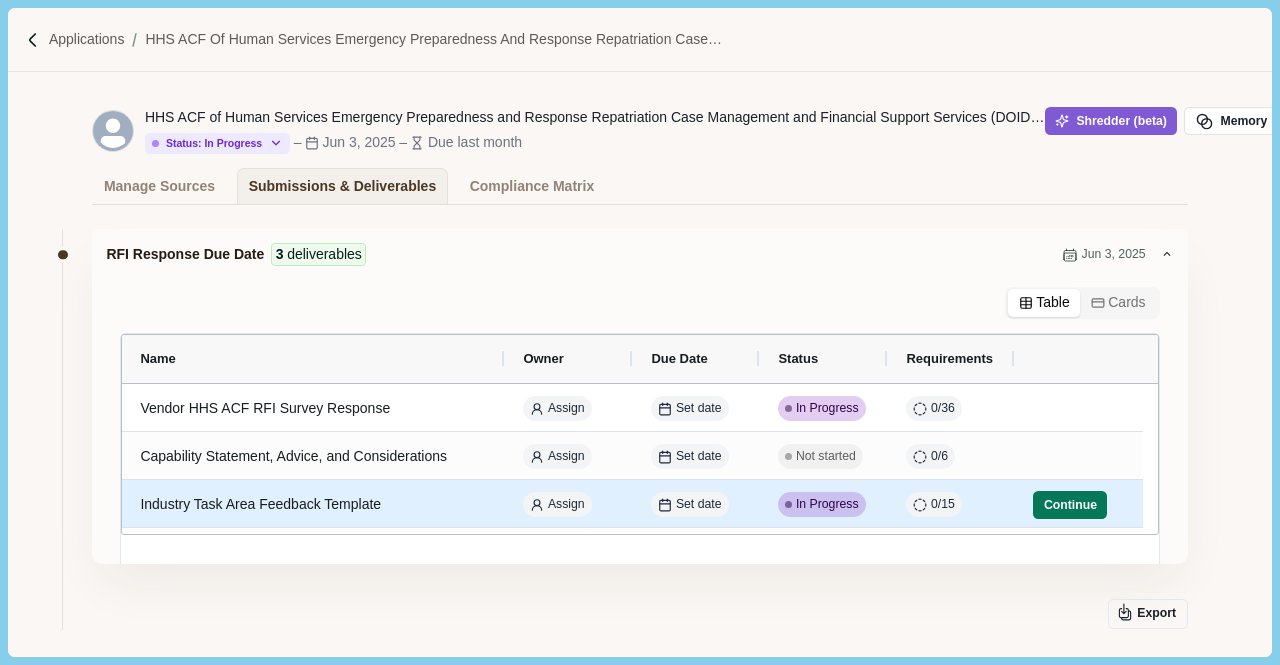 click on "Industry Task Area Feedback Template" at bounding box center [313, 504] 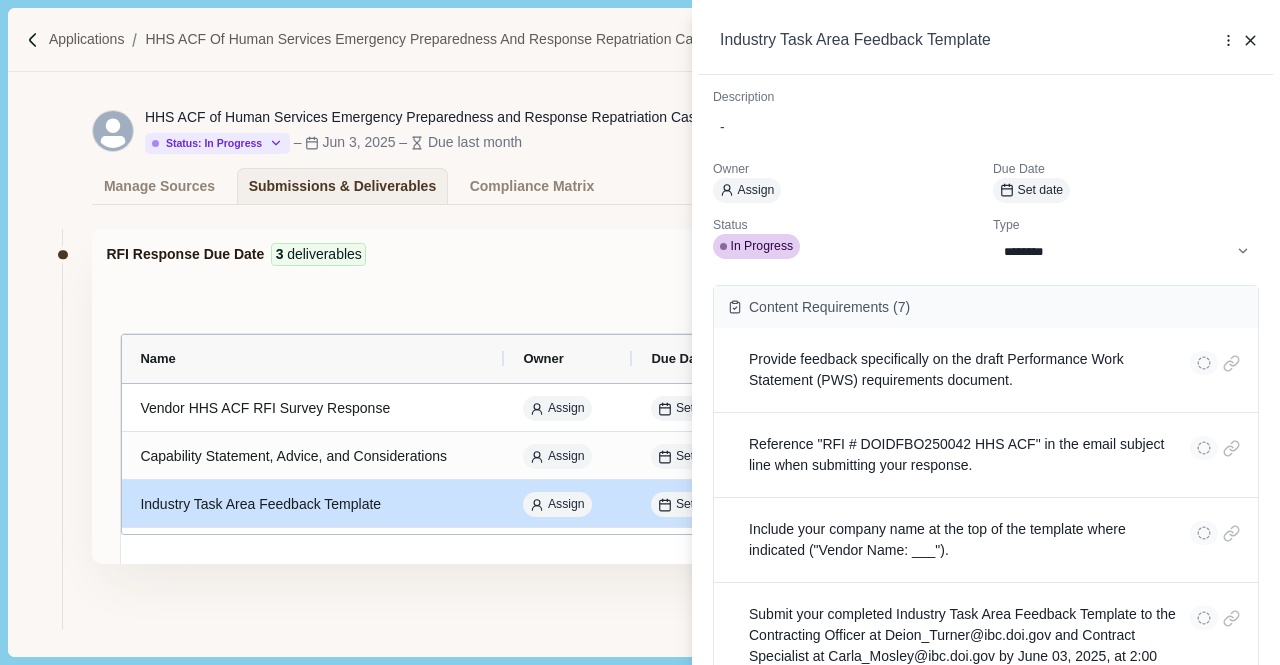 click on "Reference "RFI # DOIDFBO250042 HHS ACF" in the email subject line when submitting your response. Include your company name at the top of the template where indicated ("Vendor Name: ___"). Submit your completed Industry Task Area Feedback Template to the Contracting Officer at [EMAIL] and Contract Specialist at [EMAIL] by [DATE], at 2:00 PM Eastern Time. Complete all columns in the template for each item of feedback: Task Area Page # (in format "x of x"), Task Area Margin Line Number, Task Area Section # and Subsection # with title and any other identifier, and your Industry Feedback on Draft PWS/SOW. 8 ) Files Add file Save" at bounding box center (640, 332) 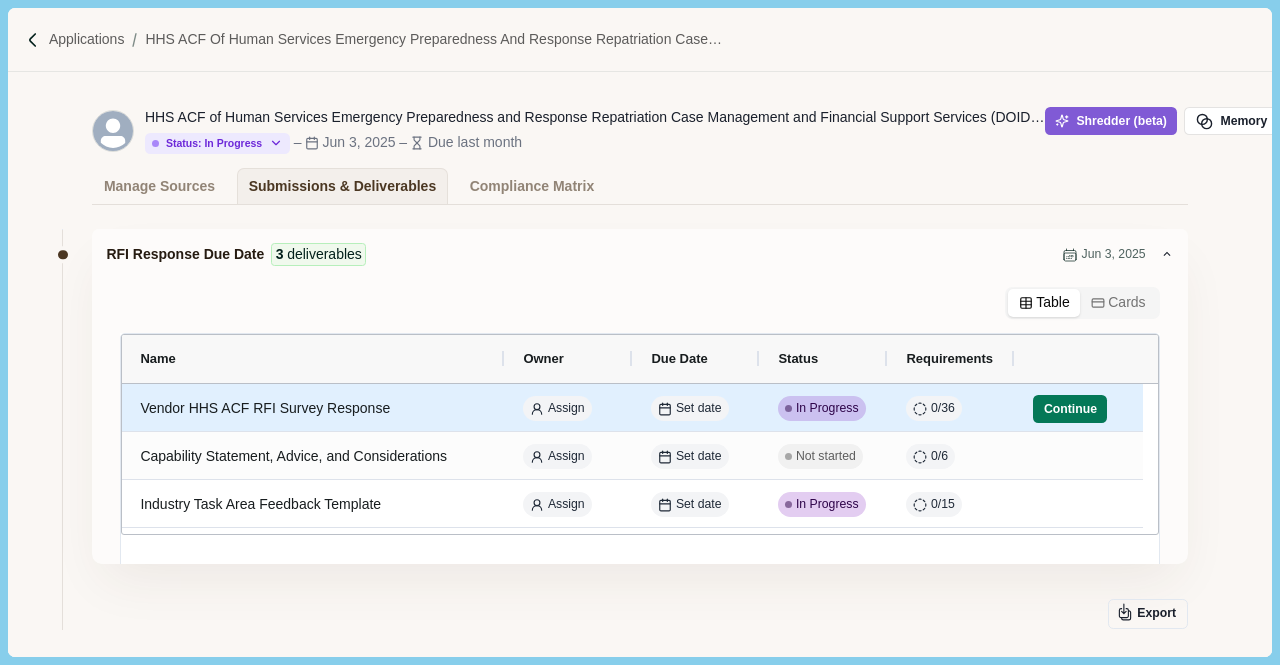 click on "Vendor HHS ACF RFI Survey Response" at bounding box center (313, 408) 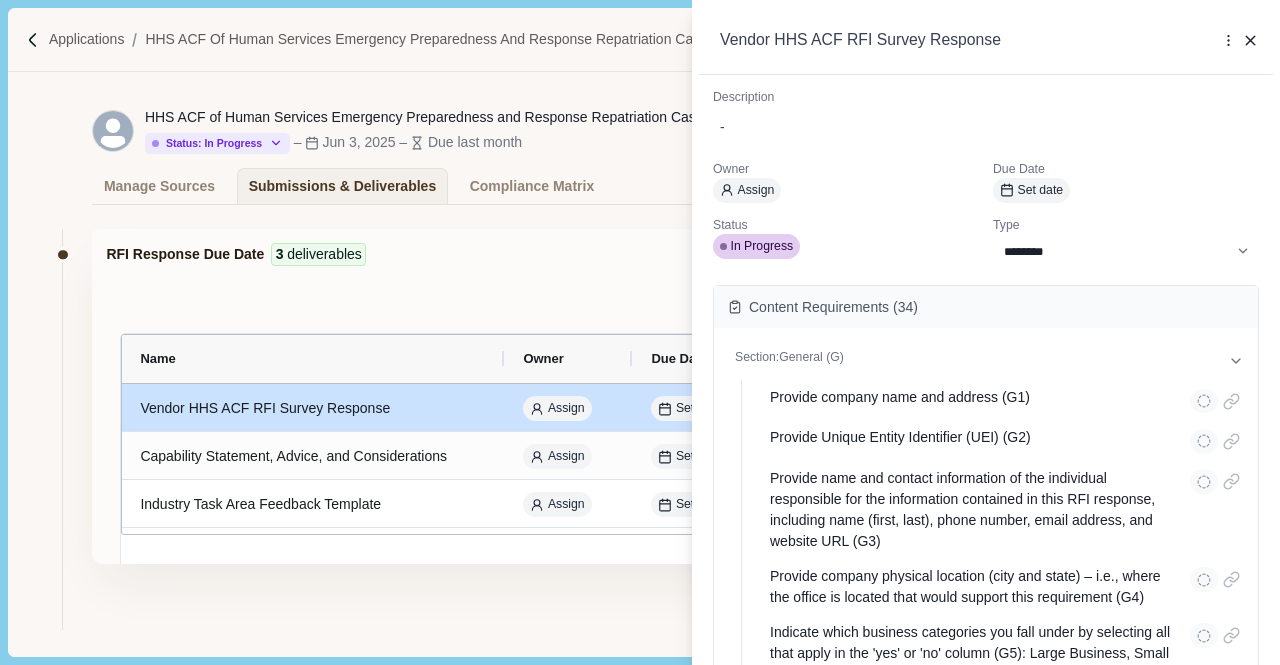 click on "Provide company name and address (G1)
Provide Unique Entity Identifier (UEI) (G2)
Provide name and contact information of the individual responsible for the information contained in this RFI response, including name (first, last), position title, phone number, email address, and website URL (G3)
Provide company physical location (city and state) – i.e., where the office is located that would support this requirement (G4)
List Government-Wide Acquisition Contracts (GWACs), General Services Administration (GSA) Federal Supply Schedule(s) (FSS) Multiple Award Schedules (MAS), and other Government-Wide Contracts you currently hold that could support this requirement. Provide each overarching GWAC/GSA FSS, IDIQ contract number (G6)
Section: 2" at bounding box center [640, 332] 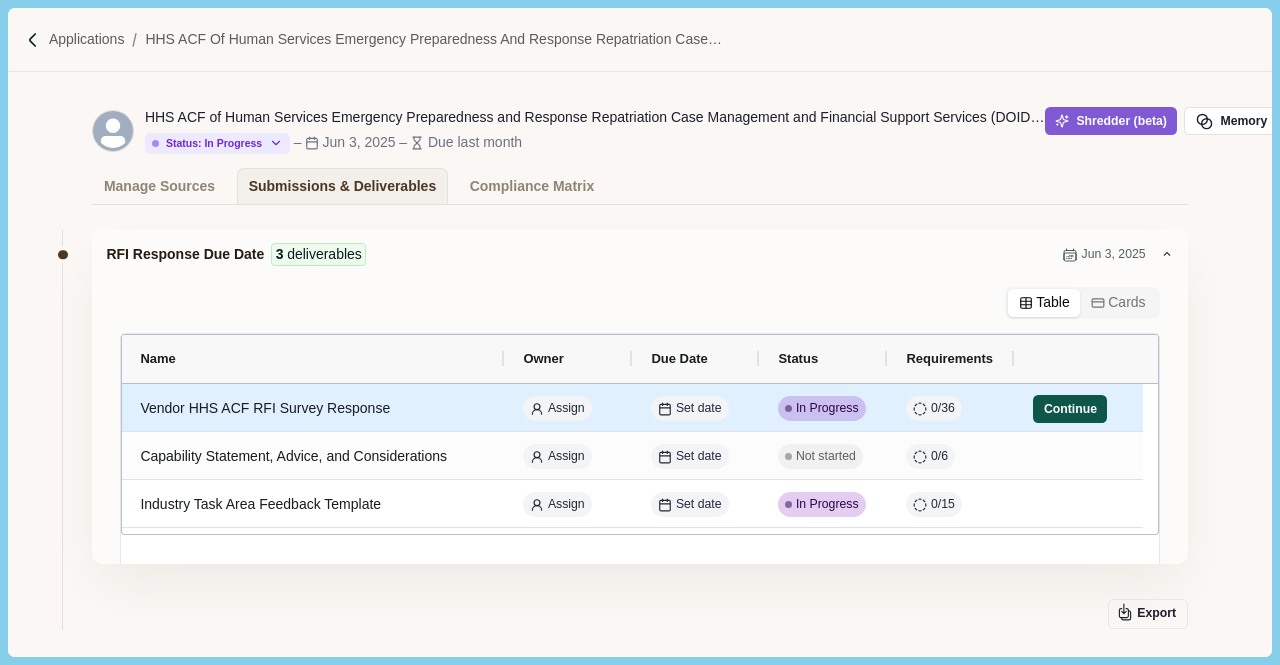 click on "Continue" at bounding box center [1070, 409] 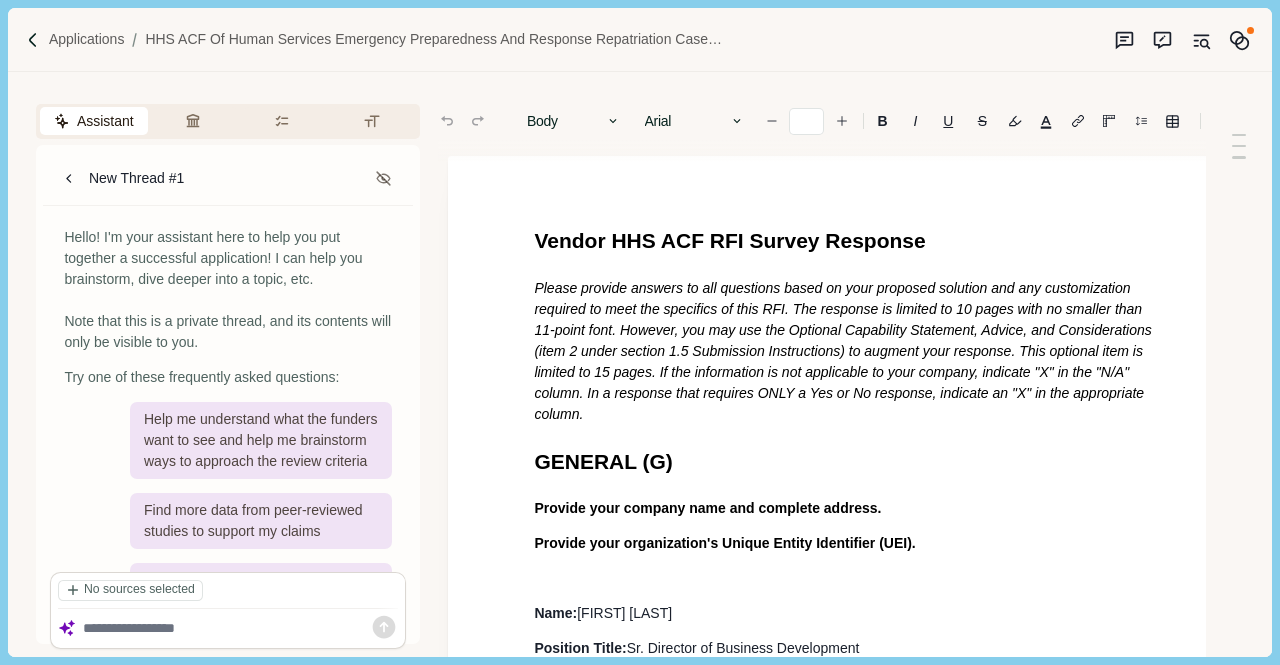 type on "**" 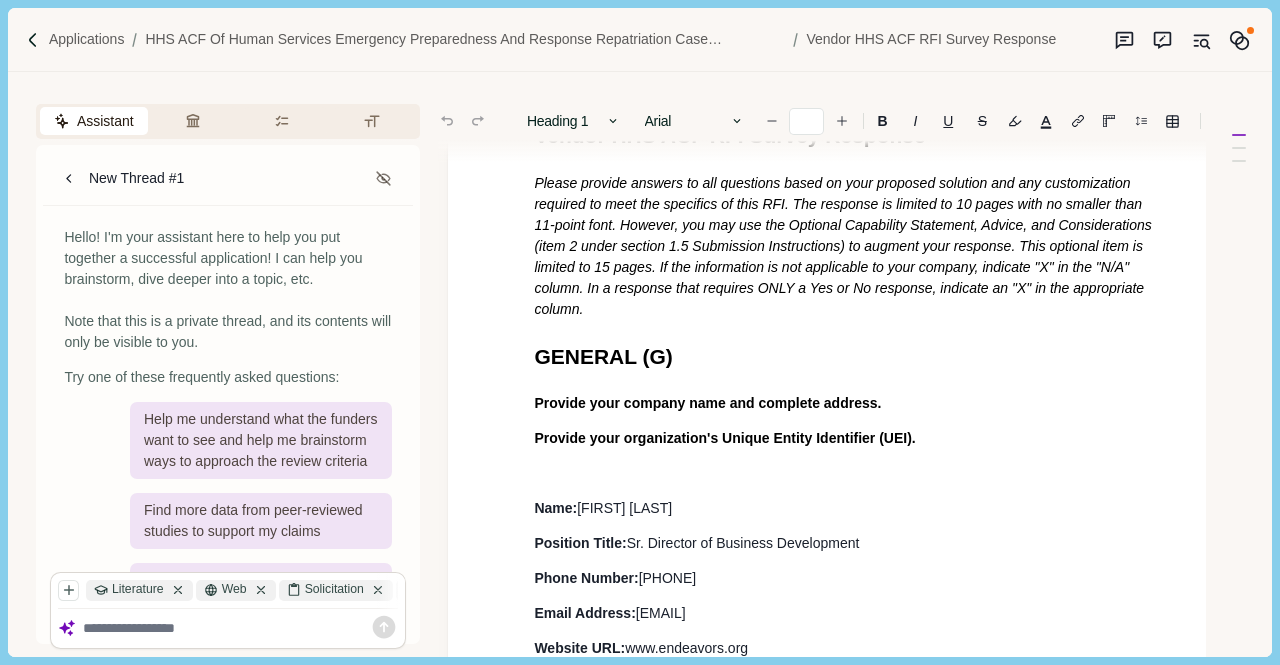 scroll, scrollTop: 100, scrollLeft: 0, axis: vertical 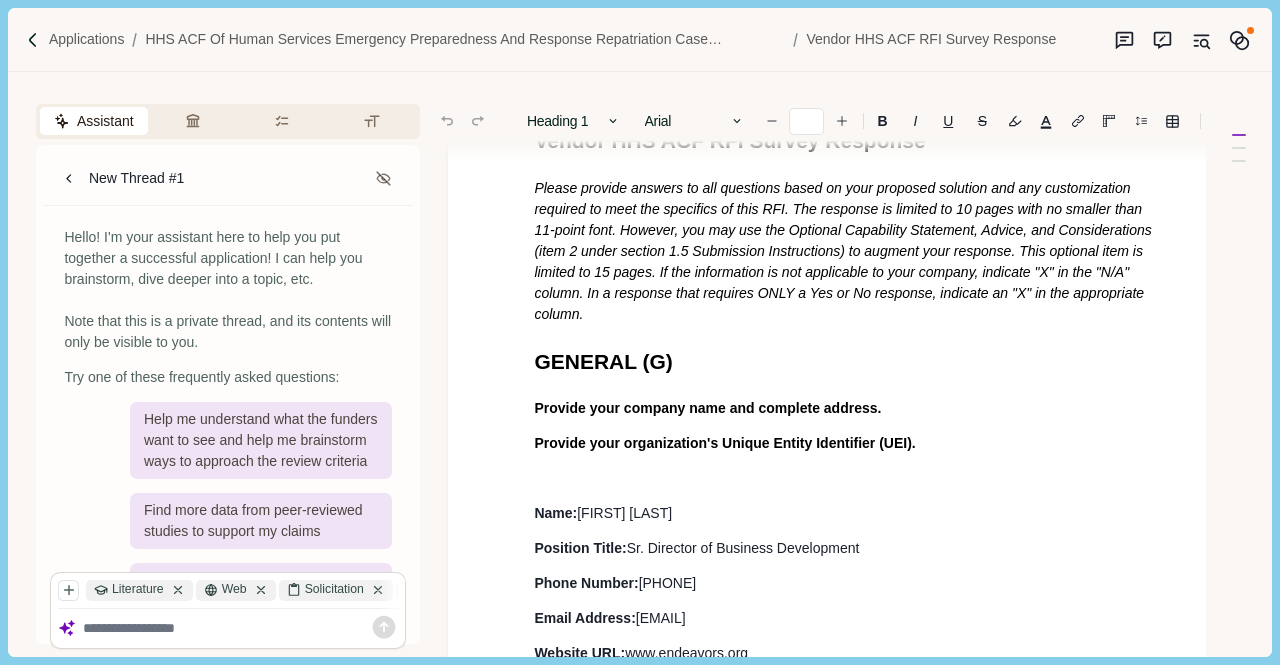 click on "GENERAL (G)" at bounding box center [603, 361] 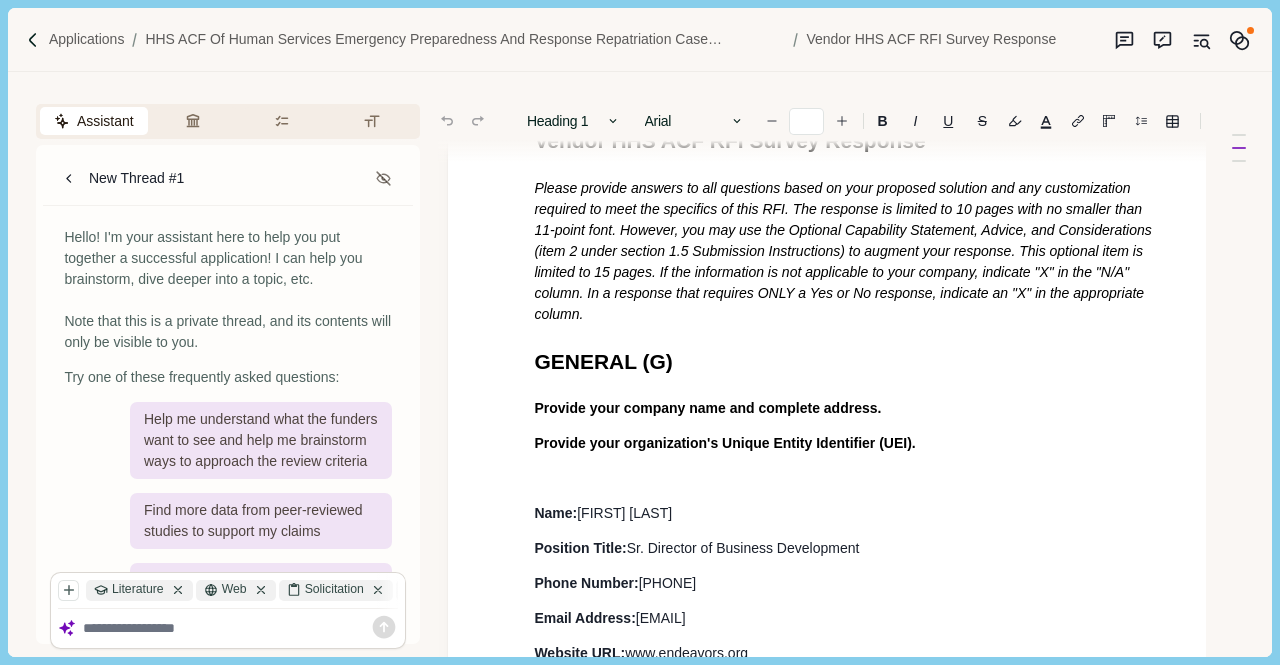 drag, startPoint x: 596, startPoint y: 338, endPoint x: 579, endPoint y: 345, distance: 18.384777 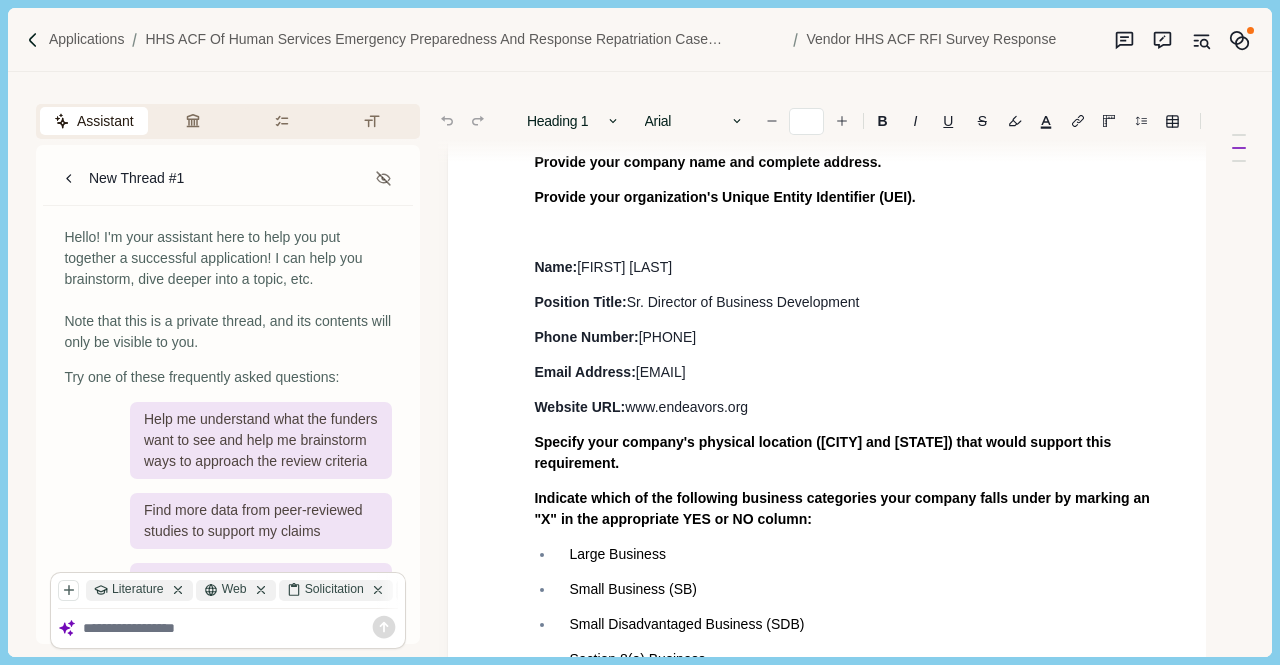 scroll, scrollTop: 400, scrollLeft: 0, axis: vertical 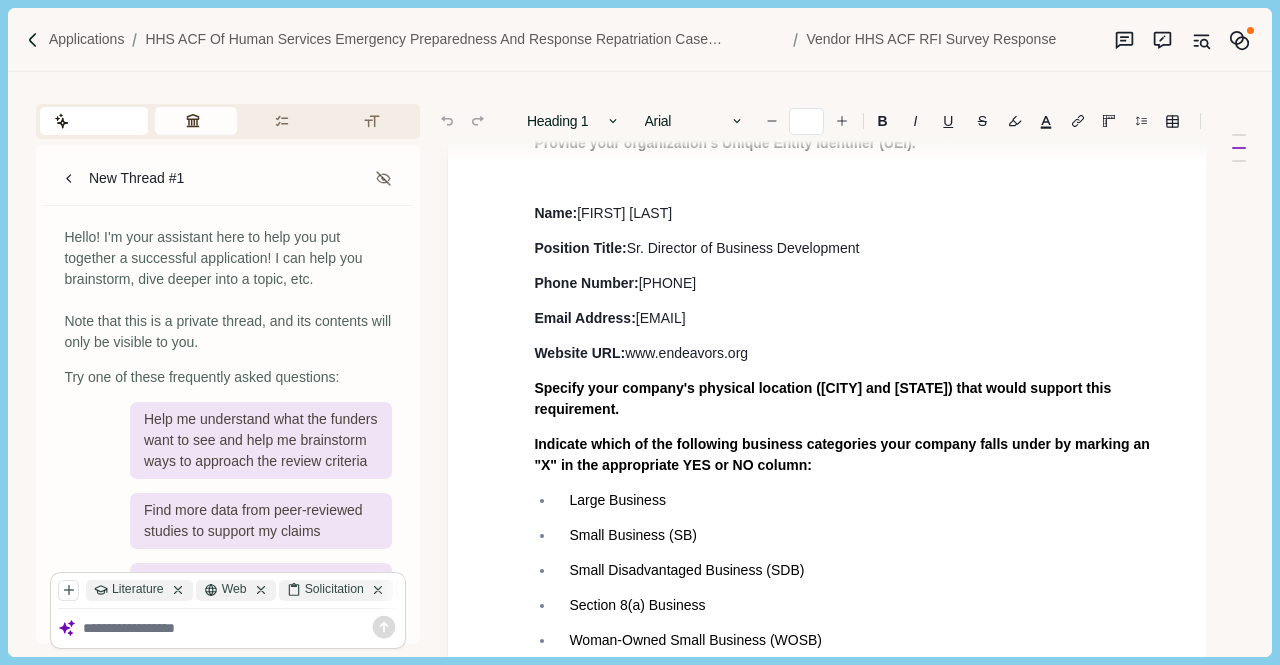 click on "Review Criteria" at bounding box center [196, 121] 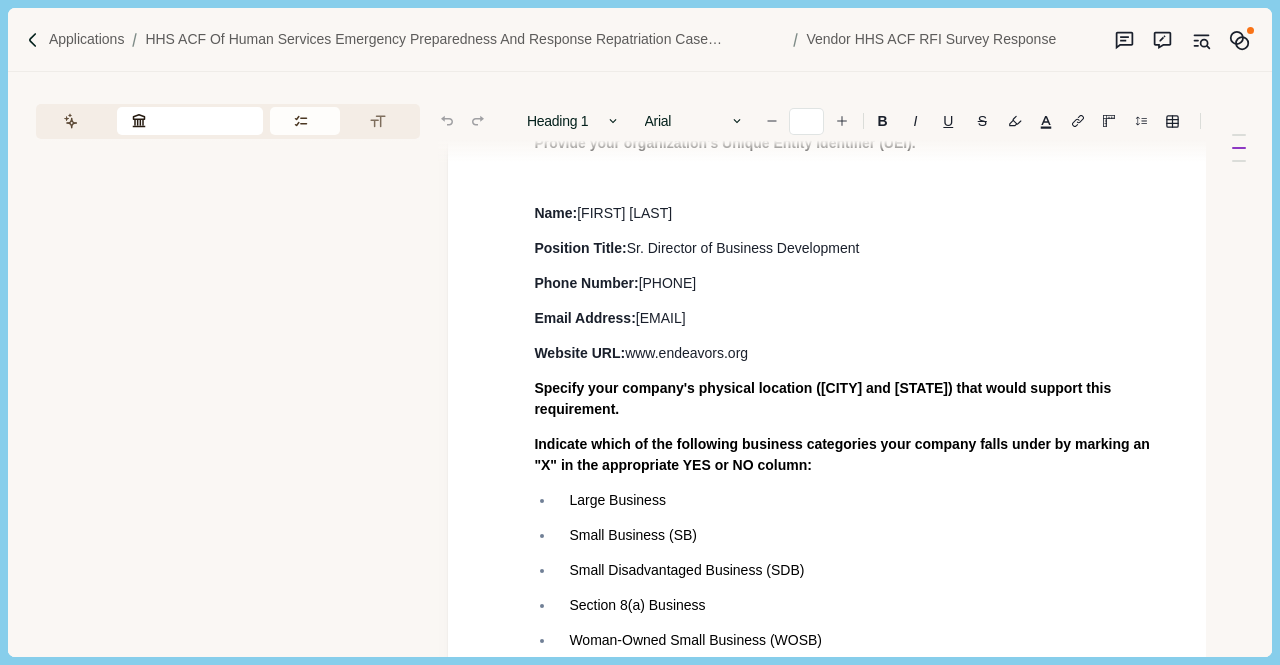 click on "Requirements" at bounding box center (305, 121) 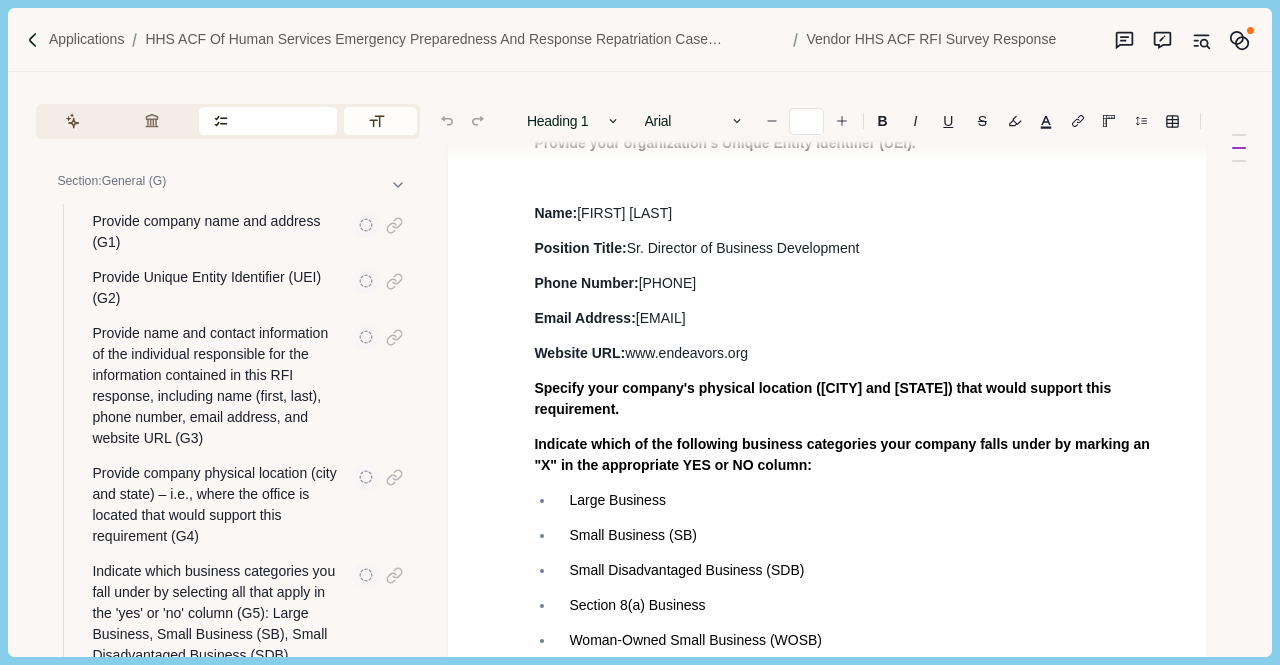 click on "Formatting" at bounding box center (380, 121) 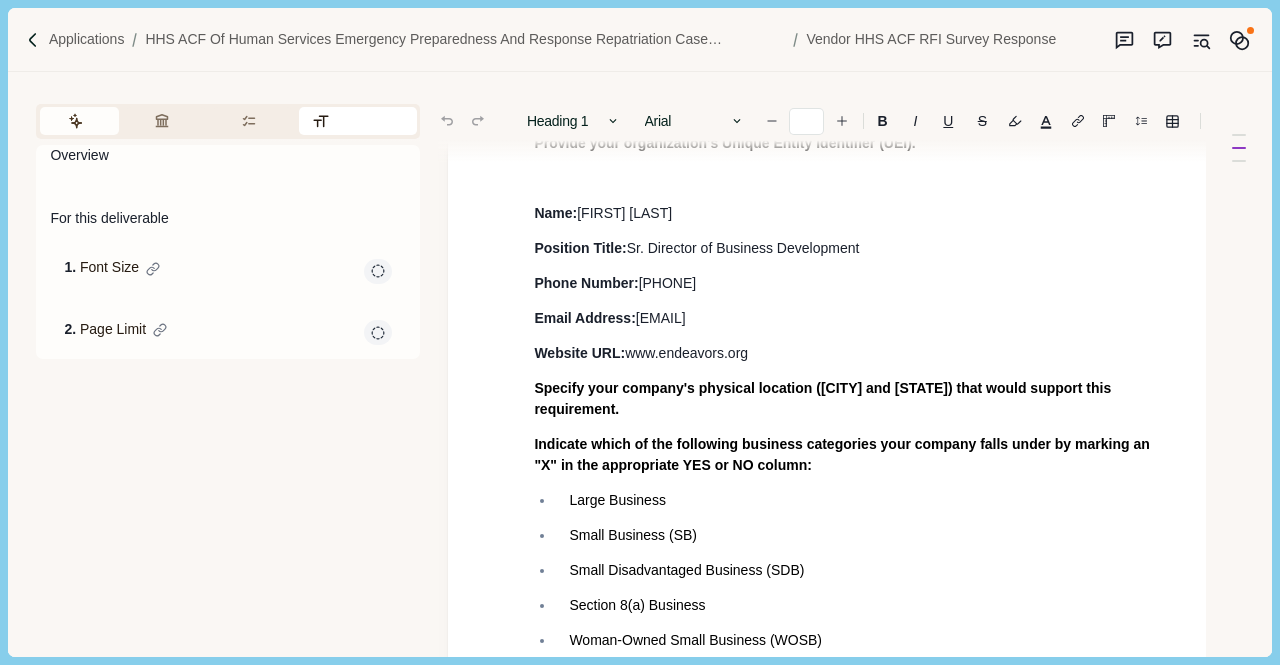 click 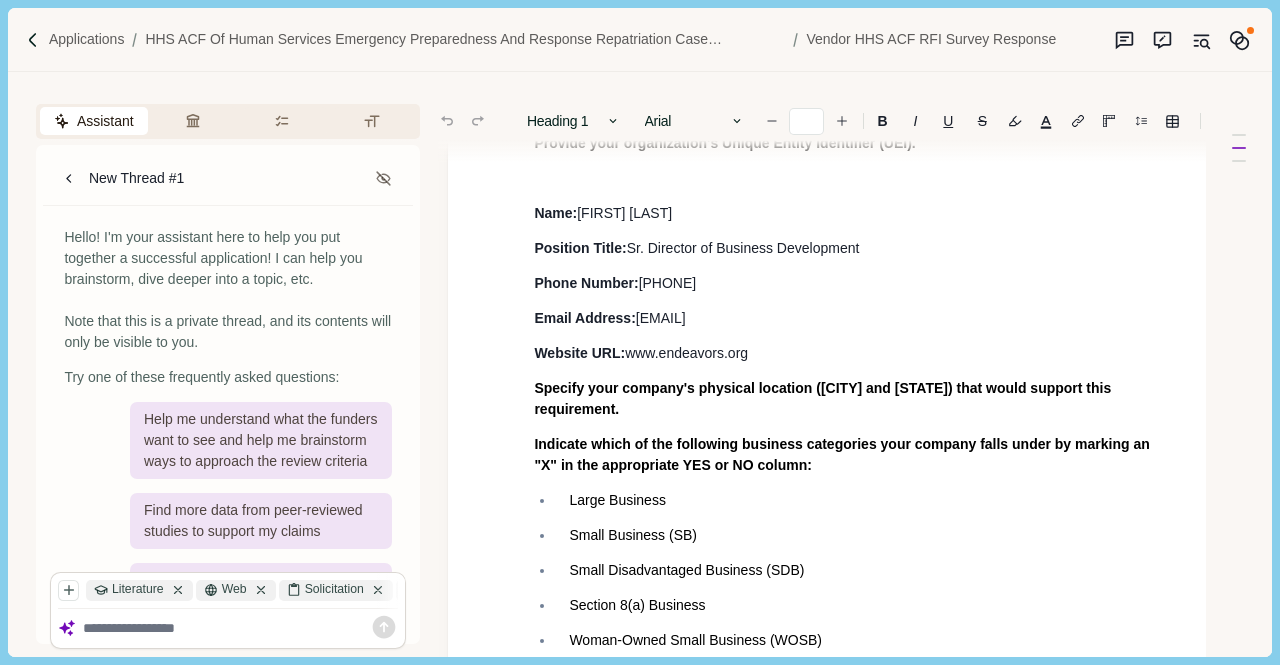 click on "Vendor HHS ACF RFI Survey Response Please provide answers to all questions based on your proposed solution and any customization required to meet the specifics of this RFI. The response is limited to 10 pages with no smaller than 11-point font. However, you may use the Optional Capability Statement, Advice, and Considerations (item 2 under section 1.5 Submission Instructions) to augment your response. This optional item is limited to 15 pages. If the information is not applicable to your company, indicate "X" in the "N/A" column. In a response that requires ONLY a Yes or No response, indicate an "X" in the appropriate column. GENERAL (G) Provide your company name and complete address. Provide your organization's Unique Entity Identifier (UEI). Name: Marissa Brock Position Title: Sr. Director of Business Development Phone Number: [PHONE] Email Address: [EMAIL] Website URL: www.endeavors.org Specify your company's physical location (city and state) that would support this requirement. ." at bounding box center (848, 2413) 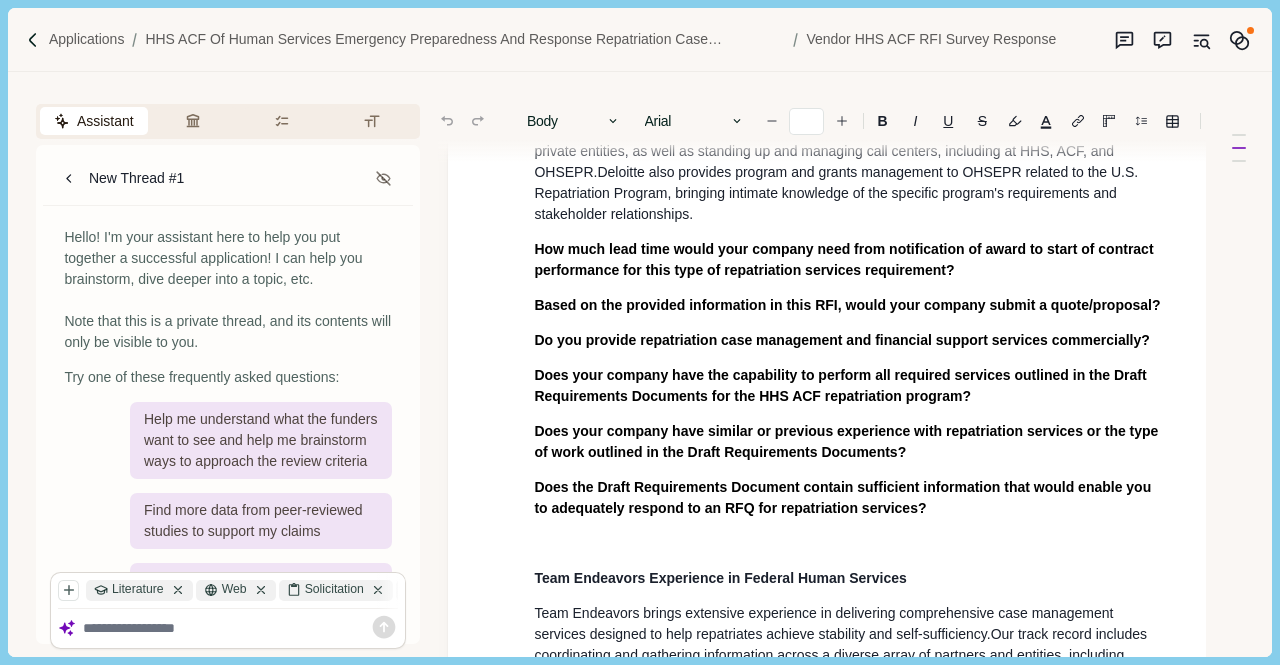 scroll, scrollTop: 2600, scrollLeft: 0, axis: vertical 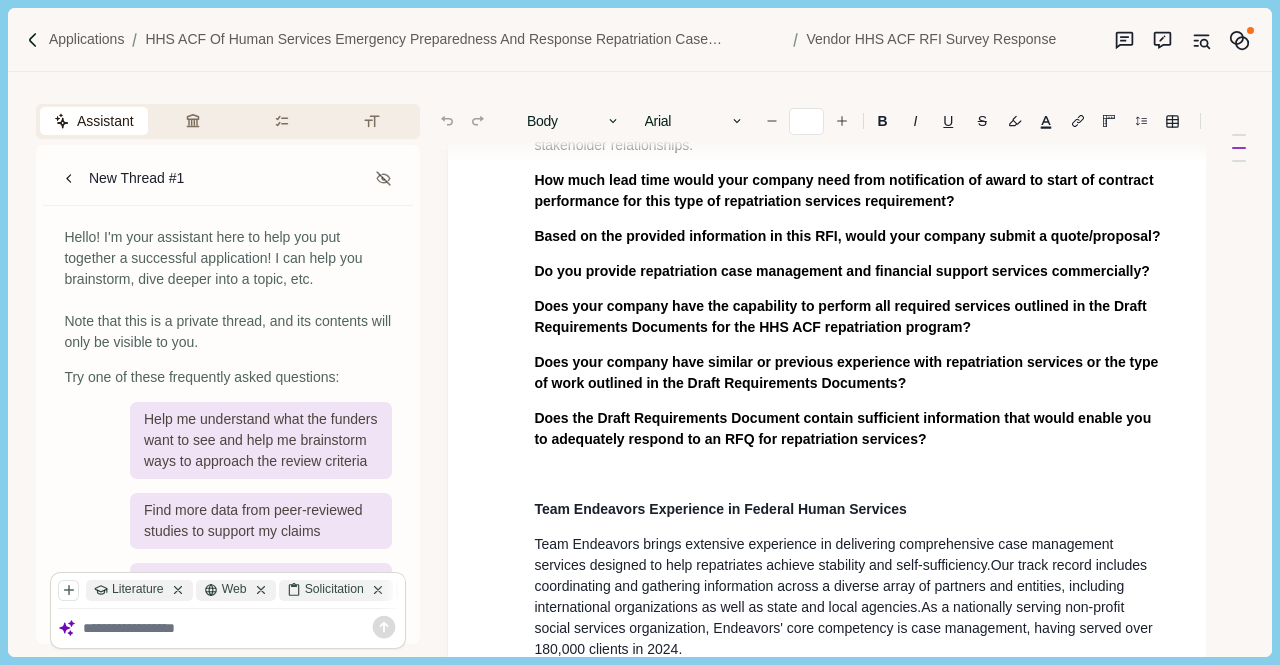click on "Based on the provided information in this RFI, would your company submit a quote/proposal?" at bounding box center [847, 236] 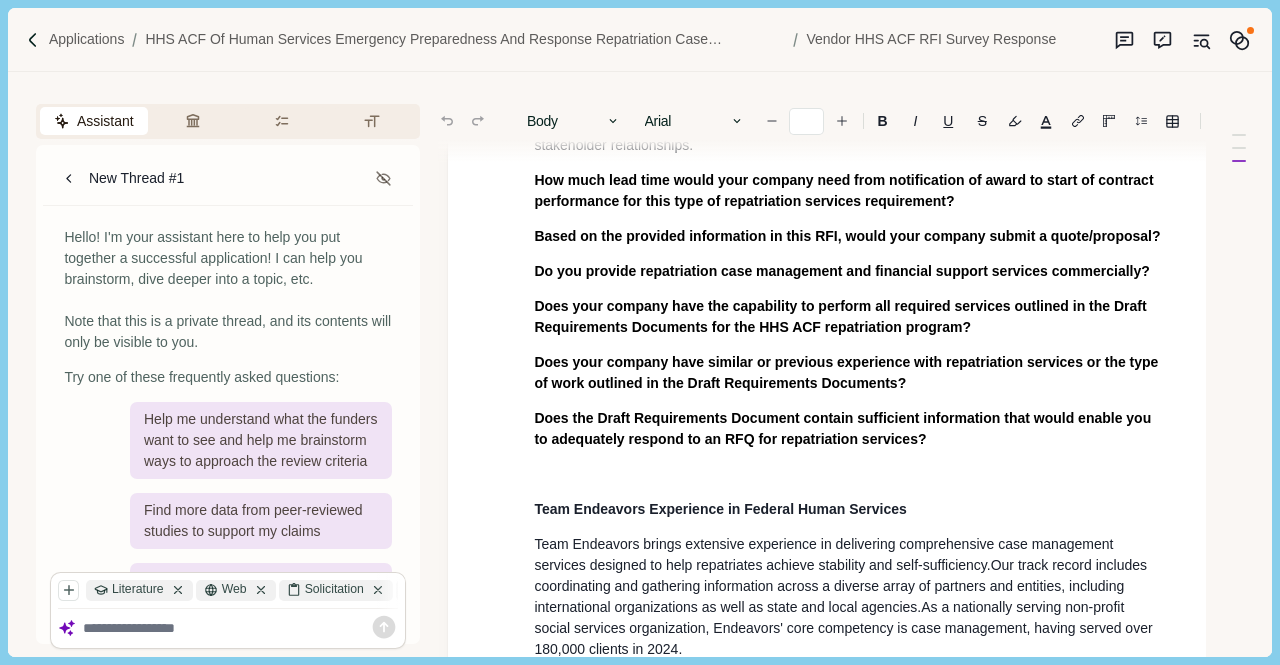 click on "Based on the provided information in this RFI, would your company submit a quote/proposal?" at bounding box center [847, 236] 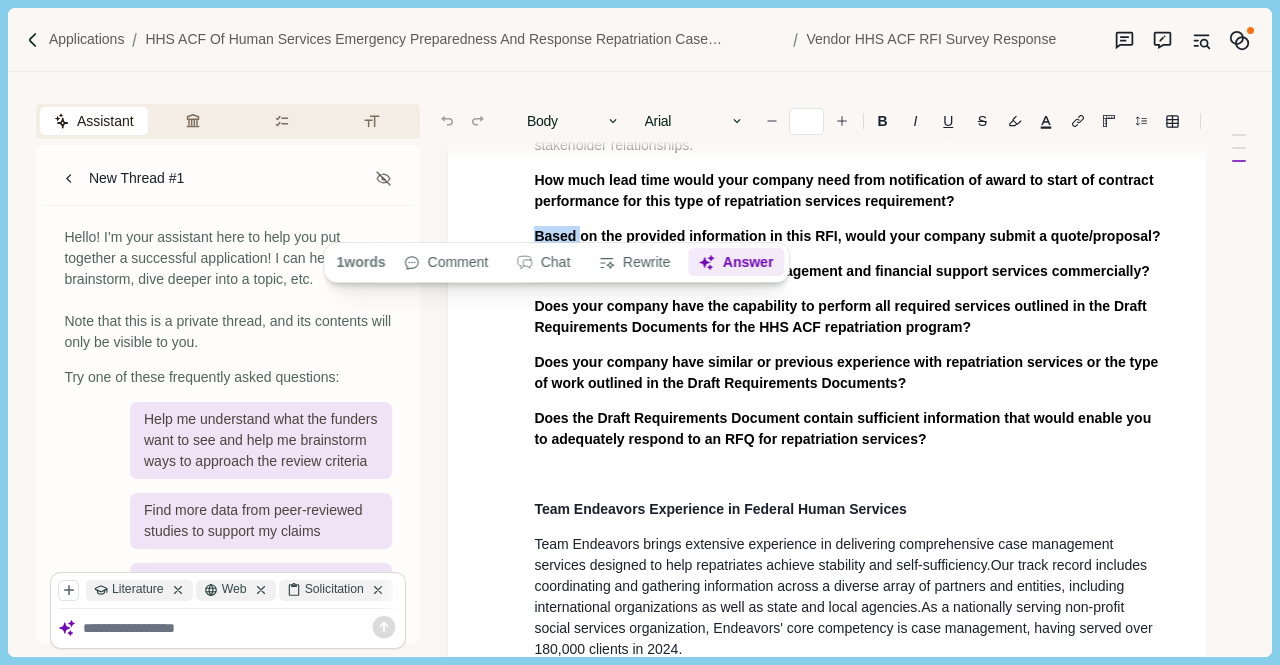 click on "Answer" at bounding box center (736, 263) 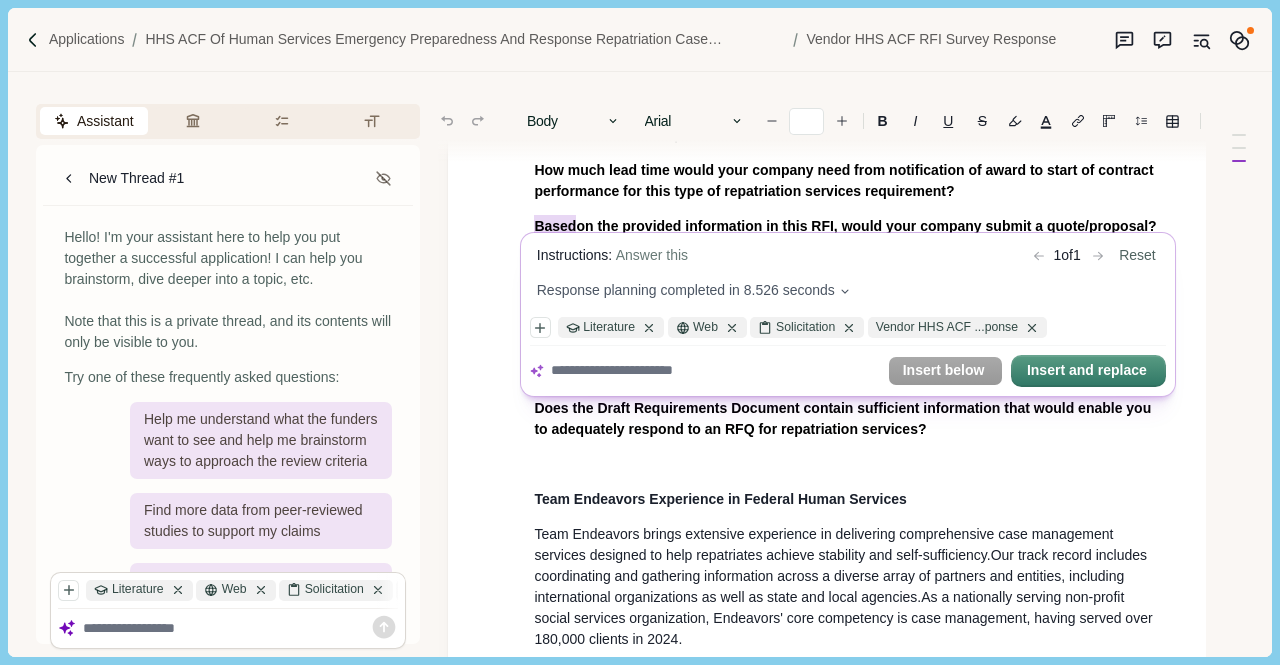 scroll, scrollTop: 2600, scrollLeft: 0, axis: vertical 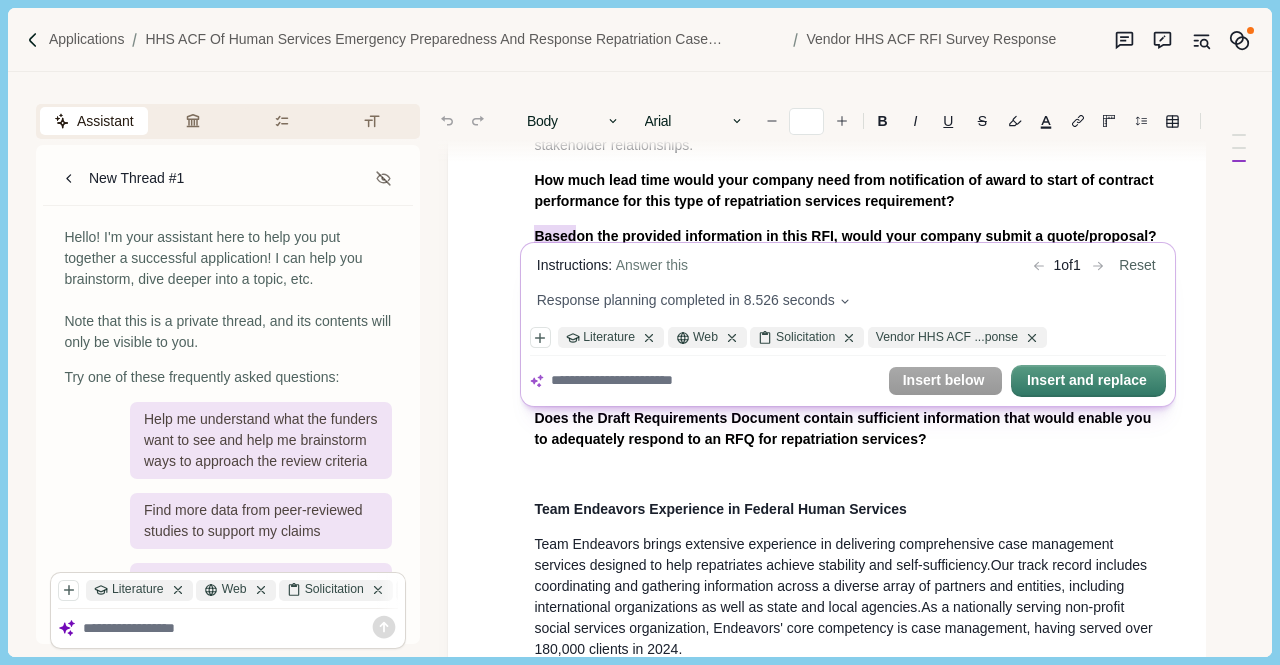 click on "Applications HHS ACF of Human Services Emergency Preparedness and Response Repatriation Case Management and Financial Support Services (DOIDFBO250042) Vendor HHS ACF RFI Survey Response Assistant Review Criteria Requirements Formatting New Thread #1 Hello! I'm your assistant here to help you put together a successful application! I can help you brainstorm, dive deeper into a topic, etc. Note that this is a private thread, and its contents will only be visible to you. Try one of these frequently asked questions: Help me understand what the funders want to see and help me brainstorm ways to approach the review criteria Find more data from peer-reviewed studies to support my claims Give feedback for my current proposal and suggest improvements Compare my project to similar projects that have been funded by this program Literature Web Solicitation Vendor HHS ACF ...ponse Note: AI can make mistakes. Consider checking important information. Section: General (G) Provide company name and address (G1) Section: 1." at bounding box center [640, 332] 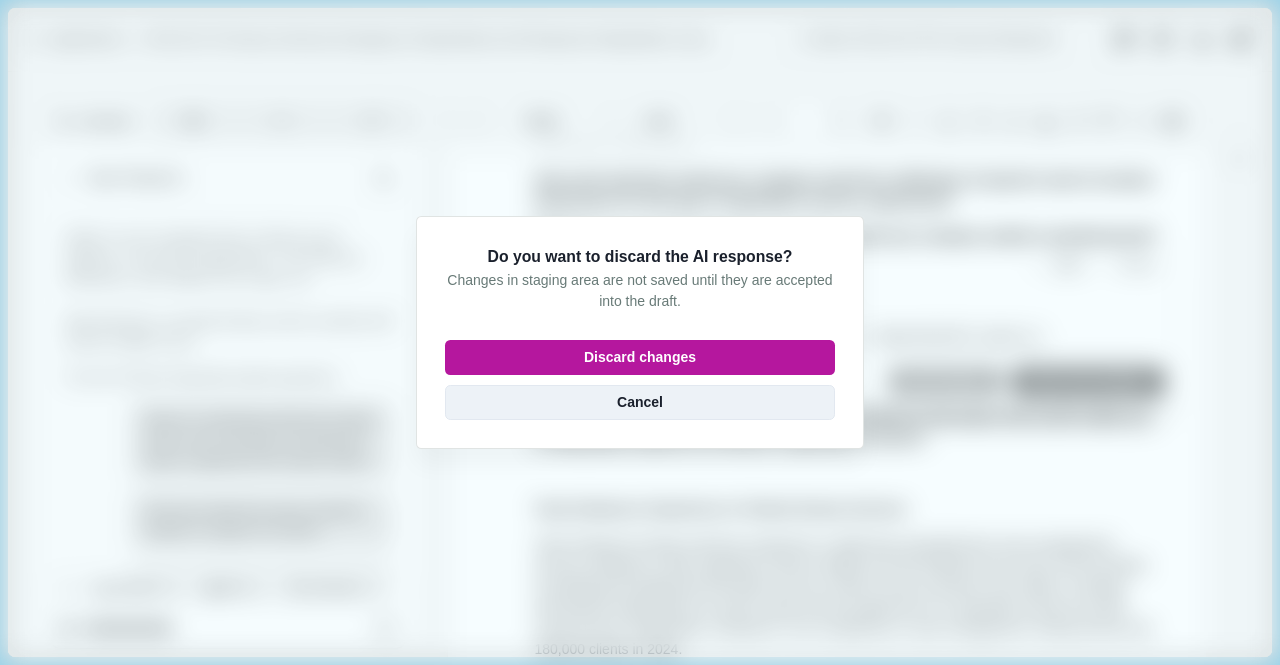 click on "Cancel" at bounding box center [640, 402] 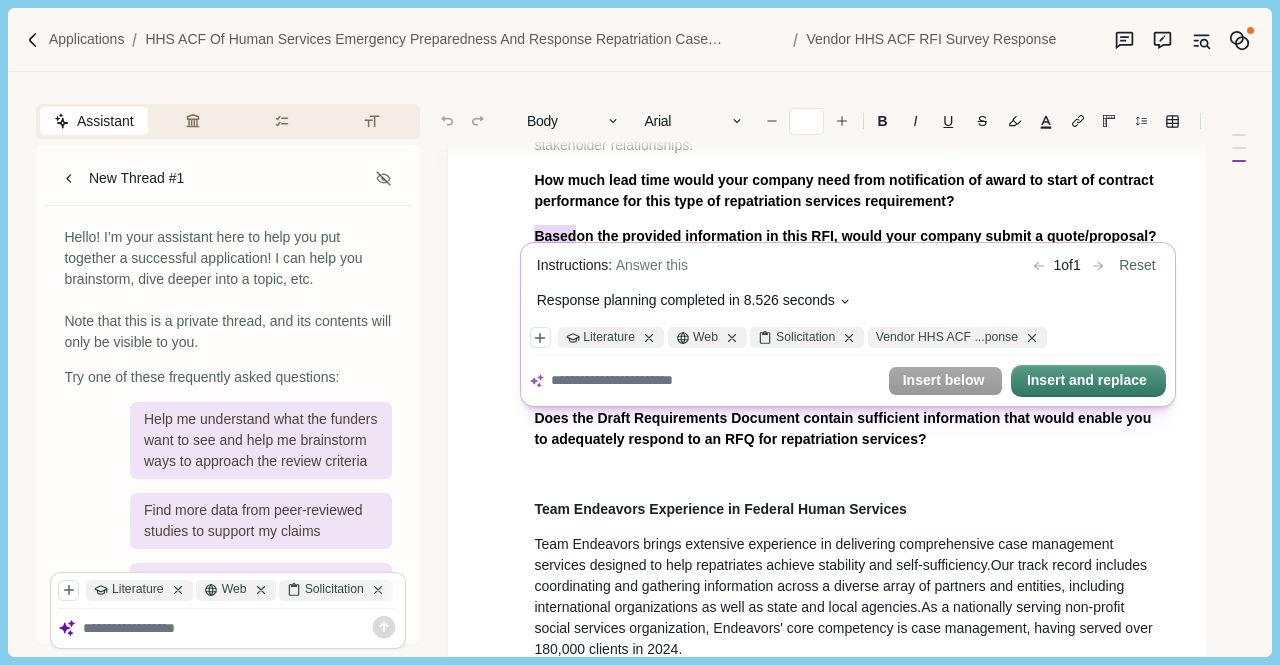 click on "Response planning completed in 8.526 seconds" at bounding box center (686, 301) 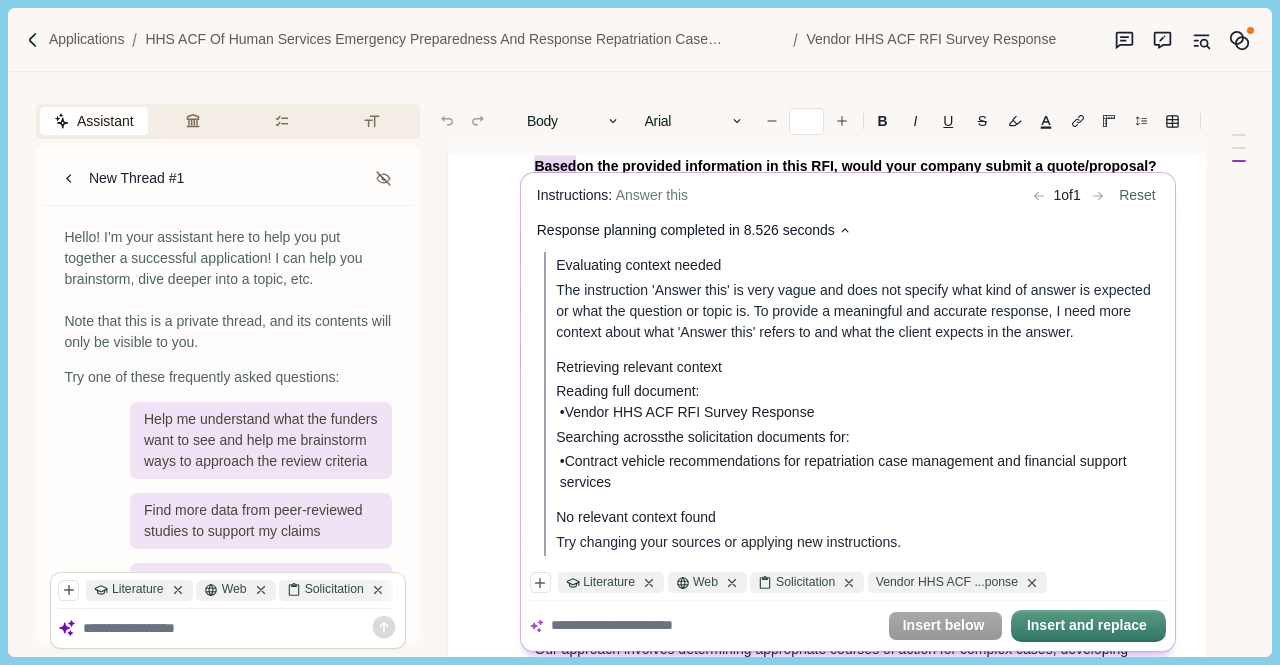 scroll, scrollTop: 2700, scrollLeft: 0, axis: vertical 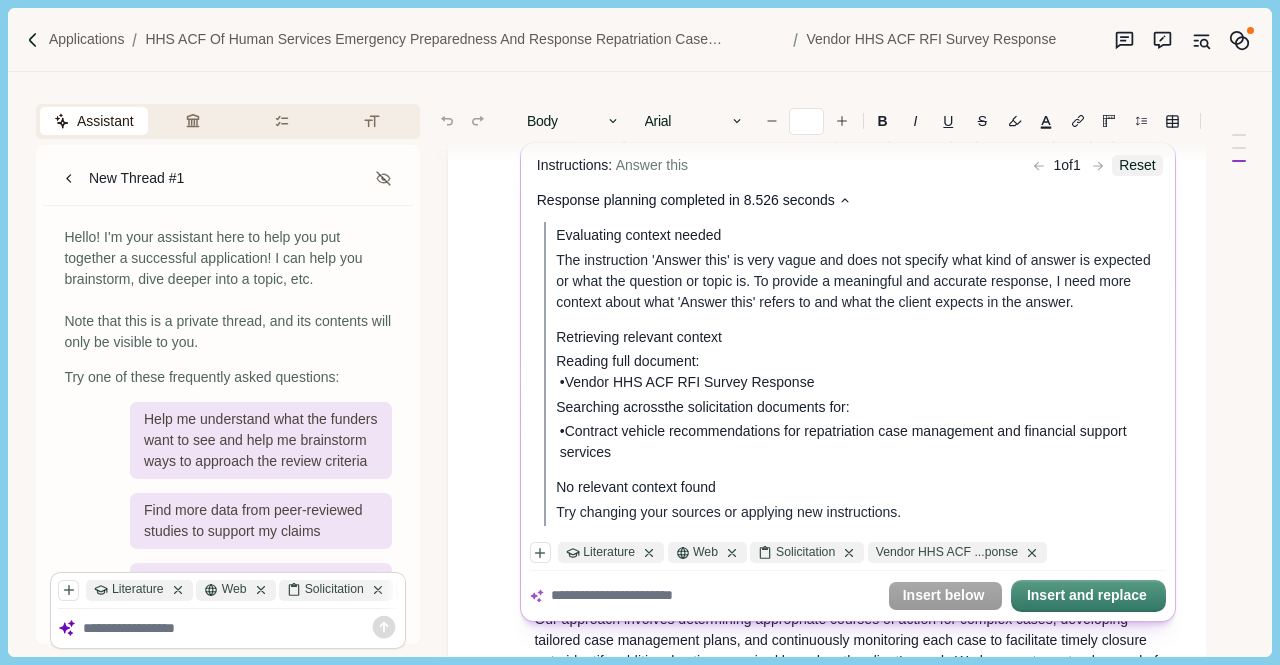 click on "Reset" at bounding box center [1138, 166] 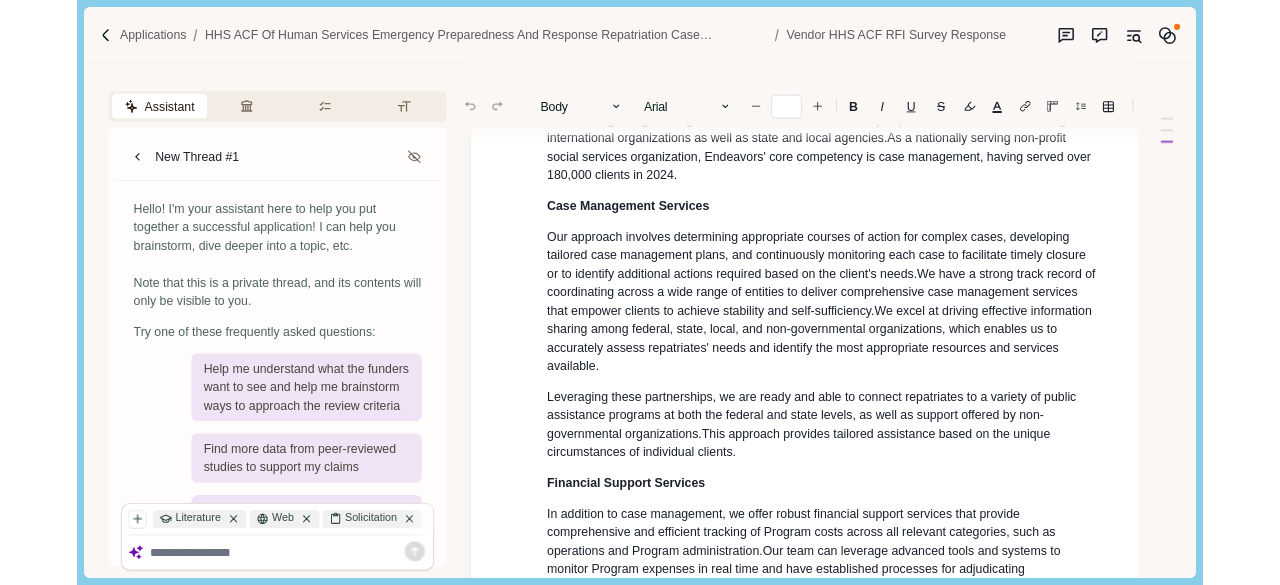 scroll, scrollTop: 2882, scrollLeft: 0, axis: vertical 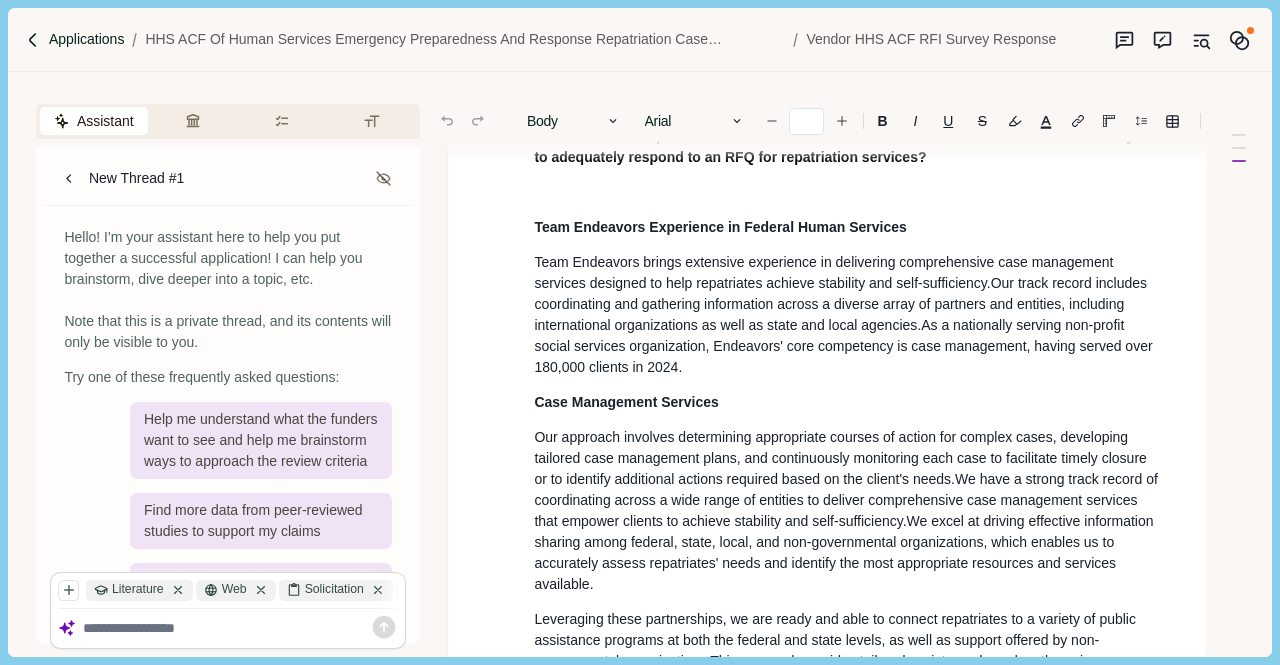 click on "Applications" at bounding box center (87, 39) 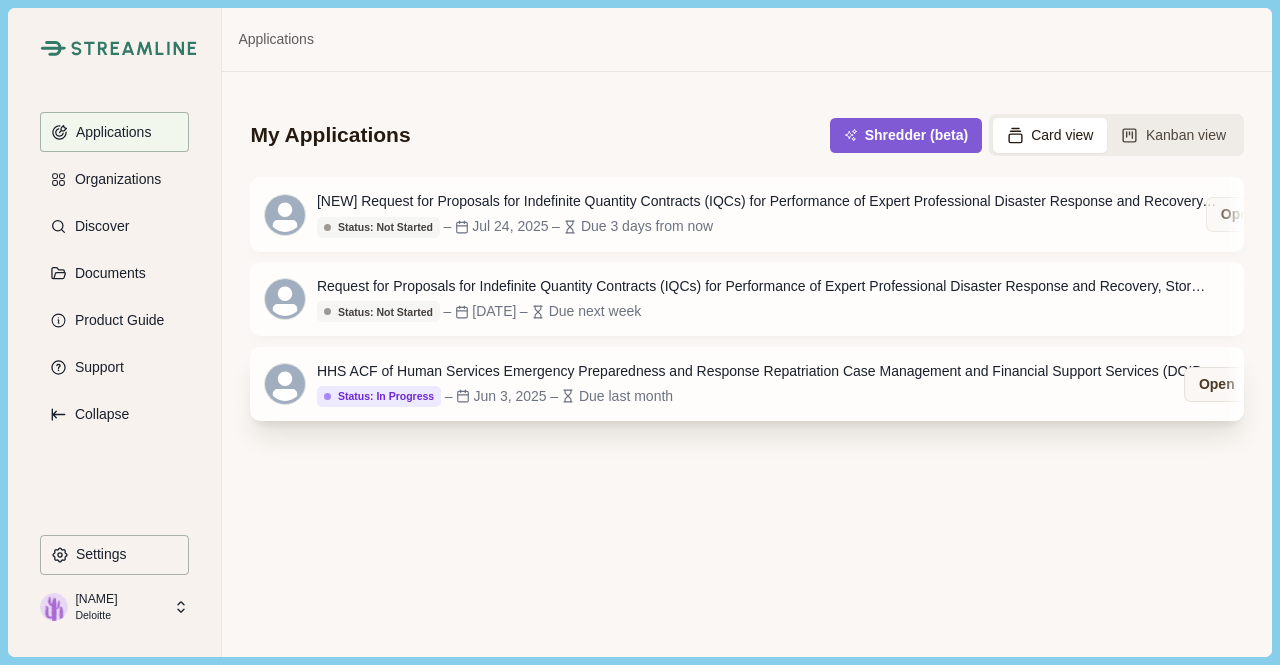 click on "HHS ACF of Human Services Emergency Preparedness and Response Repatriation Case Management and Financial Support Services (DOIDFBO250042)" at bounding box center [767, 371] 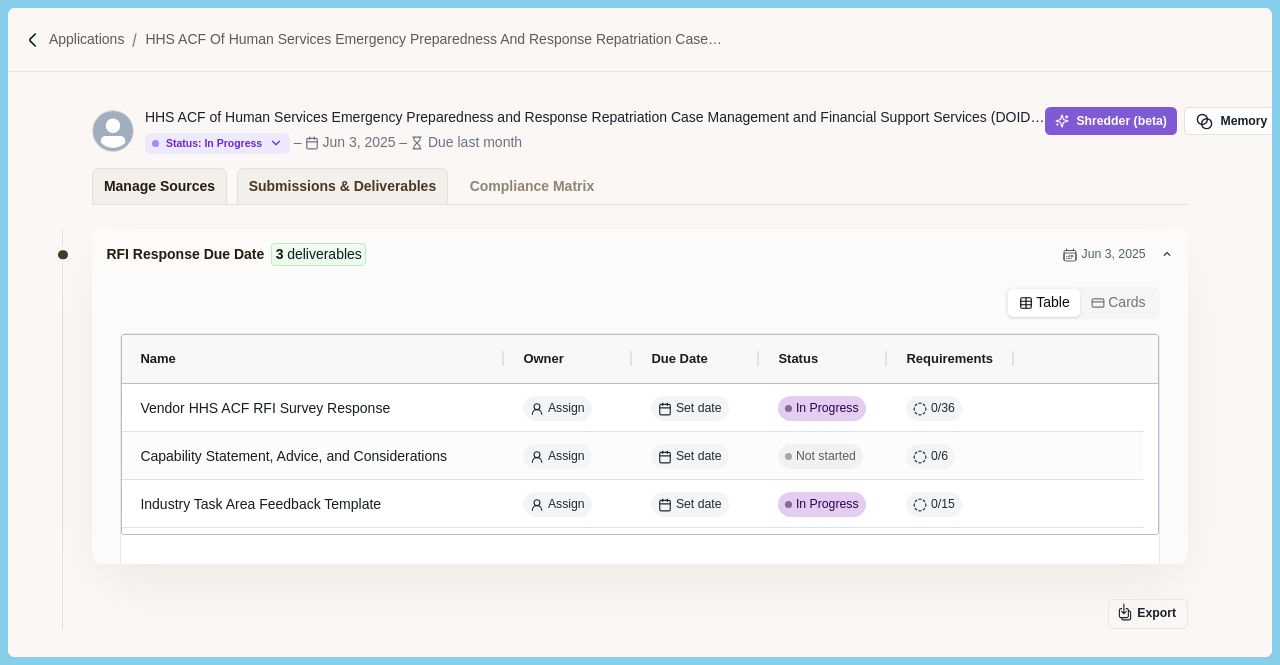 click on "Manage Sources" at bounding box center (159, 186) 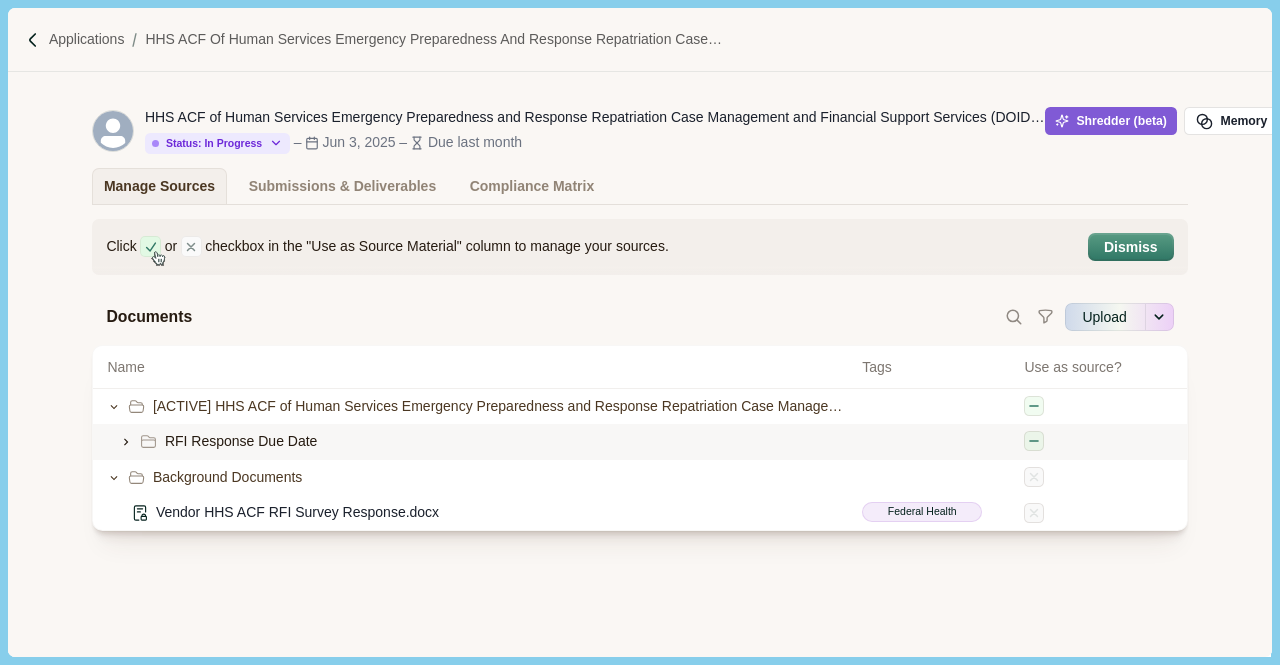 click on "RFI Response Due Date" at bounding box center (241, 441) 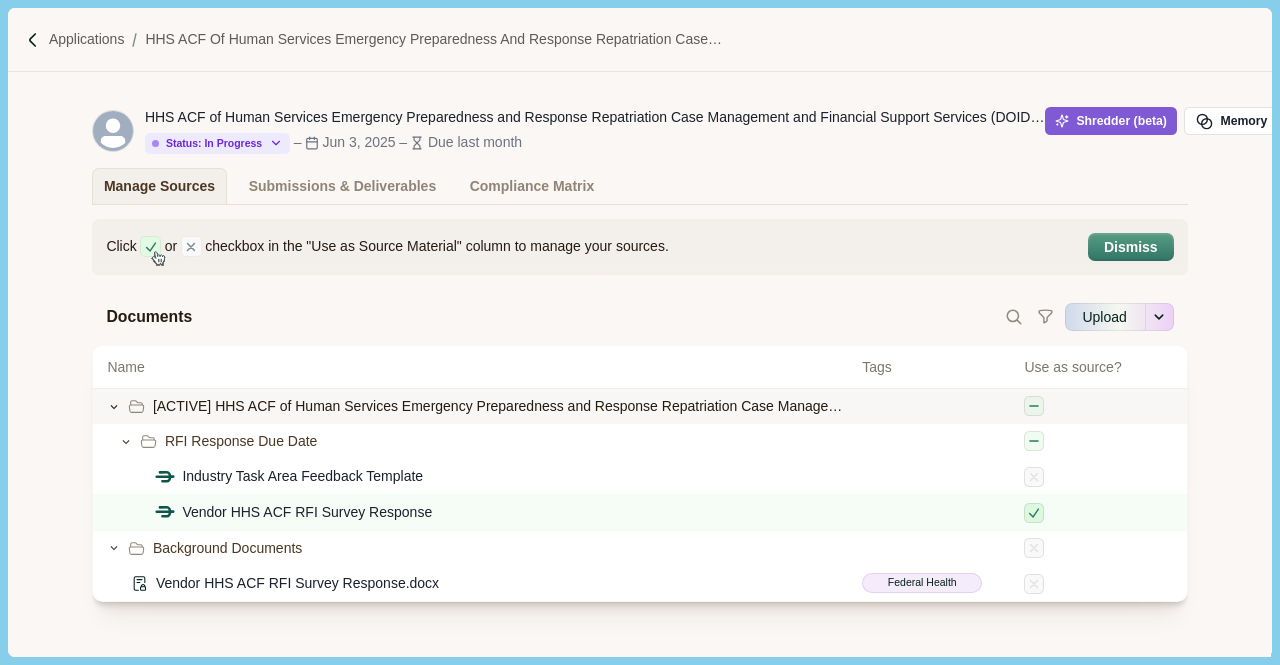 click on "[ACTIVE] HHS ACF of Human Services Emergency Preparedness and Response Repatriation Case Management and Financial Support Services (DOIDFBO250042)" at bounding box center (500, 406) 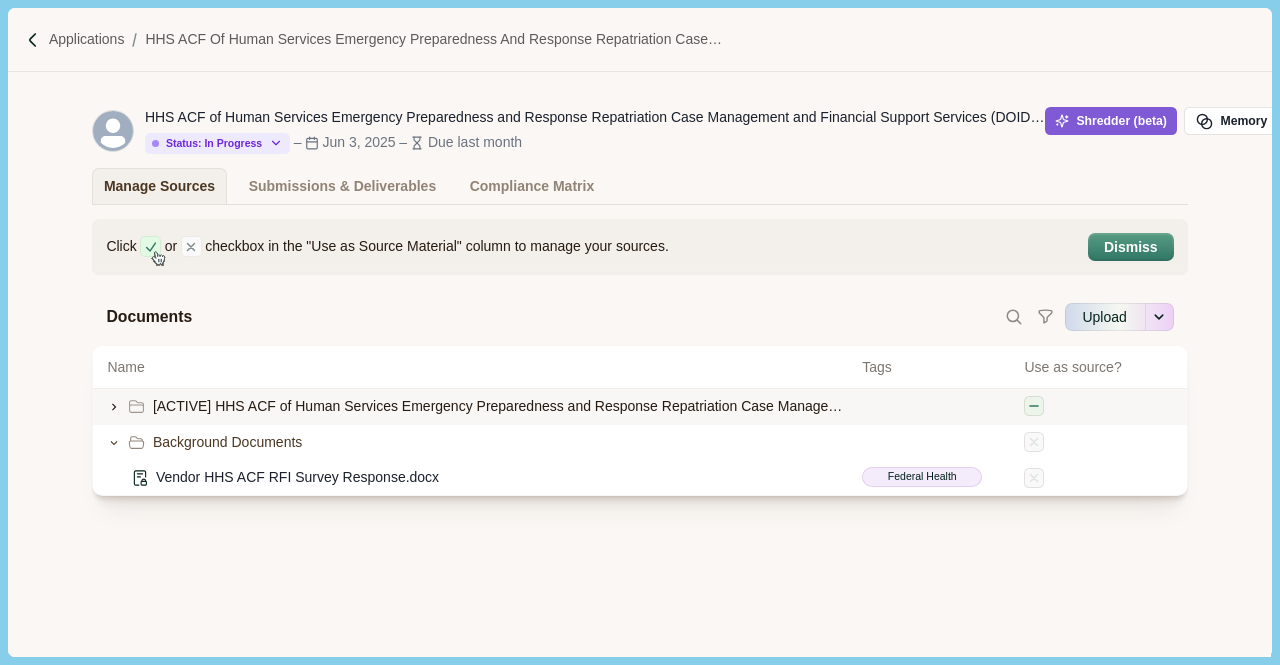 click on "[ACTIVE] HHS ACF of Human Services Emergency Preparedness and Response Repatriation Case Management and Financial Support Services (DOIDFBO250042)" at bounding box center [500, 406] 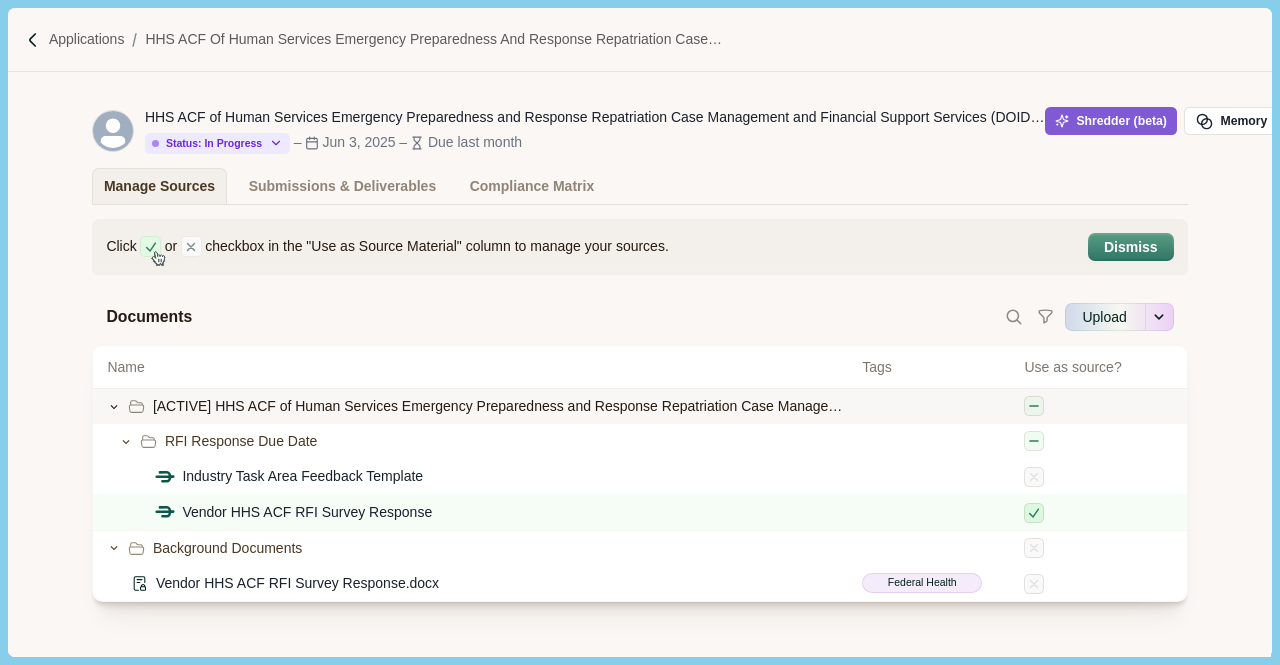 click on "[ACTIVE] HHS ACF of Human Services Emergency Preparedness and Response Repatriation Case Management and Financial Support Services (DOIDFBO250042)" at bounding box center [500, 406] 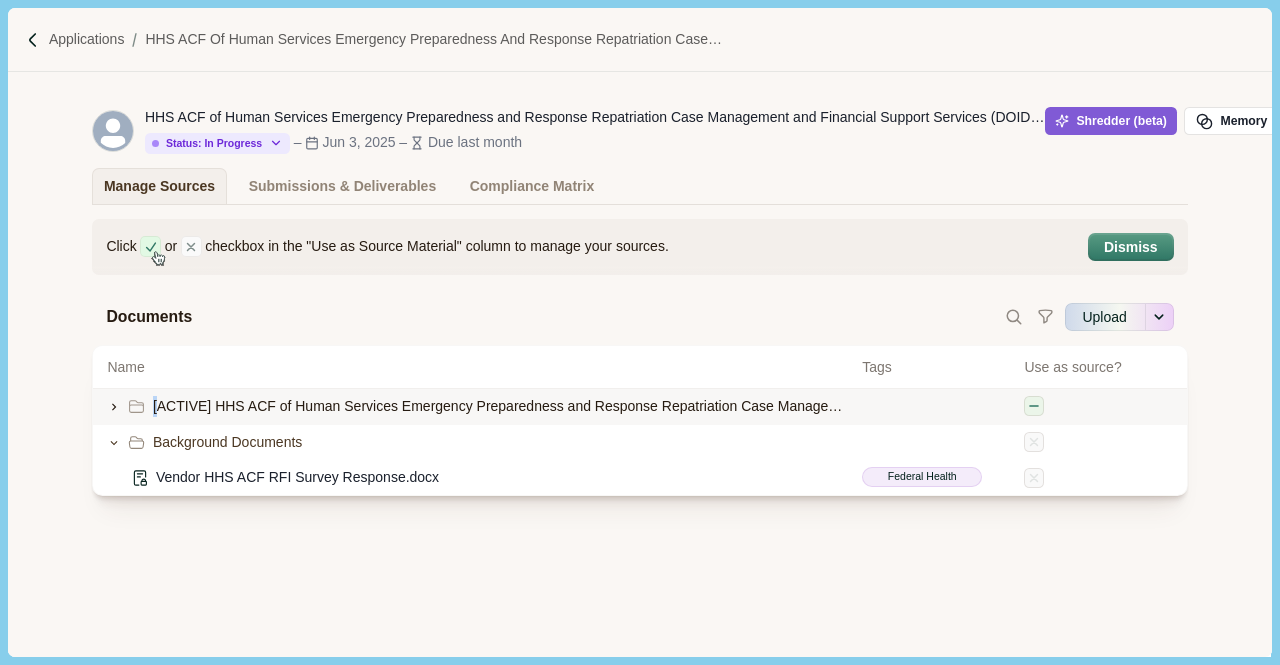 click on "[ACTIVE] HHS ACF of Human Services Emergency Preparedness and Response Repatriation Case Management and Financial Support Services (DOIDFBO250042)" at bounding box center [500, 406] 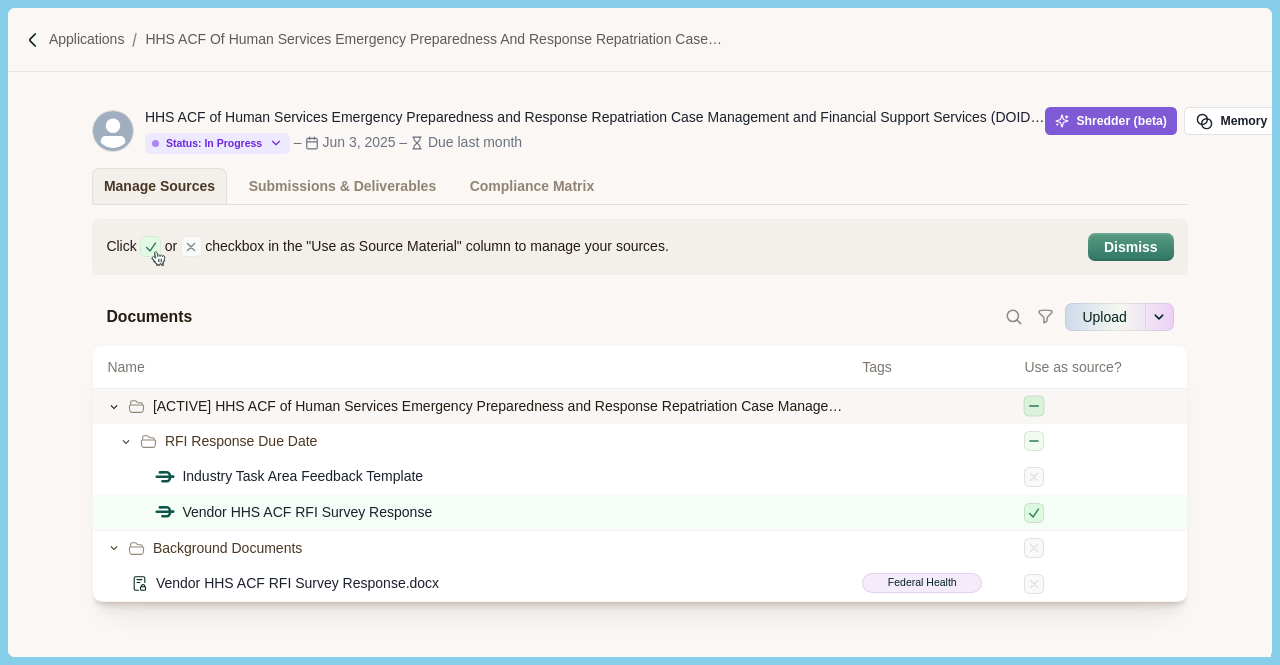 click at bounding box center [1034, 406] 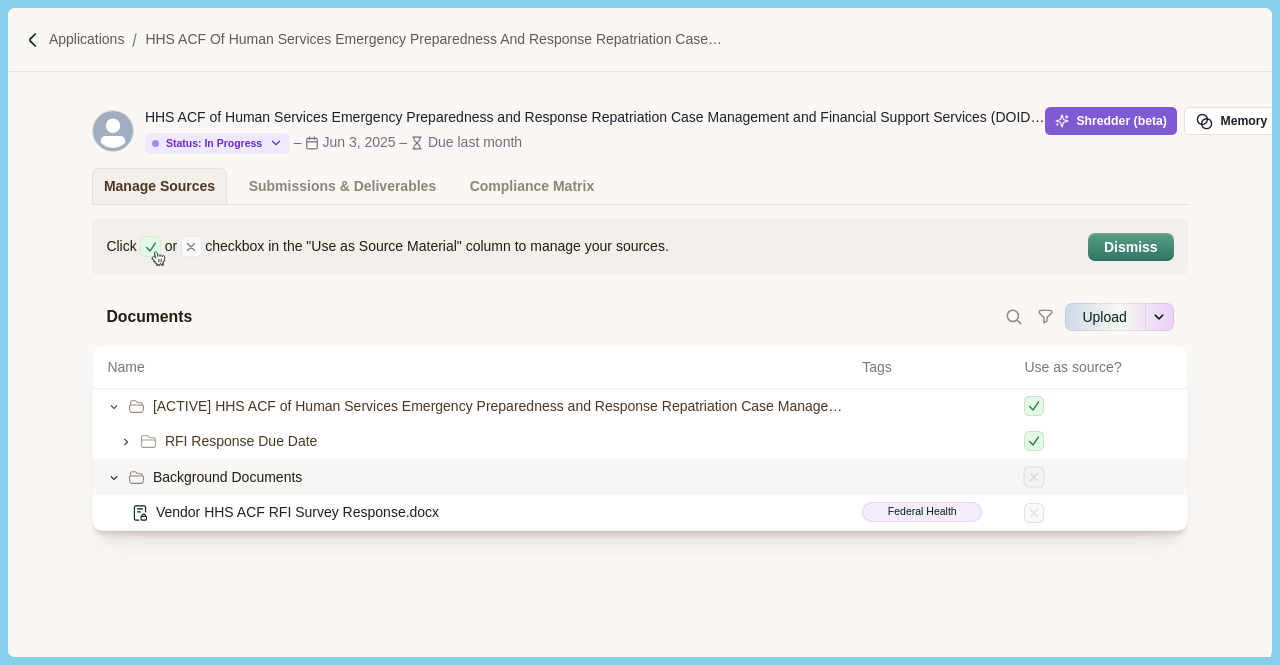 click 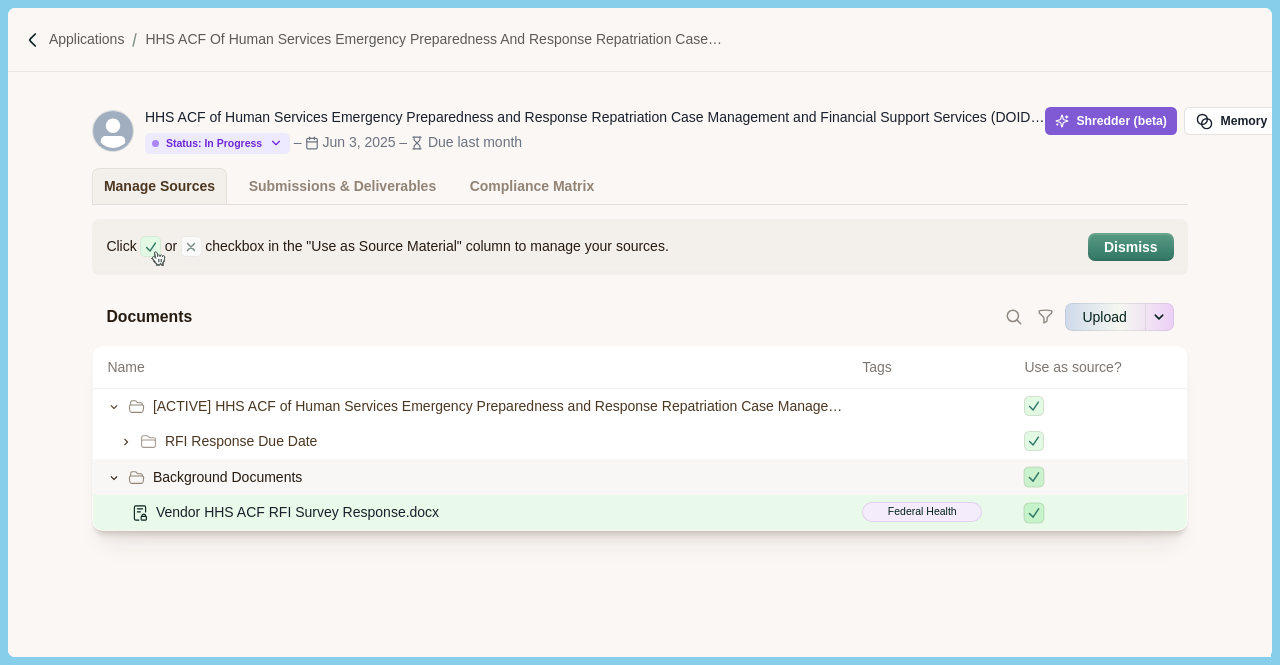 click 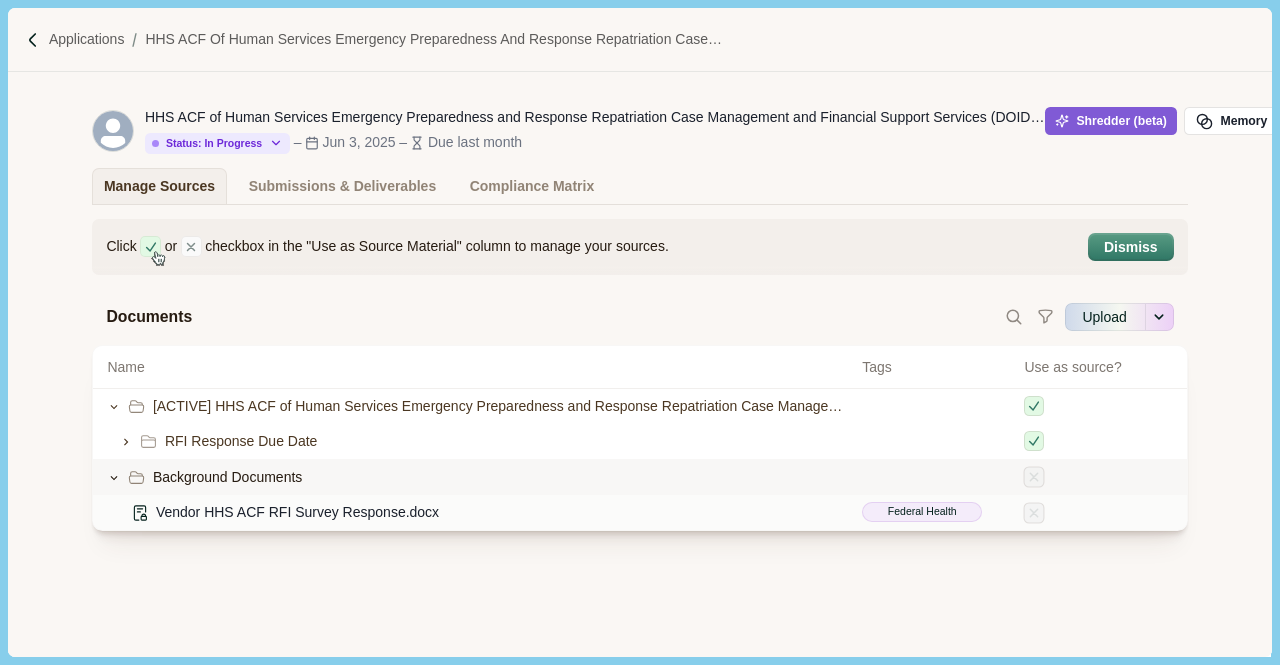 click 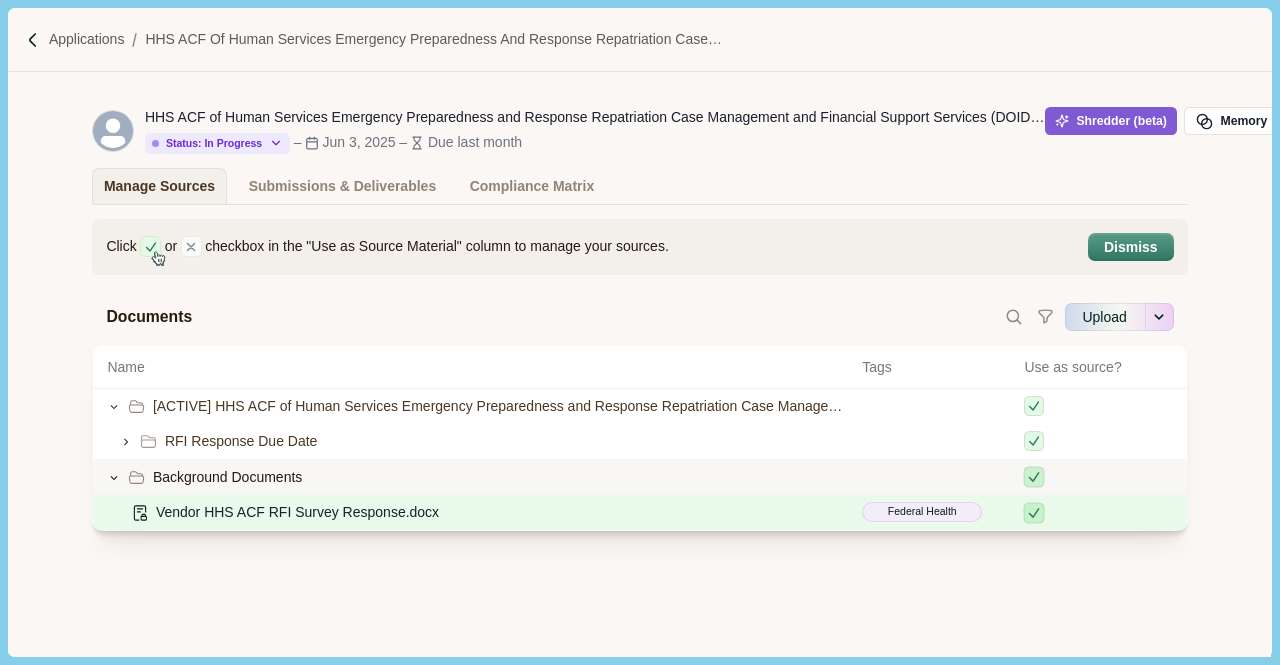 click on "Background Documents" at bounding box center [227, 477] 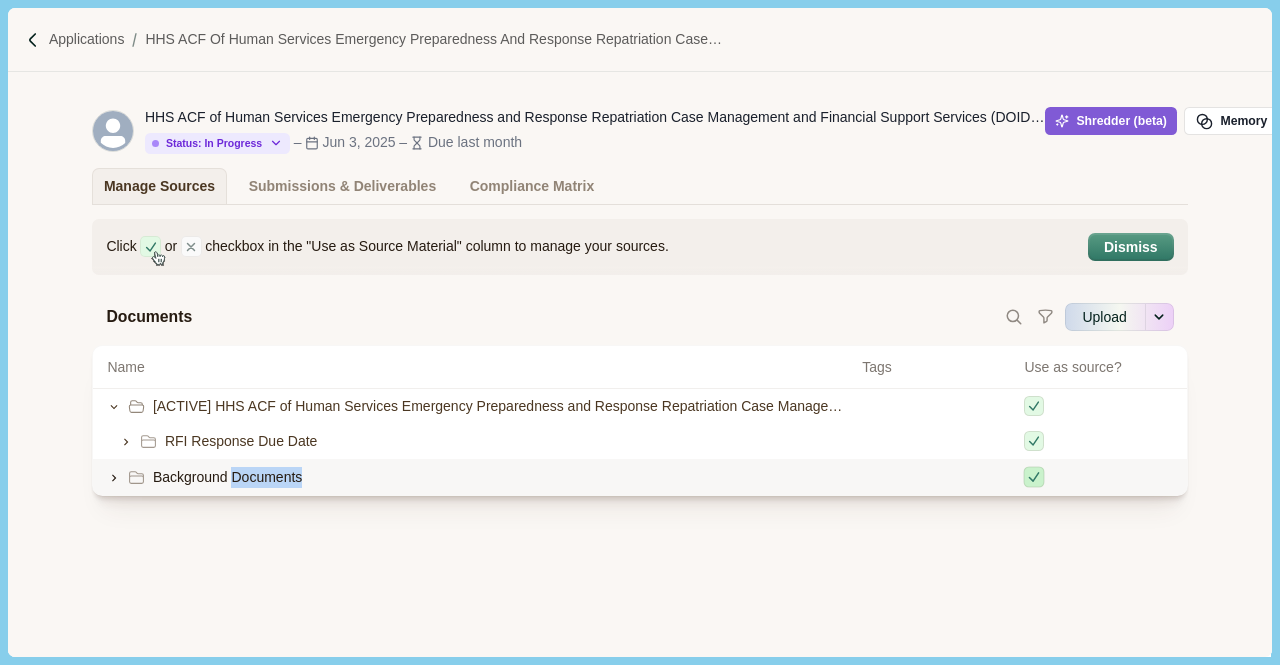 click on "Background Documents" at bounding box center (227, 477) 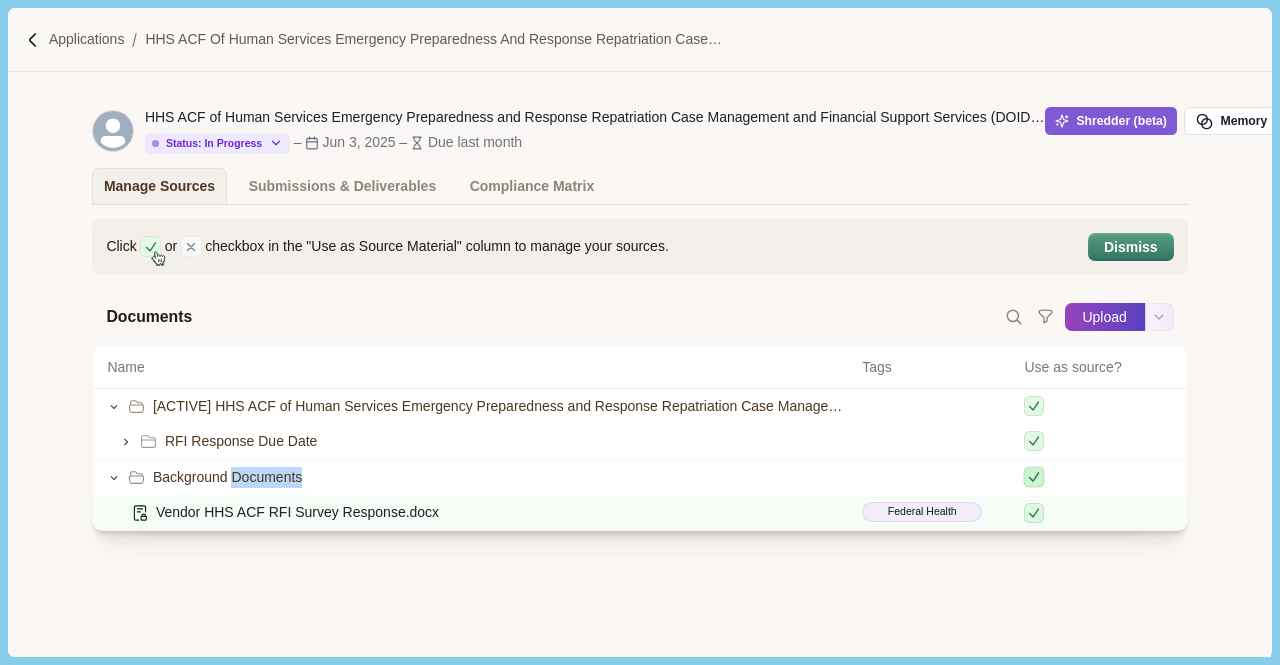 click on "Upload" at bounding box center (1105, 317) 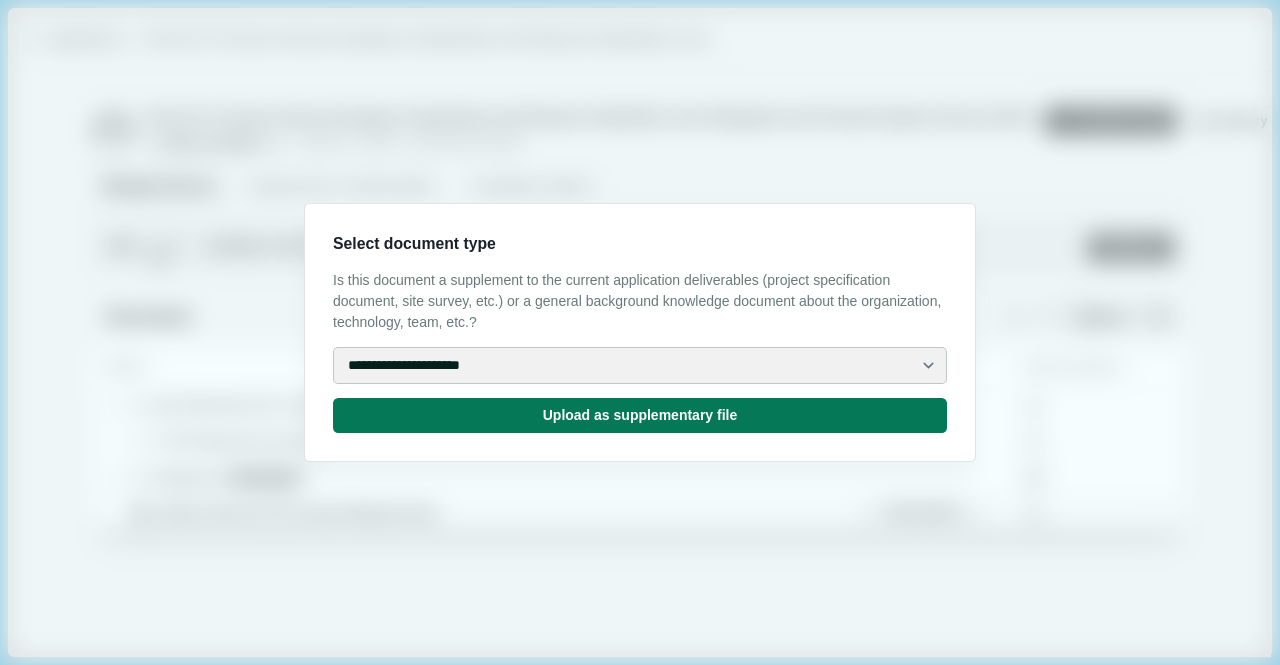click on "**********" at bounding box center [640, 365] 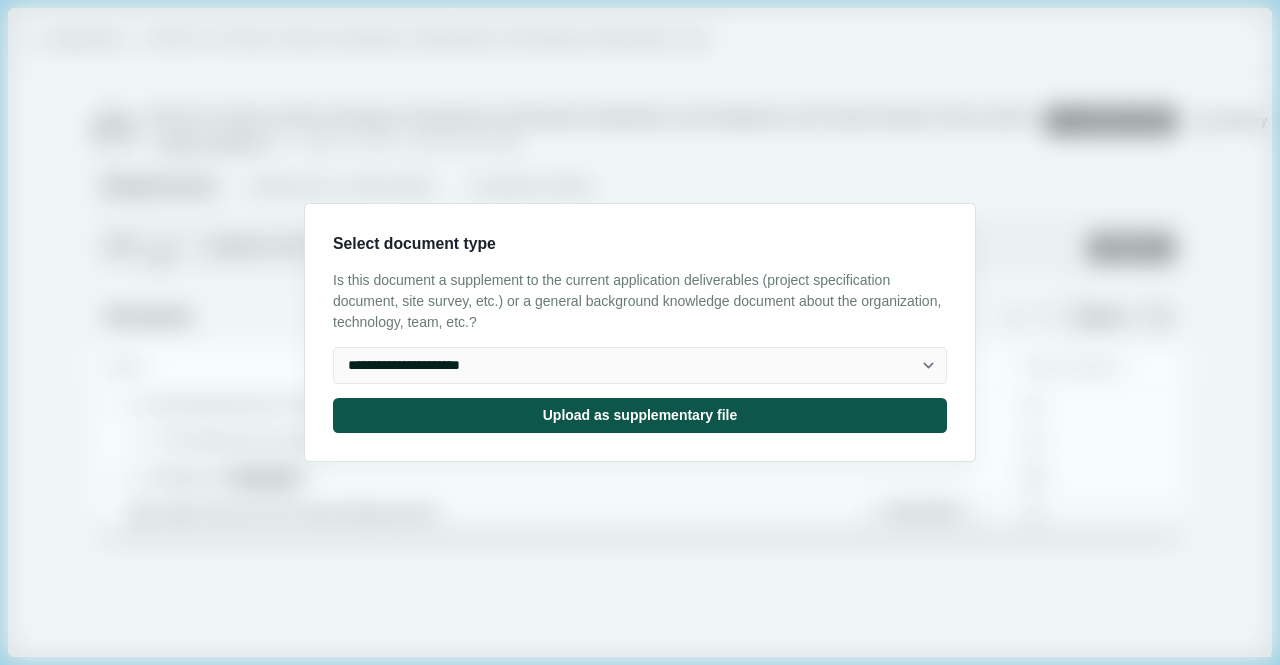 click on "Upload as supplementary file" at bounding box center [640, 415] 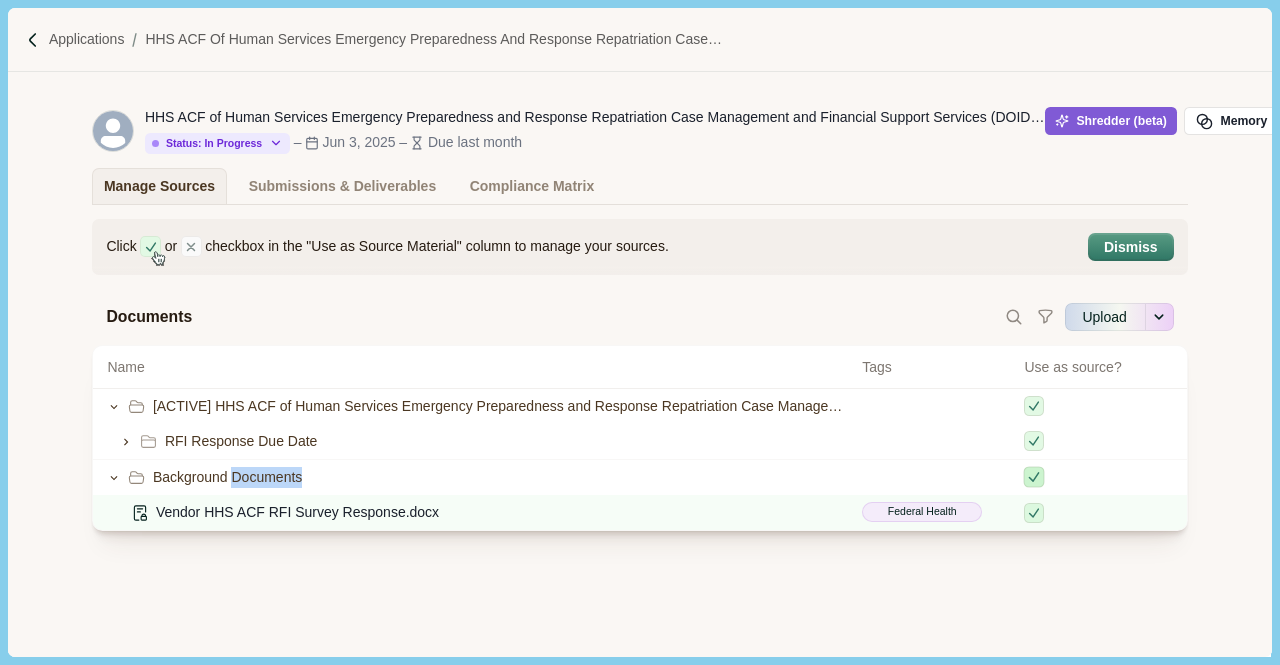 type on "**********" 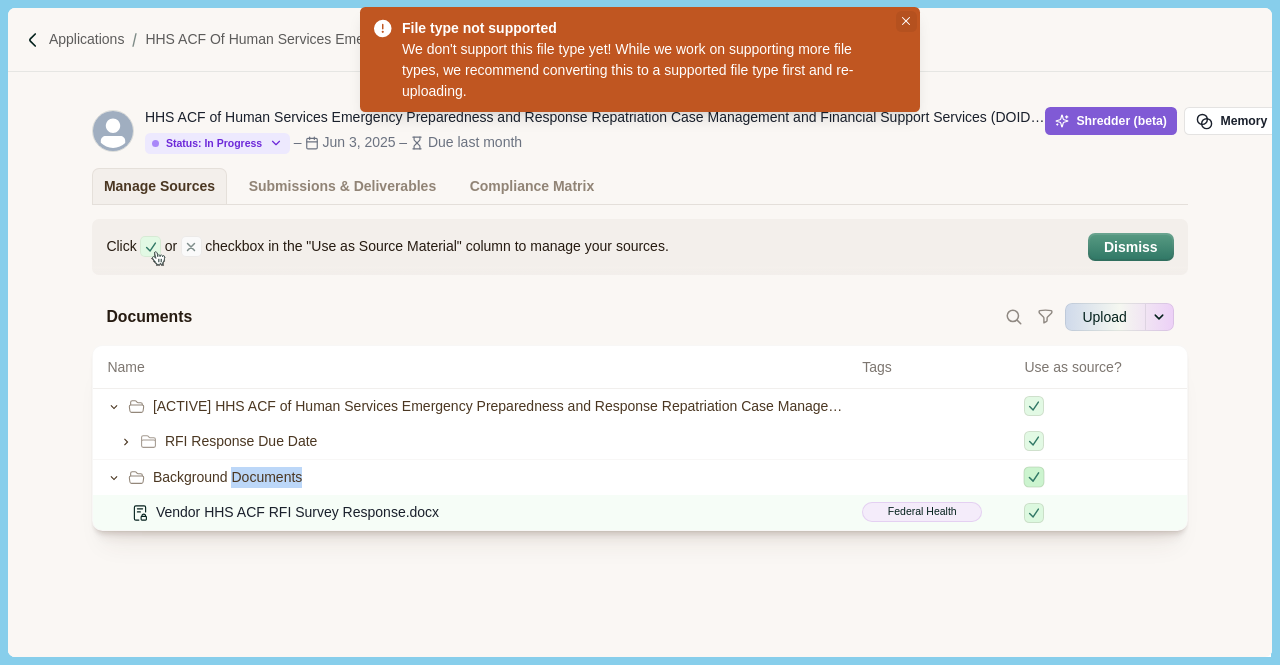 click 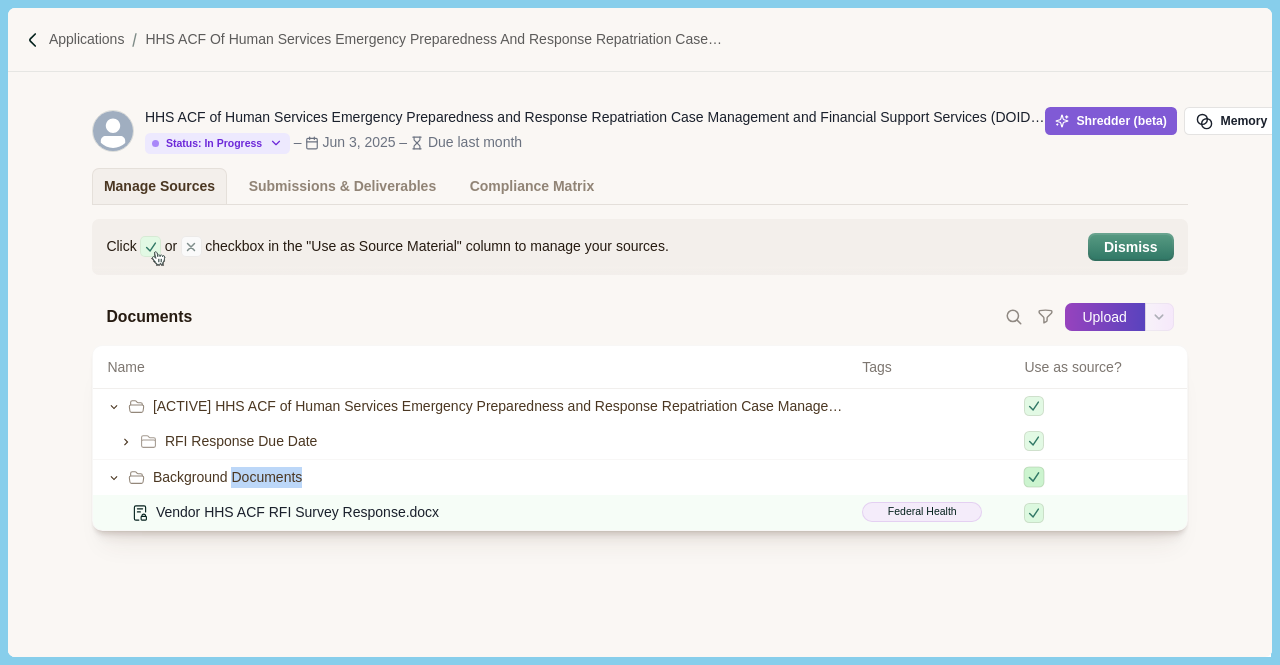 click on "Upload" at bounding box center [1105, 317] 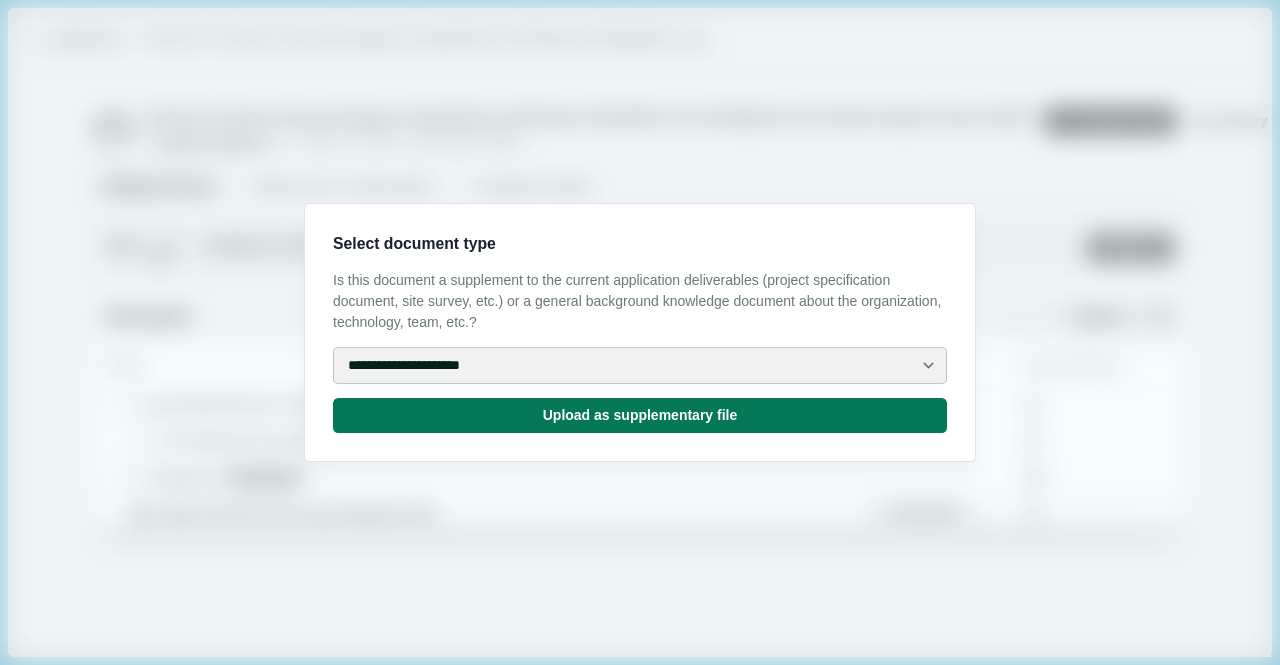 click on "**********" at bounding box center (640, 365) 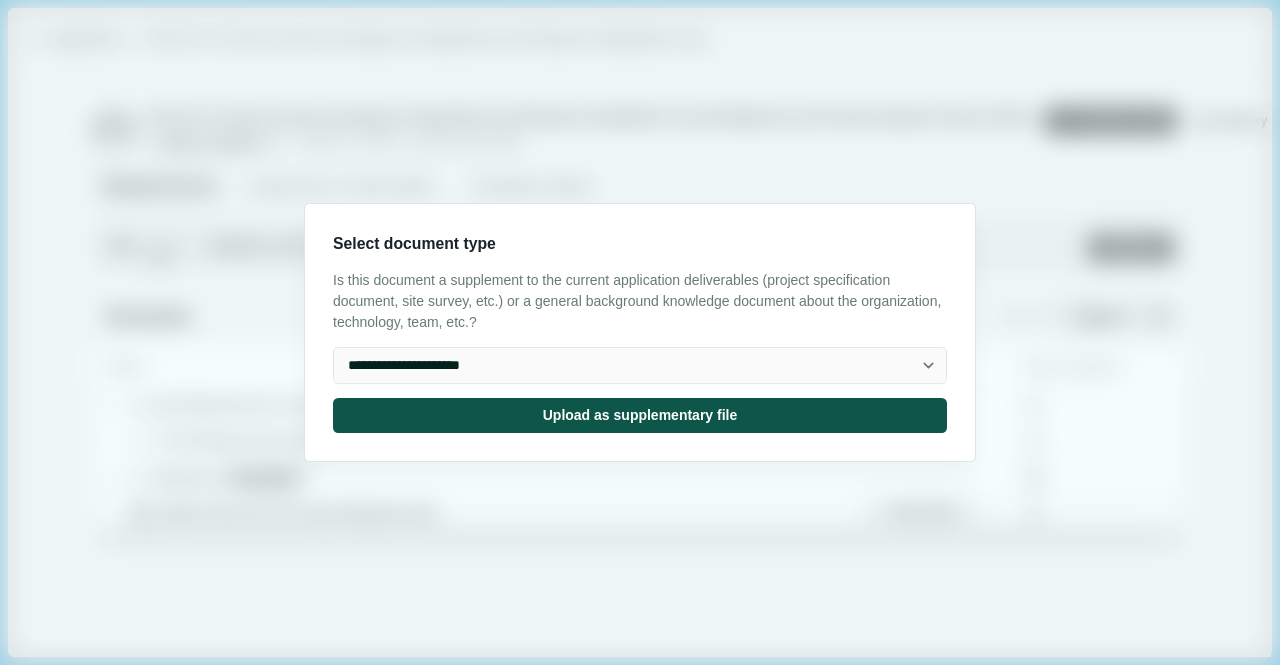 click on "Upload as supplementary file" at bounding box center [640, 415] 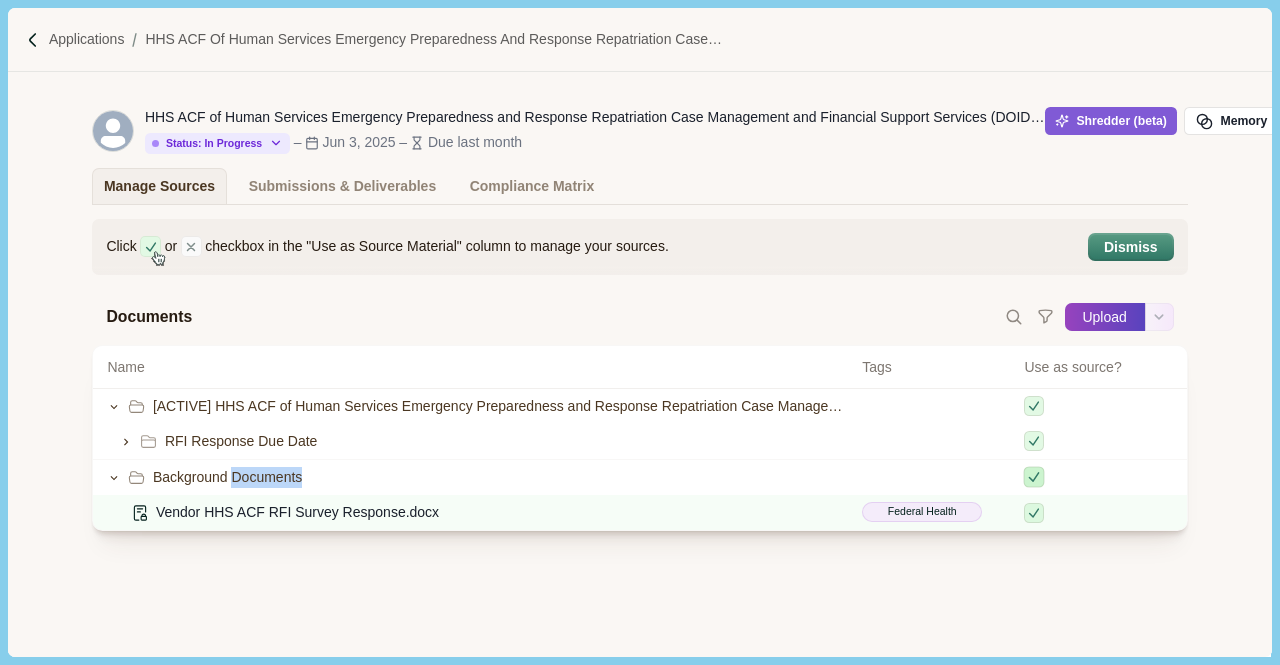 click on "Upload" at bounding box center (1105, 317) 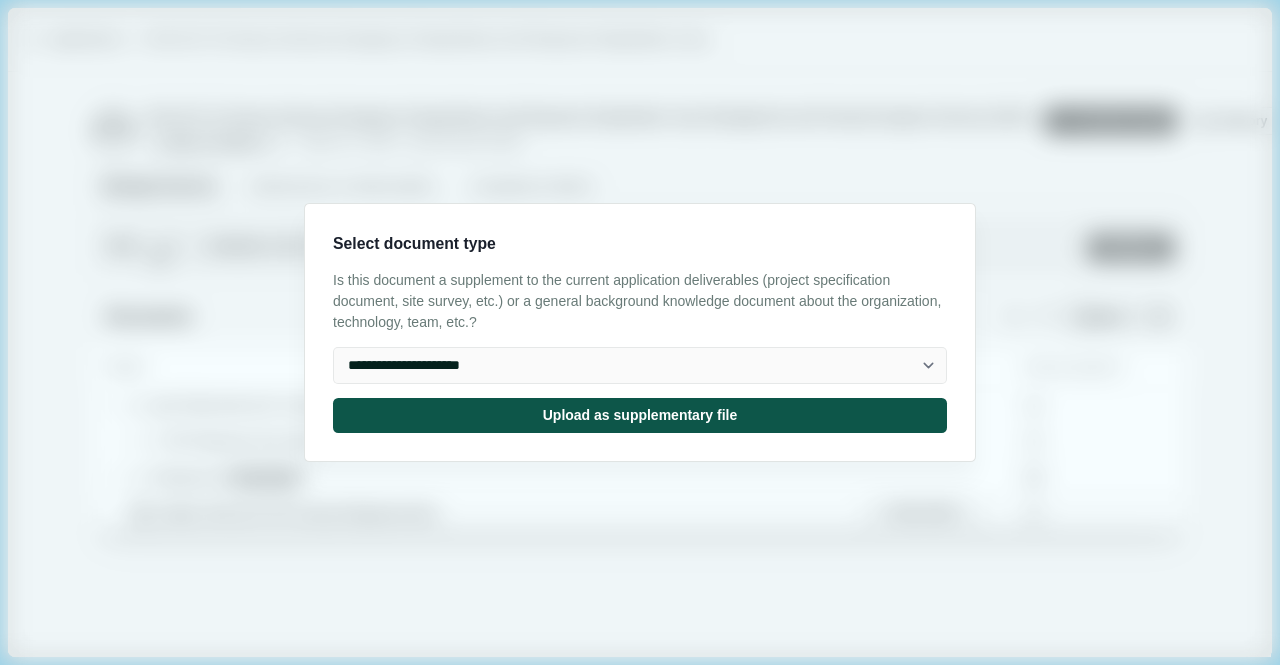 click on "Upload as supplementary file" at bounding box center [640, 415] 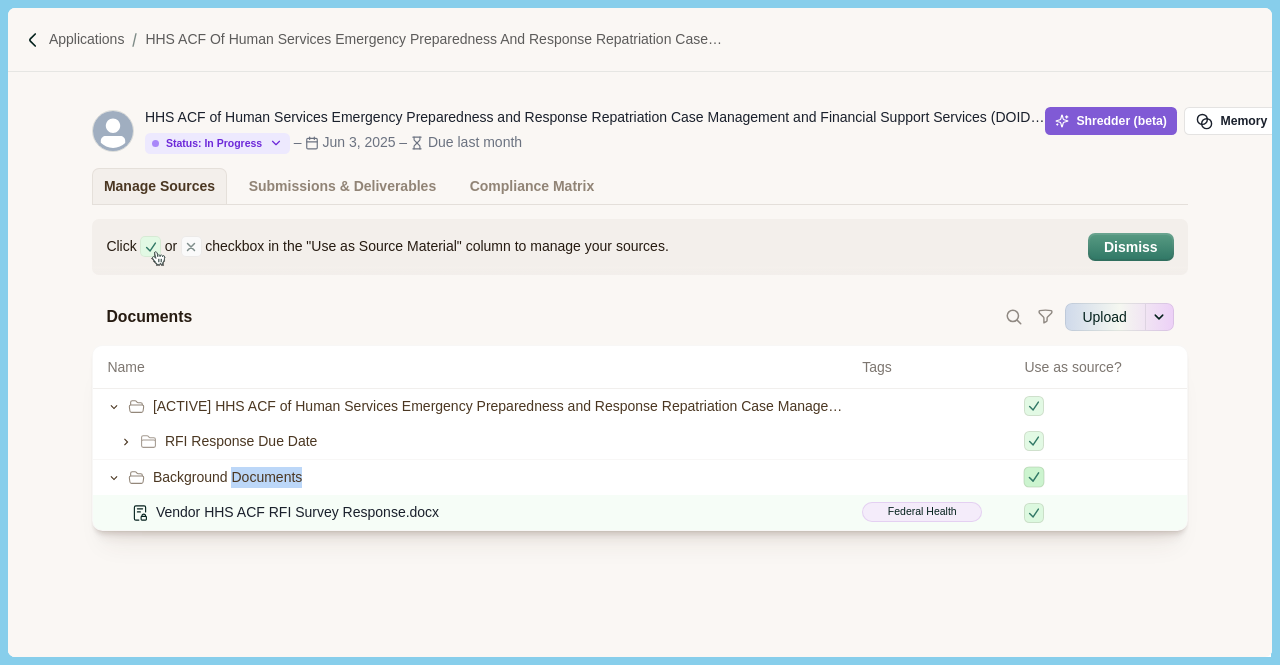 type on "**********" 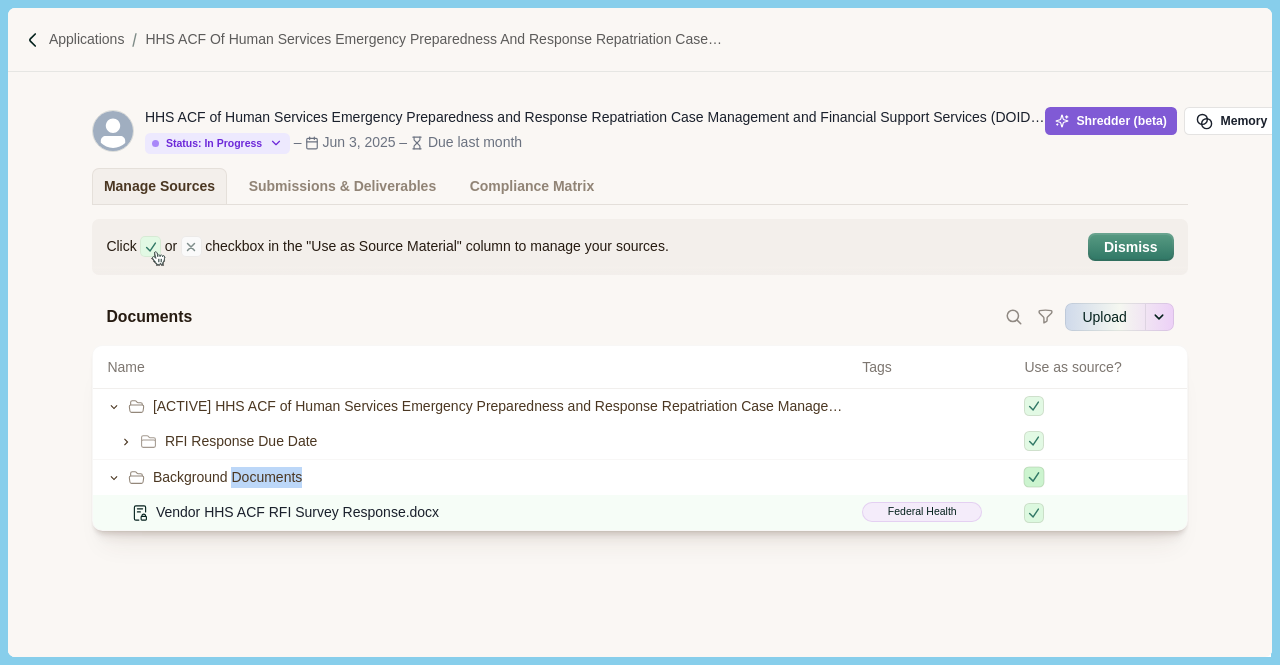 type 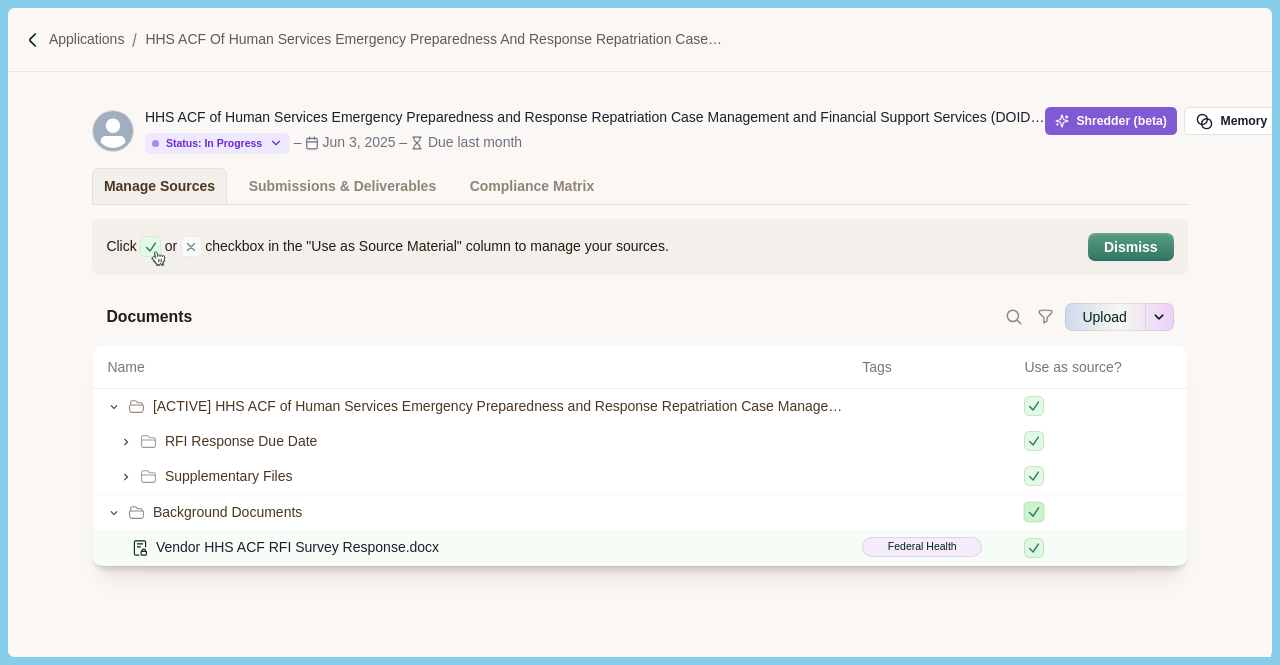 click at bounding box center [1098, 512] 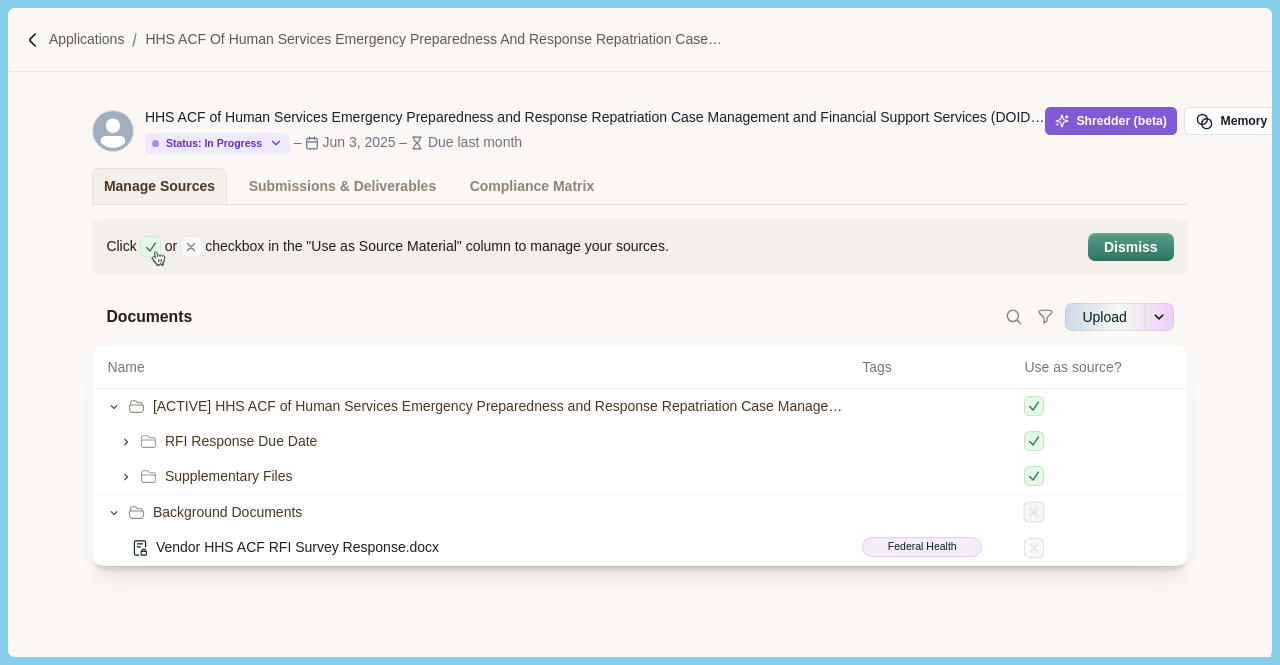 click on "Click or checkbox in the "Use as Source Material" column to manage your sources. Dismiss Documents Upload More Options Import From Google Drive Import From OneDrive Name Tags Use as source? [ACTIVE] HHS ACF of Human Services Emergency Preparedness and Response Repatriation Case Management and Financial Support Services (DOIDFBO250042) RFI Response Due Date Supplementary Files Background Documents Vendor HHS ACF RFI Survey Response.docx Federal Health" at bounding box center [639, 435] 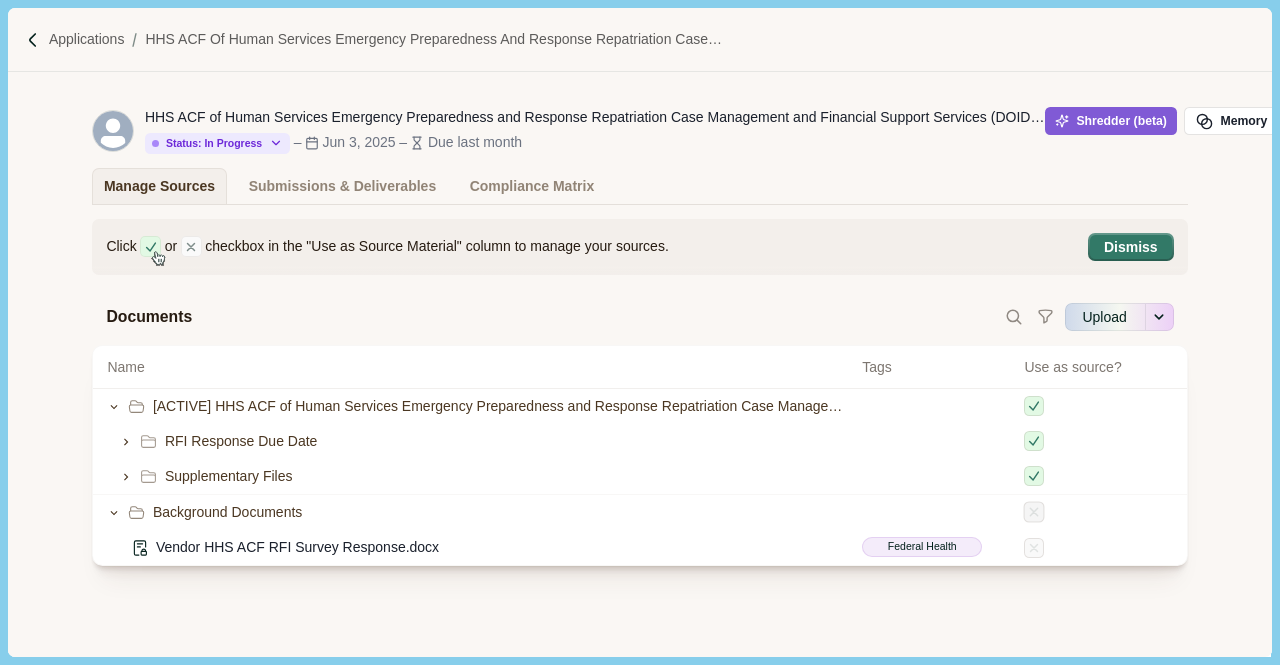 click on "Dismiss" at bounding box center (1131, 247) 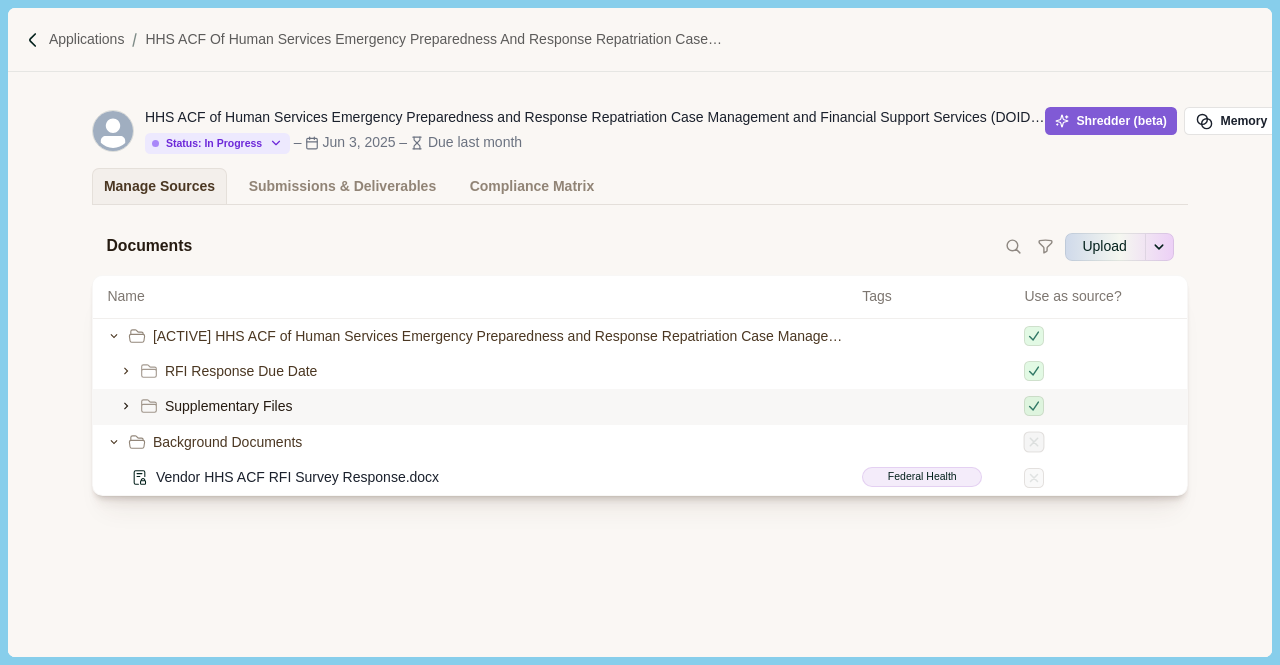 click on "Supplementary Files" at bounding box center [229, 406] 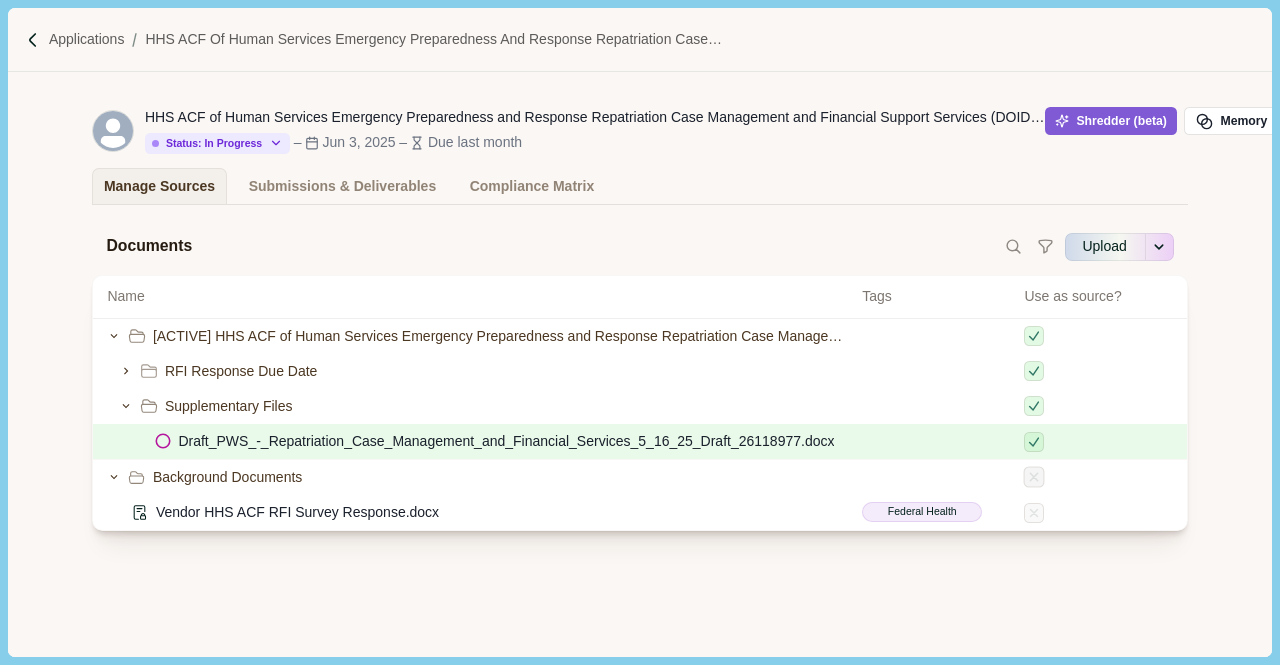 click on "Draft_PWS_-_Repatriation_Case_Management_and_Financial_Services_5_16_25_Draft_26118977.docx" at bounding box center (506, 441) 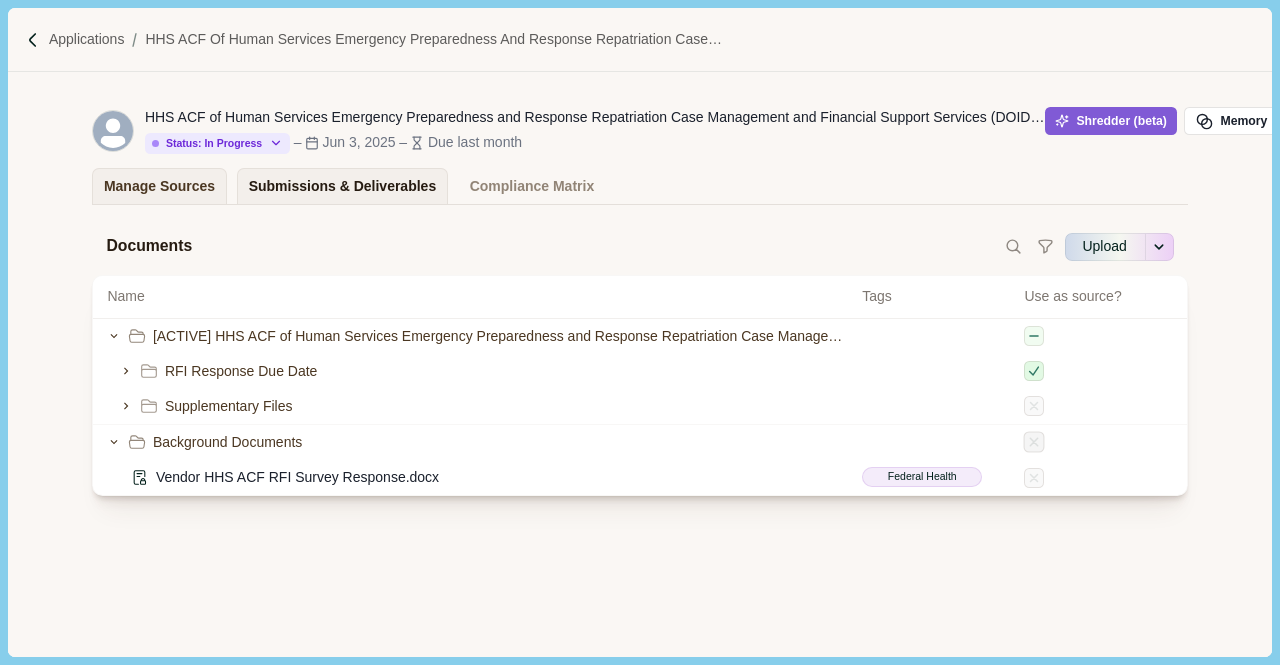 click on "Submissions & Deliverables" at bounding box center (343, 186) 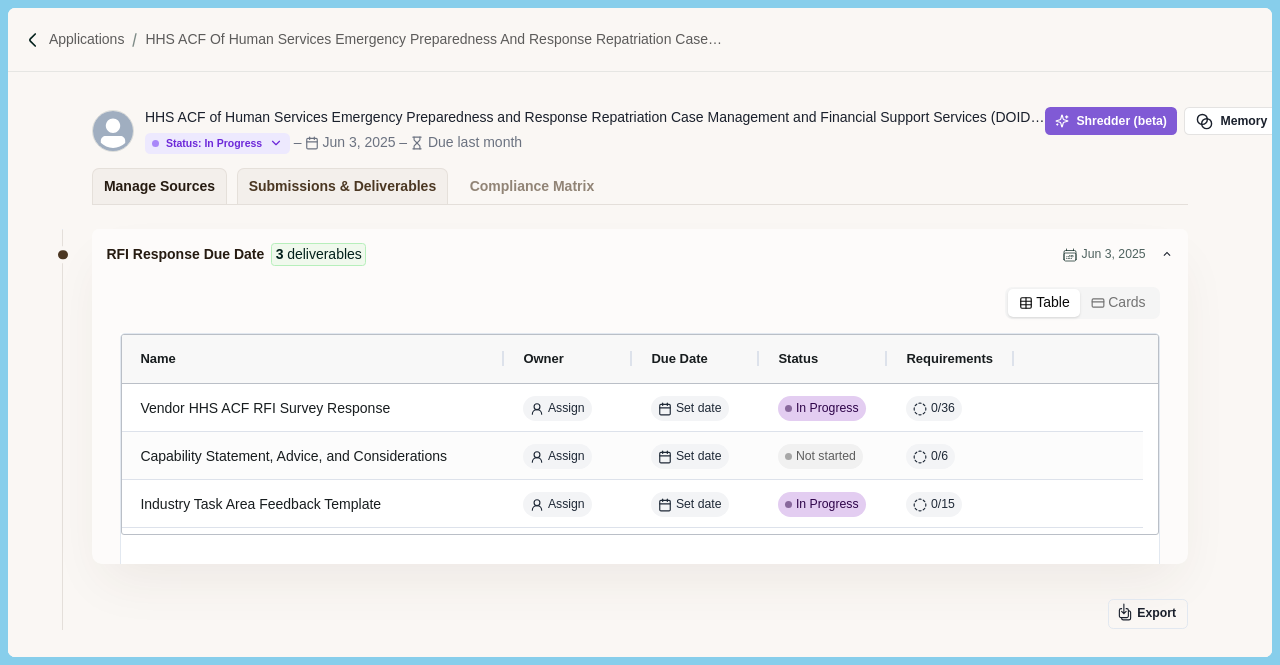 click on "Manage Sources" at bounding box center [159, 186] 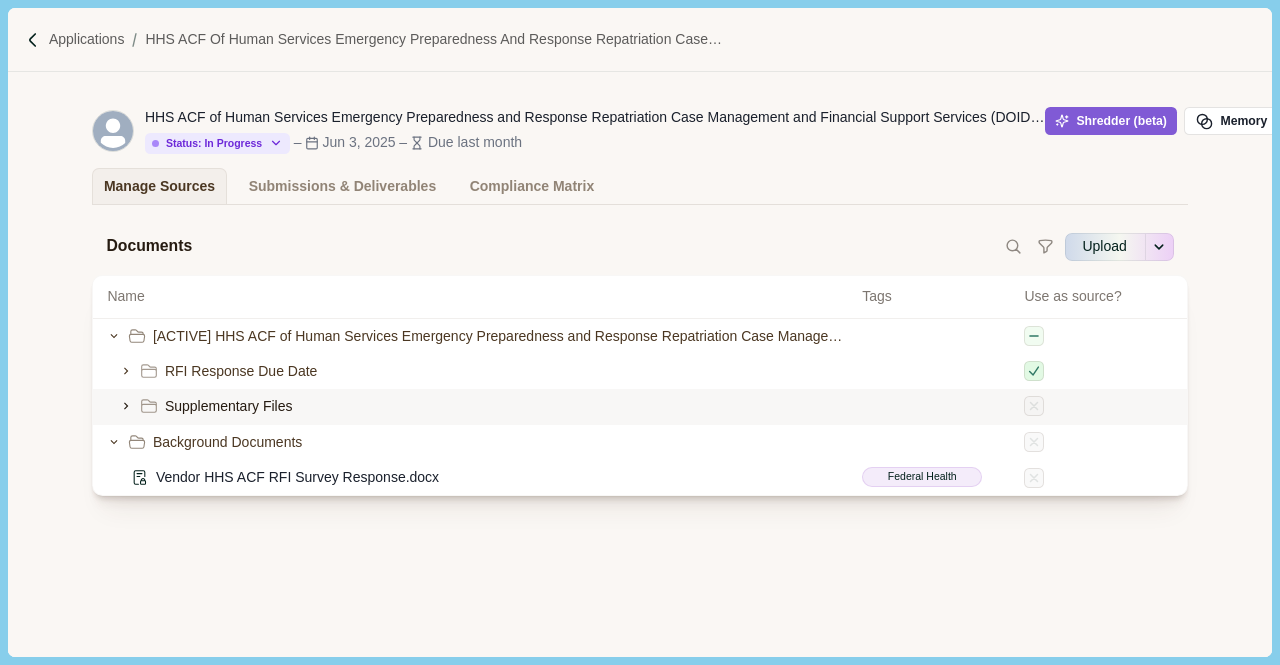 click on "Supplementary Files" at bounding box center (229, 406) 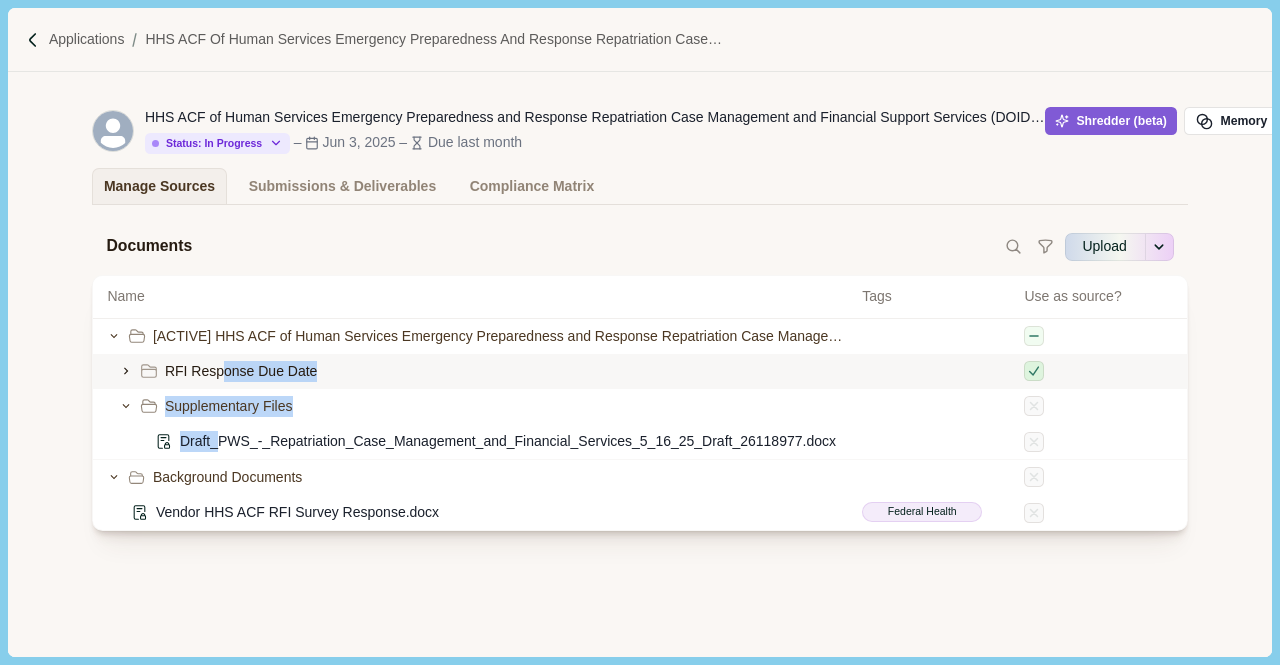 drag, startPoint x: 216, startPoint y: 445, endPoint x: 216, endPoint y: 372, distance: 73 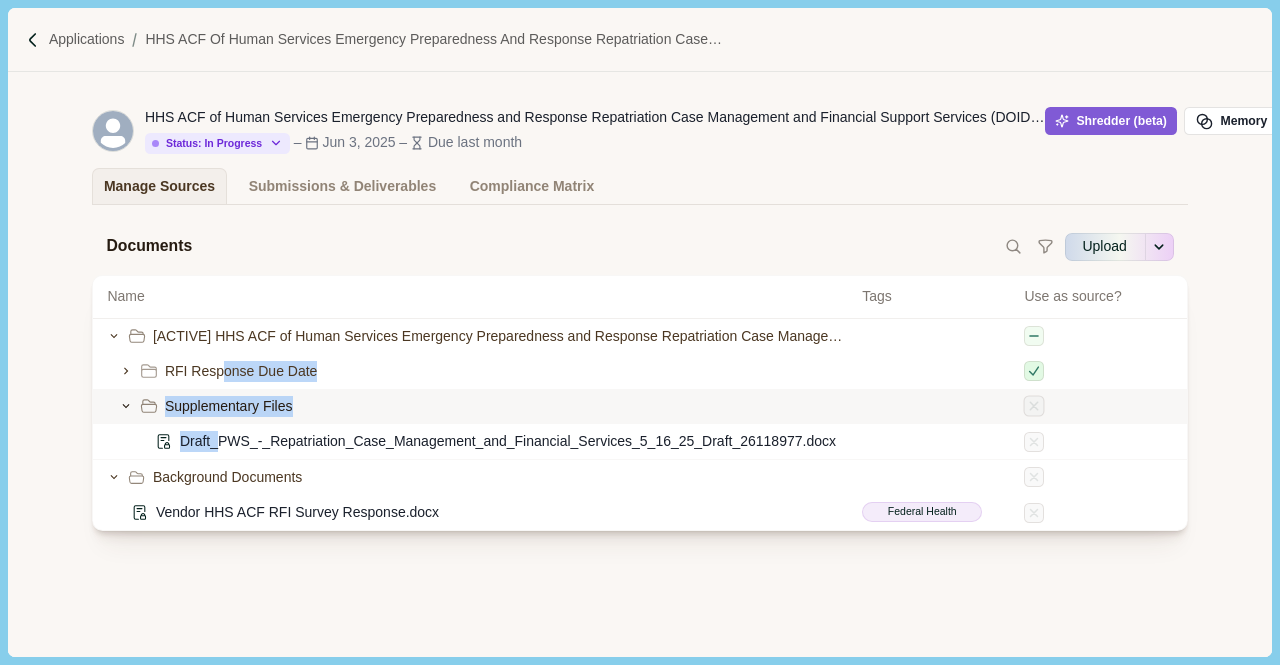 click at bounding box center [1034, 405] 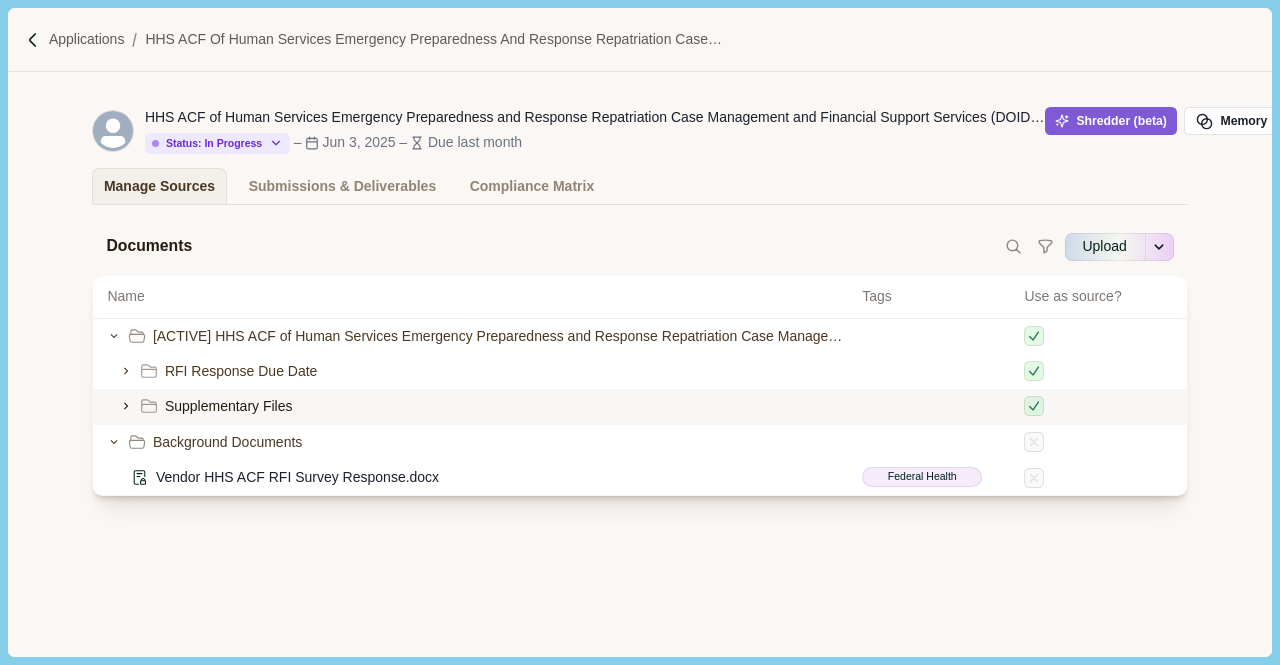 click on "Supplementary Files" at bounding box center [639, 406] 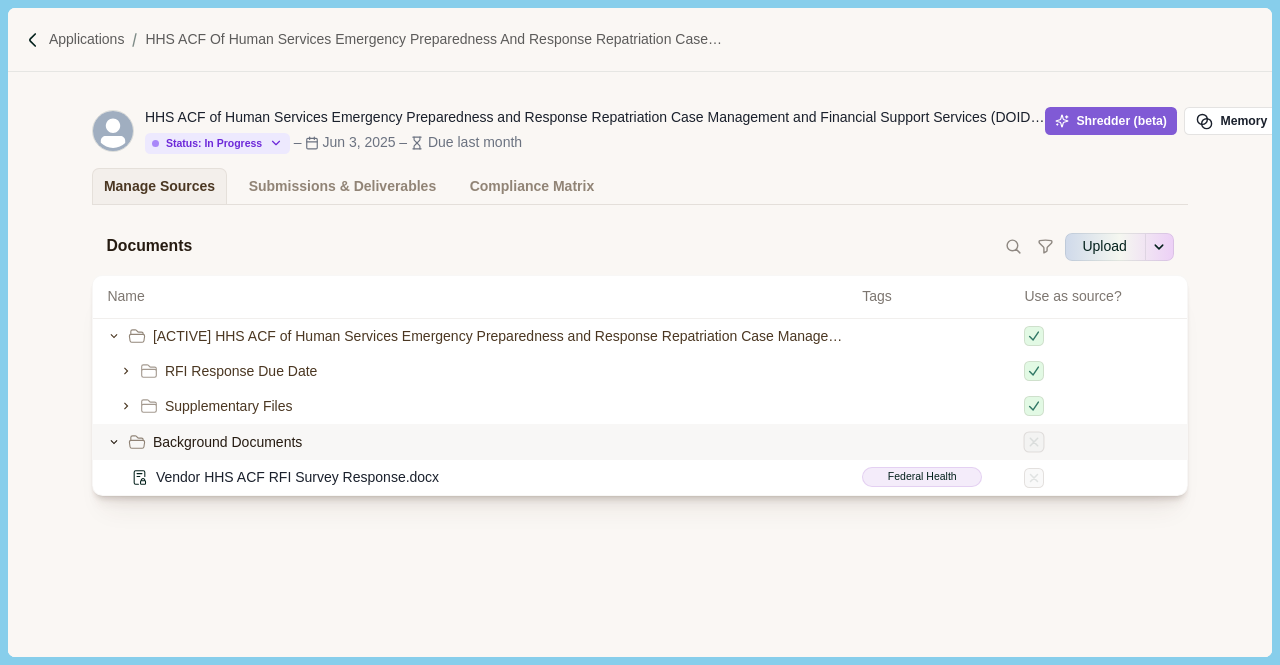 click 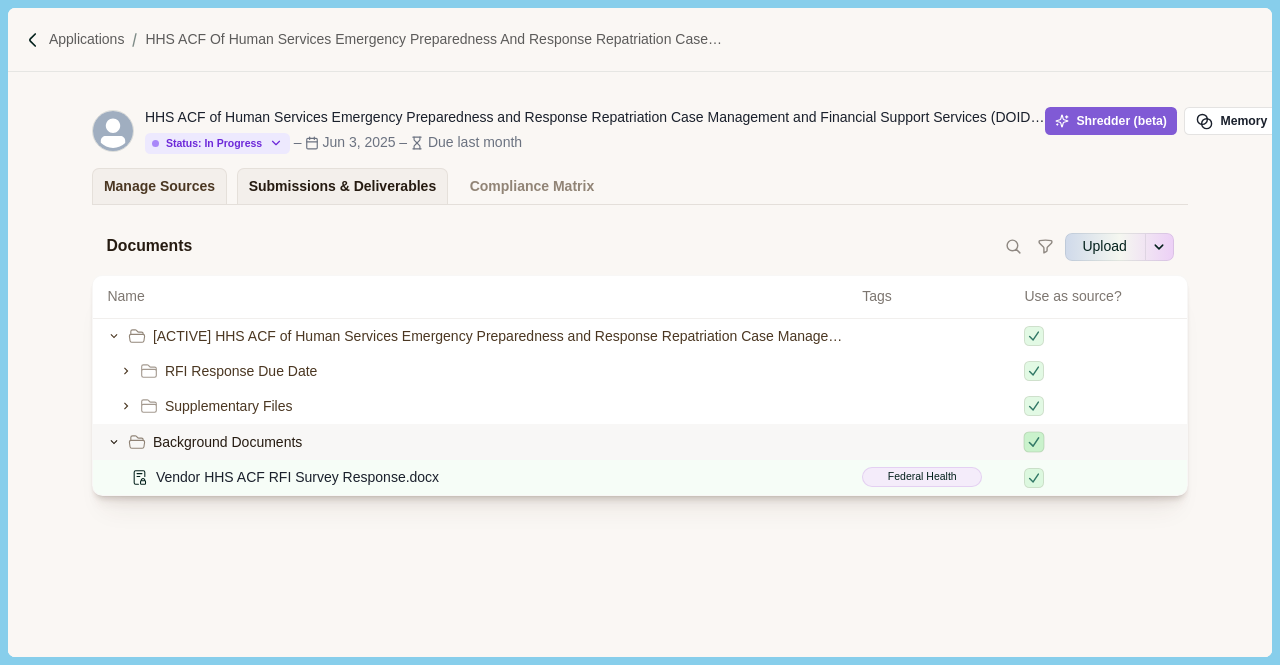 click on "Submissions & Deliverables" at bounding box center [343, 186] 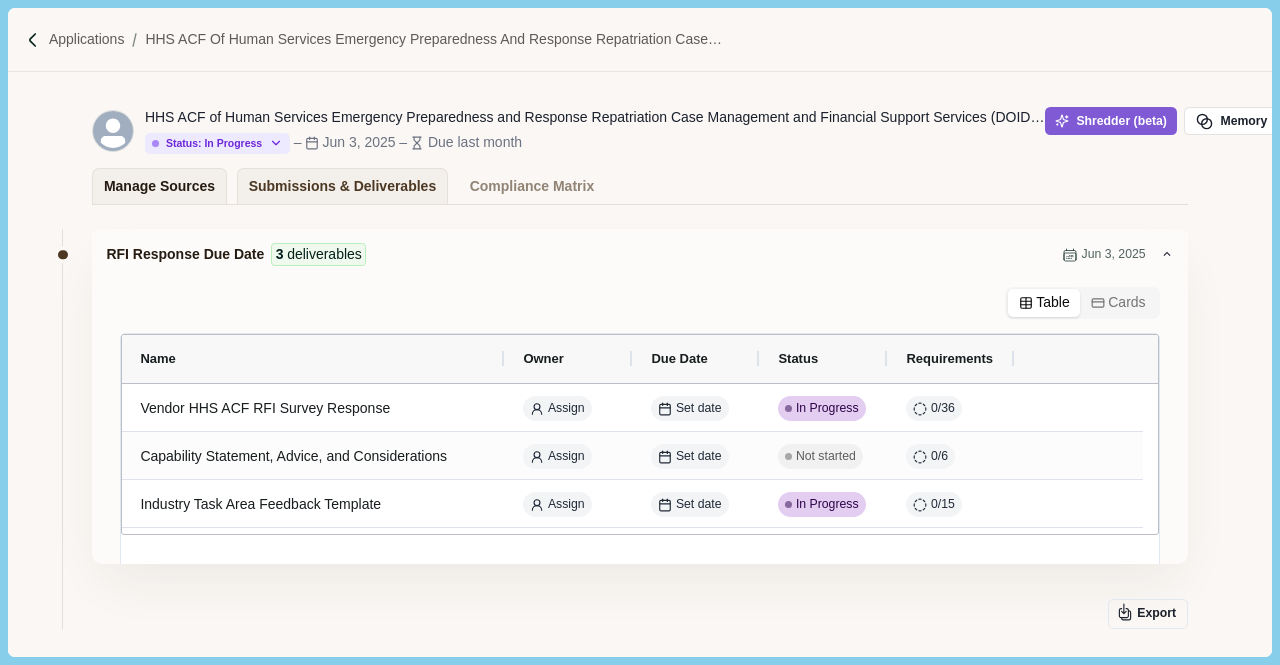 click on "Manage Sources" at bounding box center (159, 186) 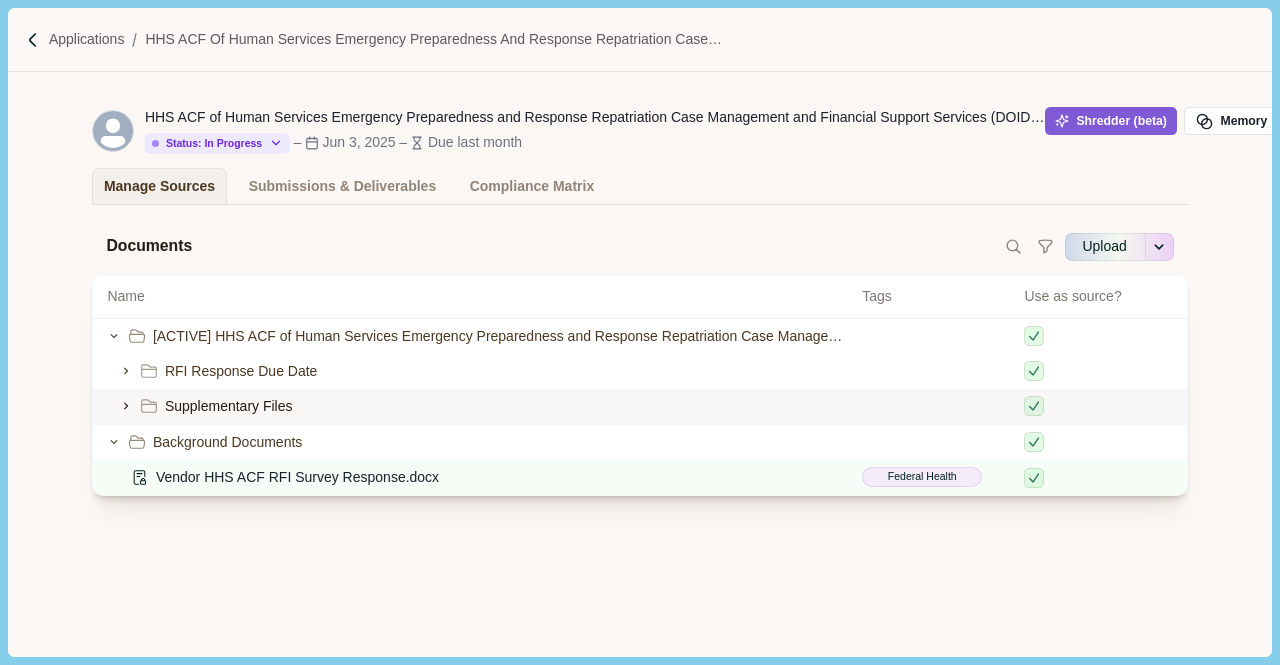 click on "Supplementary Files" at bounding box center (229, 406) 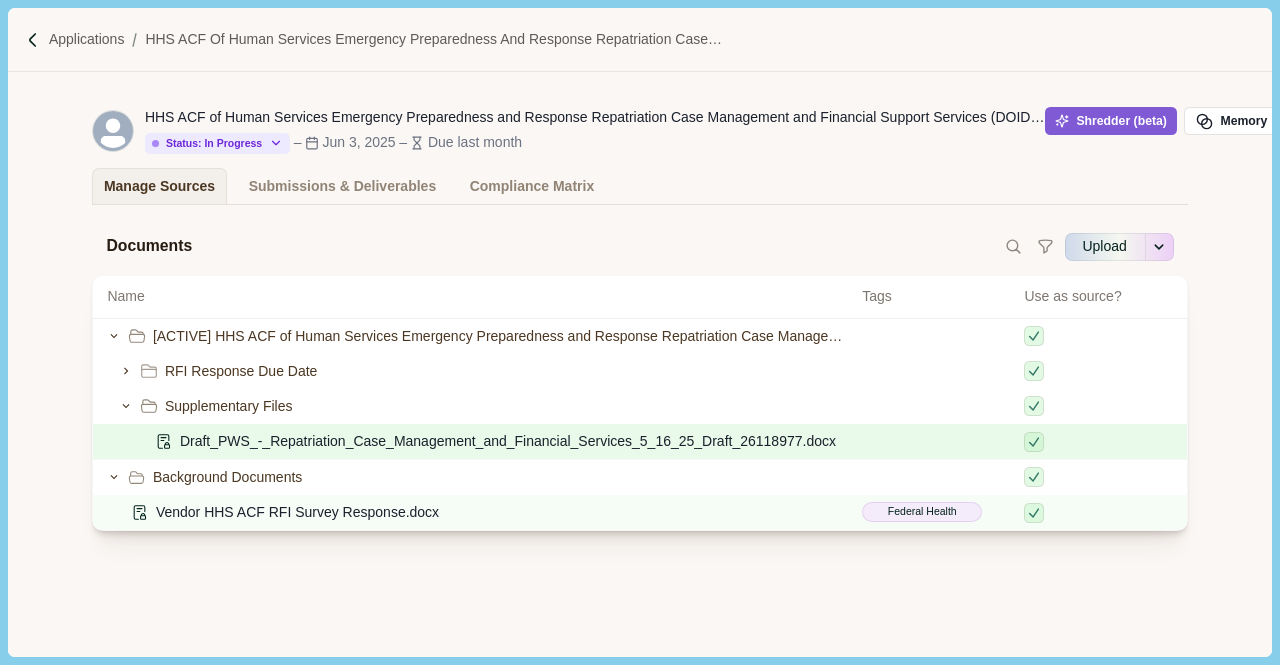 click on "Draft_PWS_-_Repatriation_Case_Management_and_Financial_Services_5_16_25_Draft_26118977.docx" at bounding box center [508, 441] 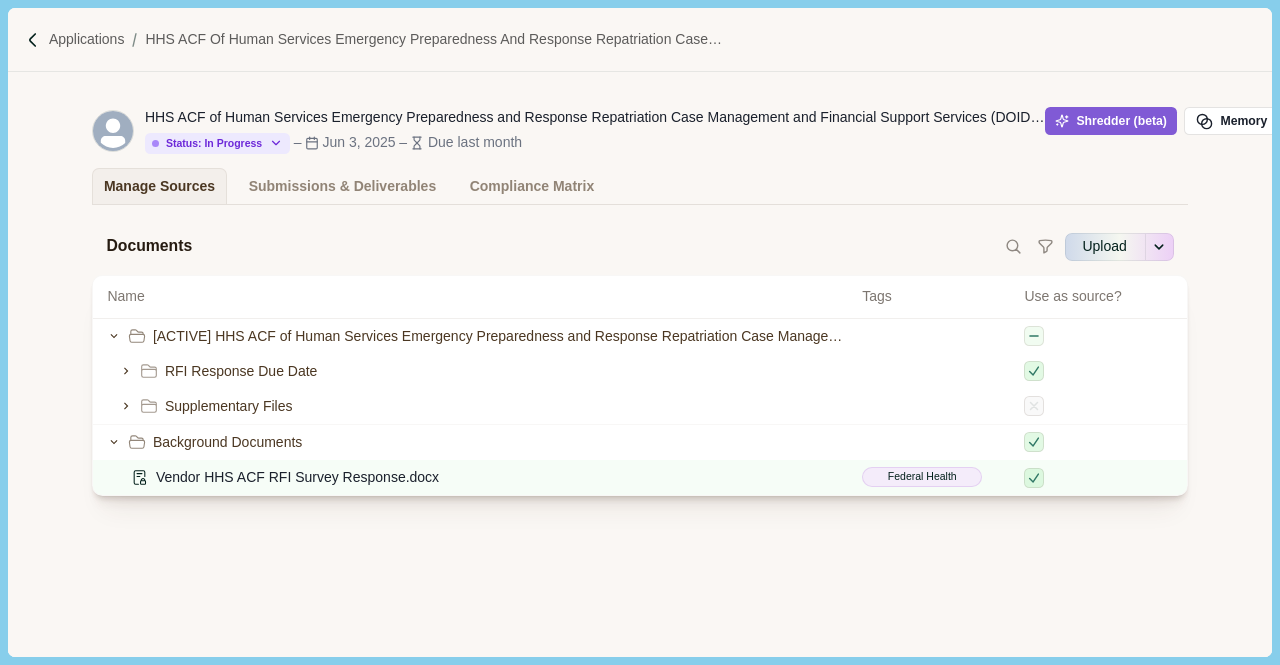 click on "Background Documents" at bounding box center (227, 442) 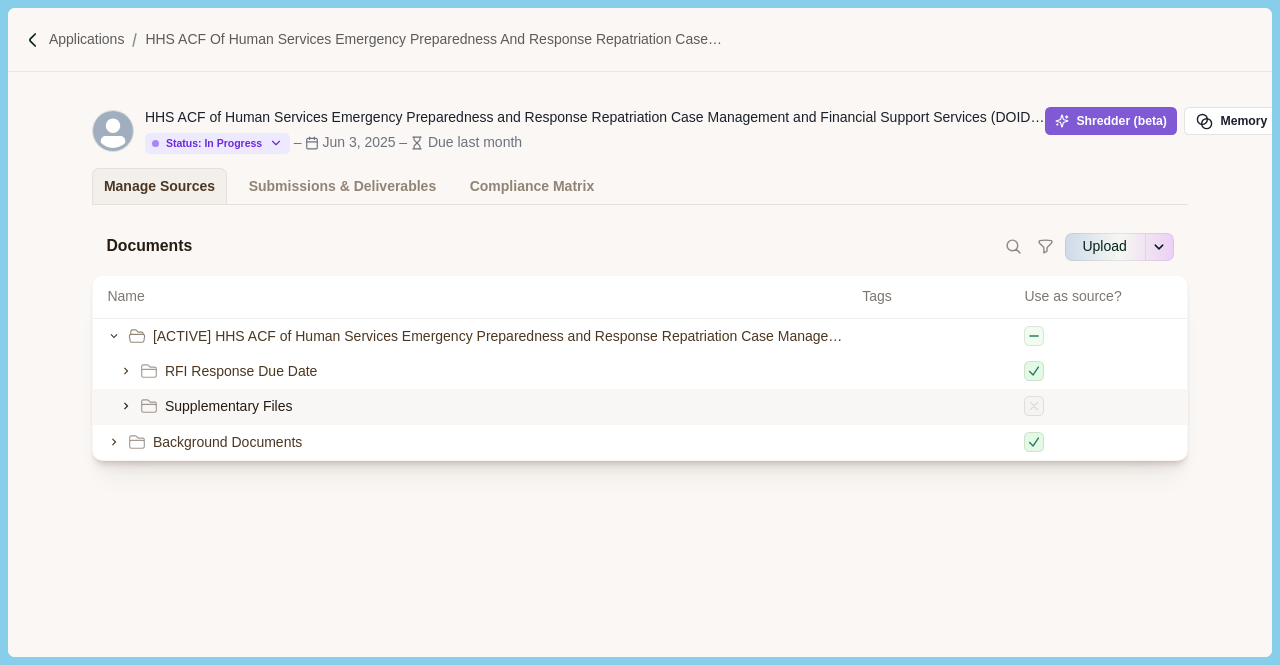 click on "Supplementary Files" at bounding box center [229, 406] 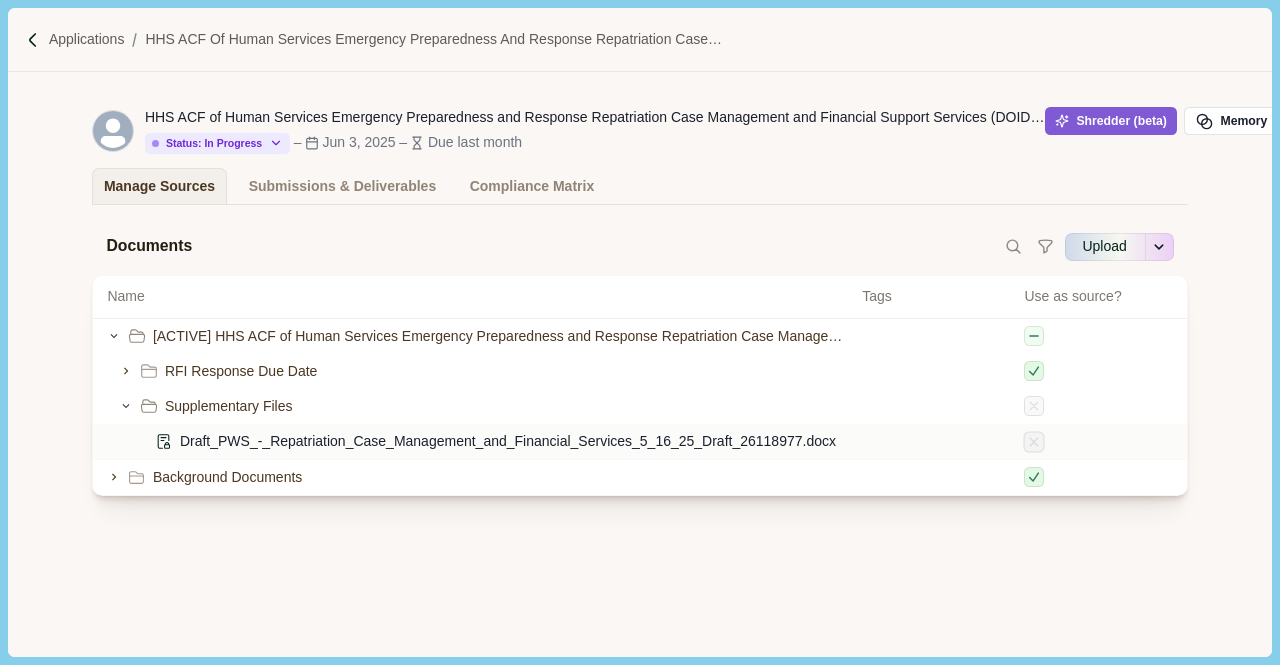 click 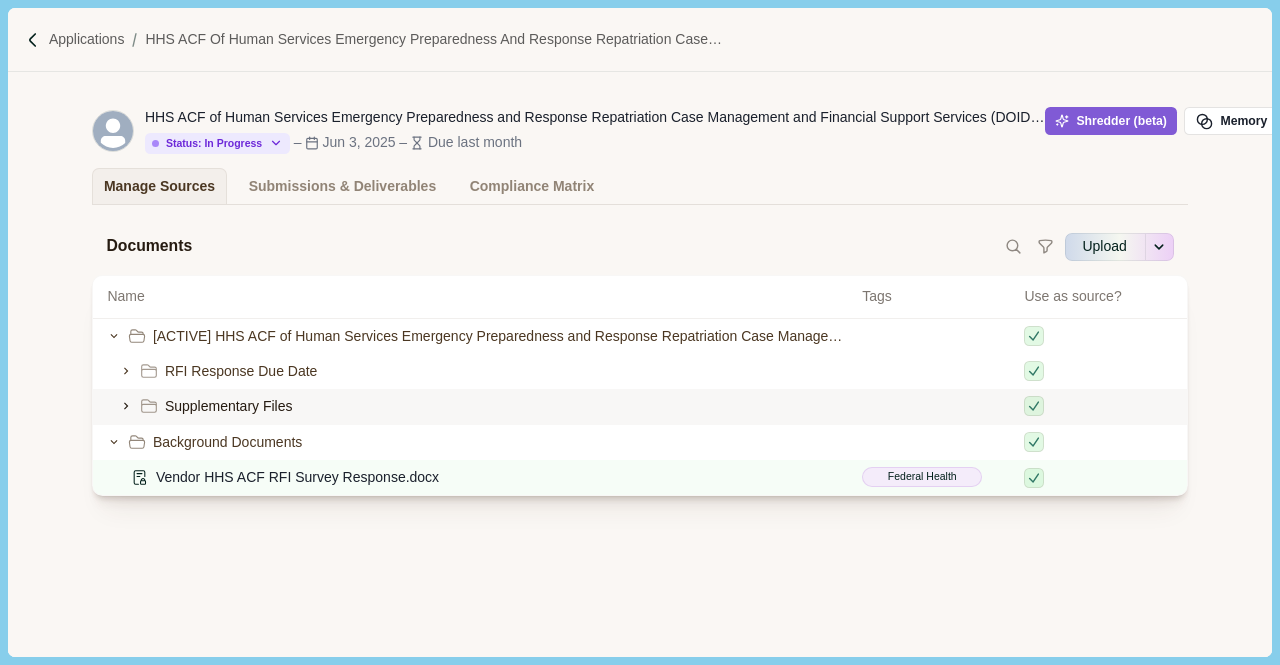 click on "Supplementary Files" at bounding box center (477, 406) 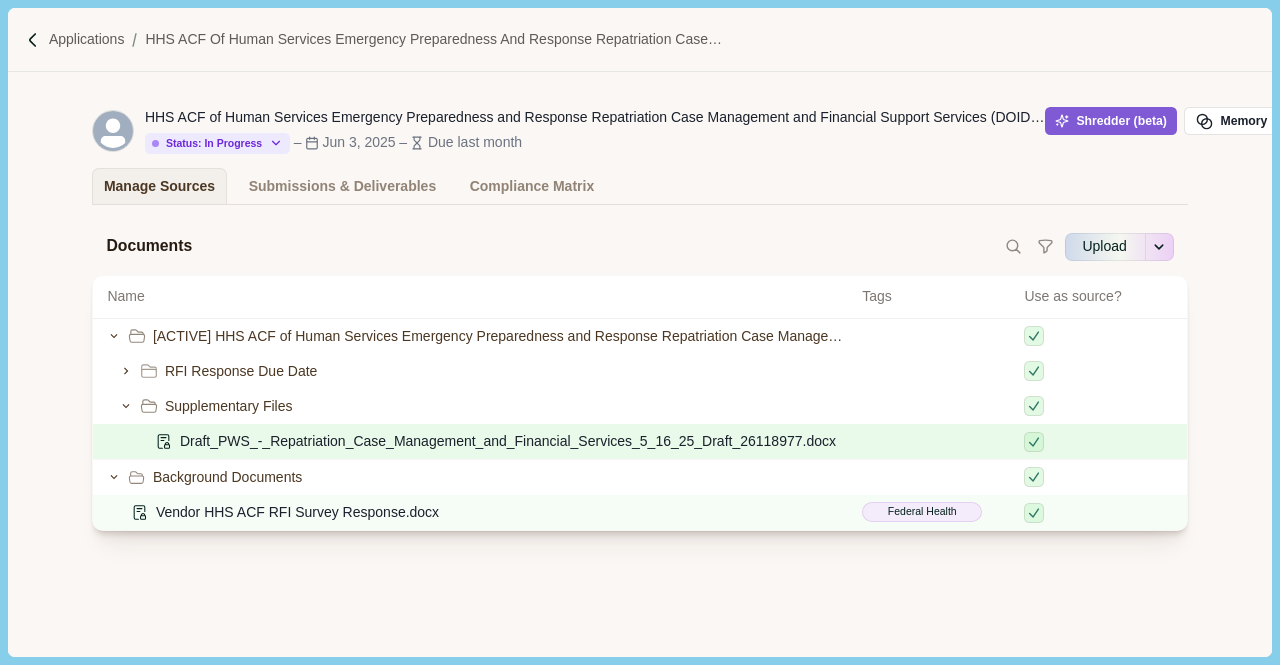 drag, startPoint x: 272, startPoint y: 437, endPoint x: 260, endPoint y: 439, distance: 12.165525 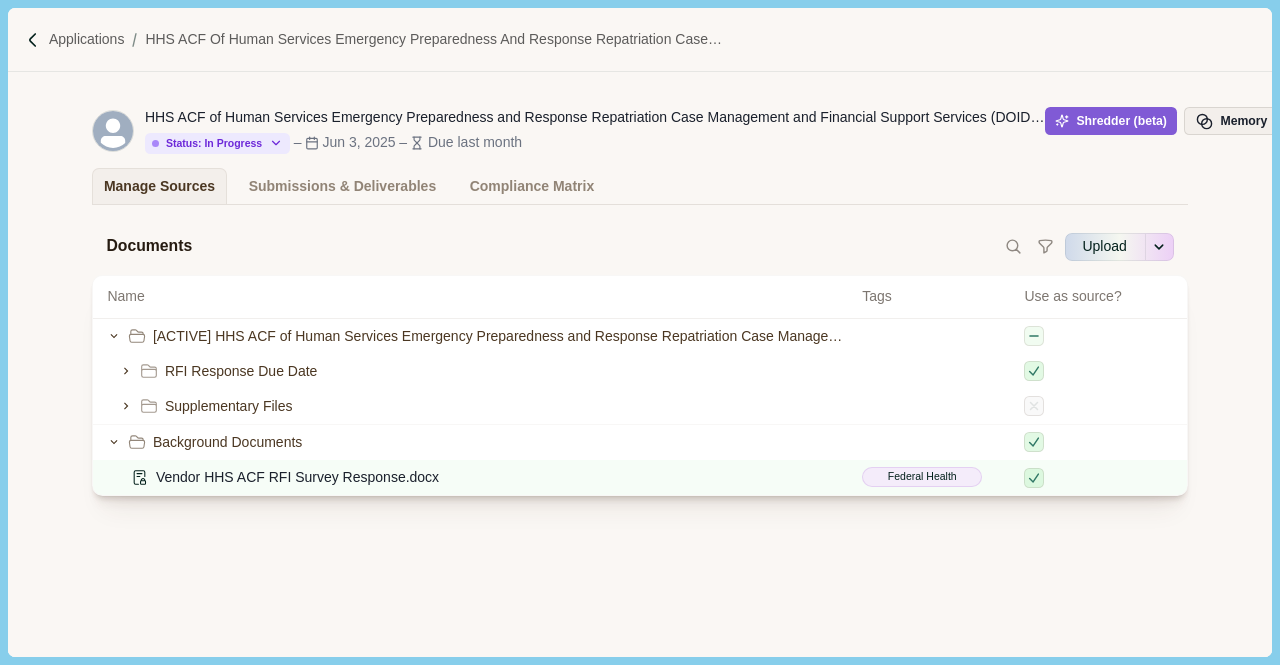 click at bounding box center [1208, 122] 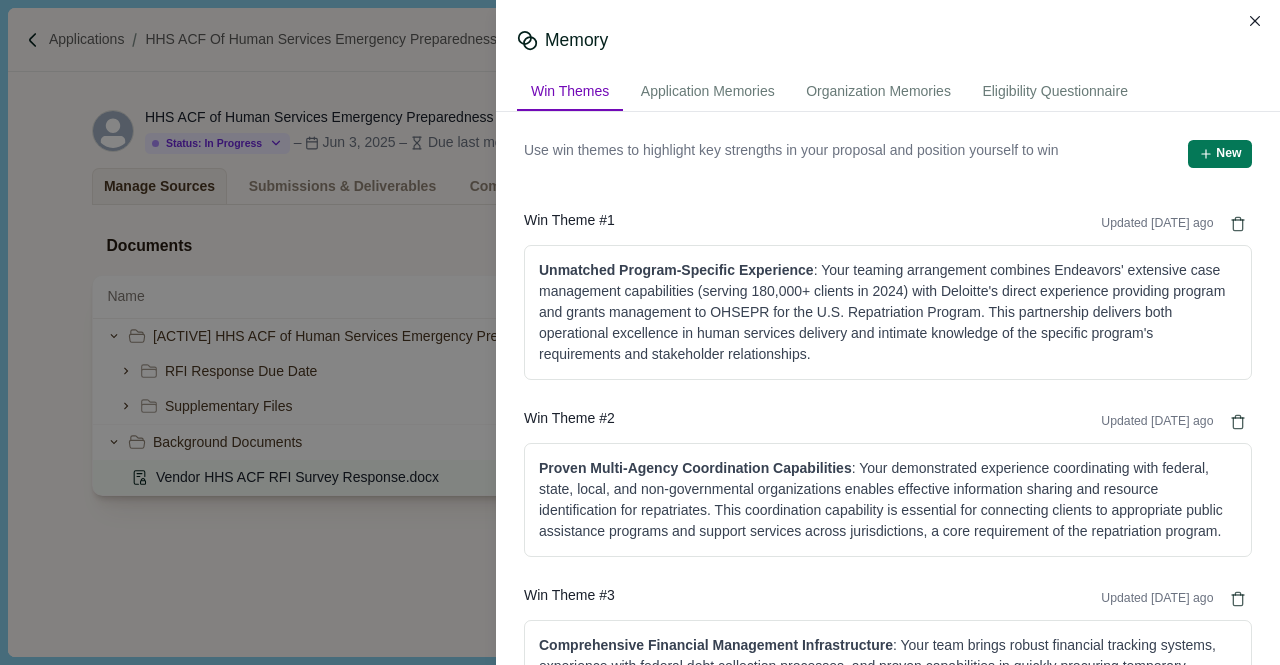 click on "Memory Win Themes Application Memories Organization Memories Eligibility Questionnaire Use win themes to highlight key strengths in your proposal and position yourself to win New Win Theme # 1 Updated 3 weeks ago Unmatched Program-Specific Experience : Your teaming arrangement combines Endeavors' extensive case management capabilities (serving 180,000+ clients in 2024) with Deloitte's direct experience providing program and grants management to OHSEPR for the U.S. Repatriation Program. This partnership delivers both operational excellence in human services delivery and intimate knowledge of the specific program's requirements and stakeholder relationships. Win Theme # 2 Updated 3 weeks ago Proven Multi-Agency Coordination Capabilities Win Theme # 3 Updated 3 weeks ago Comprehensive Financial Management Infrastructure Win Theme # 4 Updated 3 weeks ago Immediate Operational Readiness" at bounding box center (640, 332) 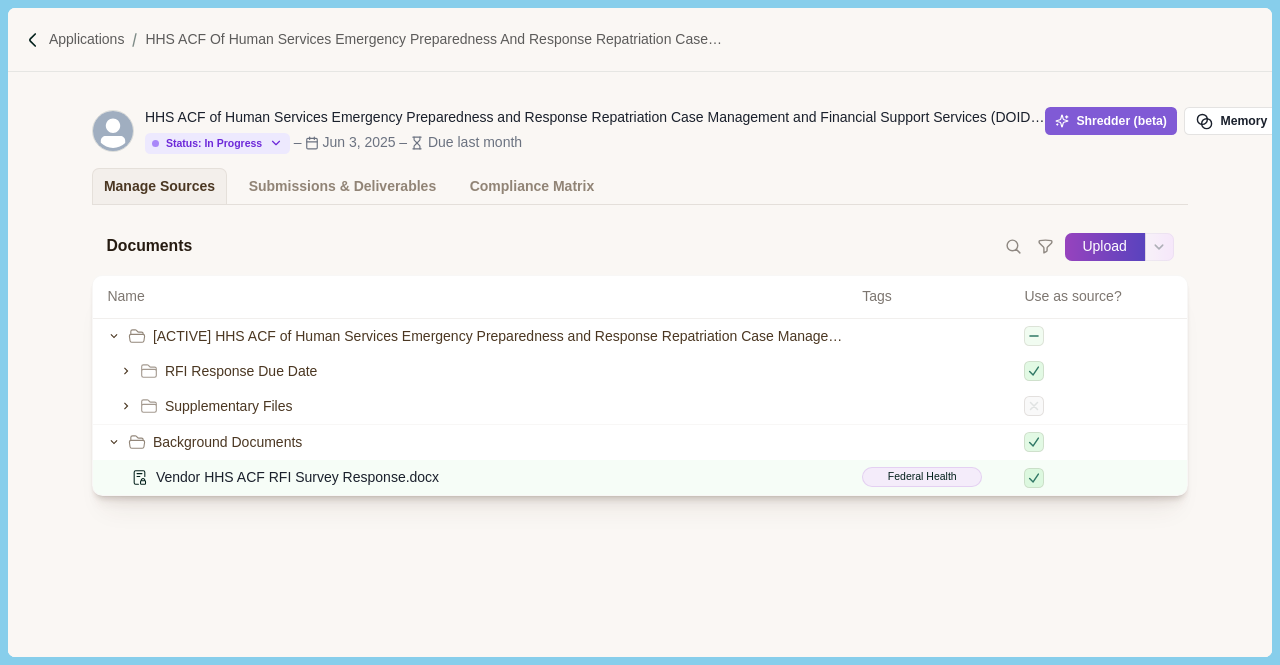 click on "Upload" at bounding box center (1105, 247) 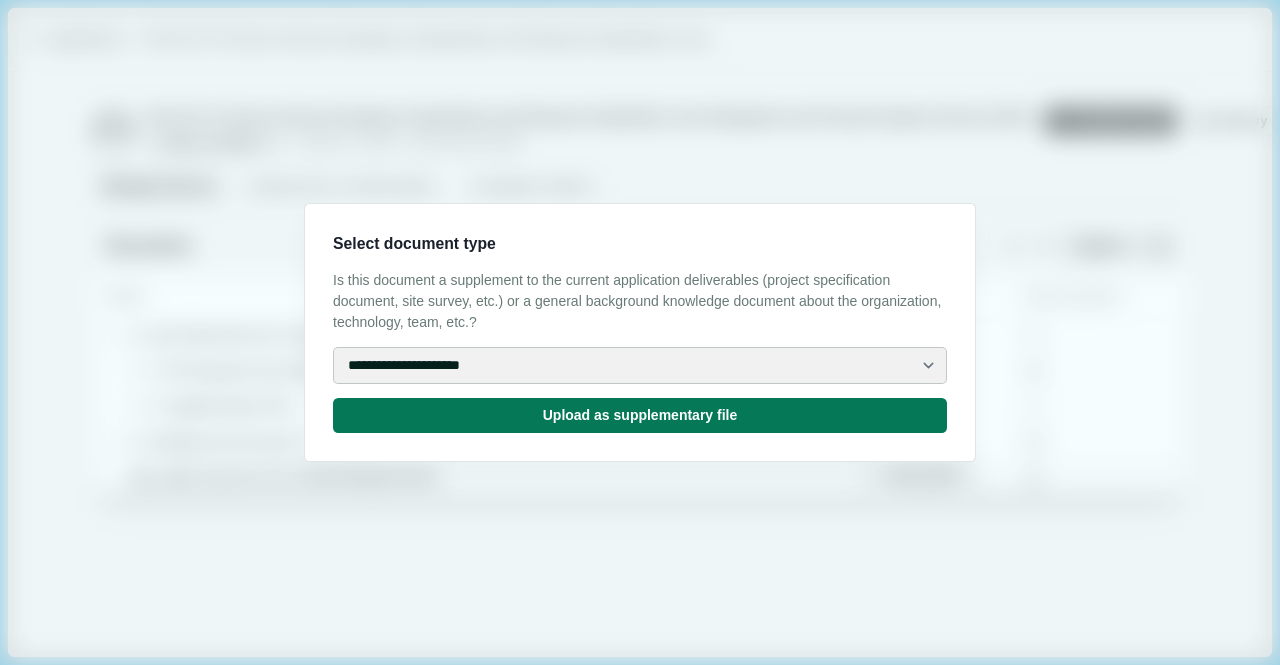 click on "**********" at bounding box center (640, 365) 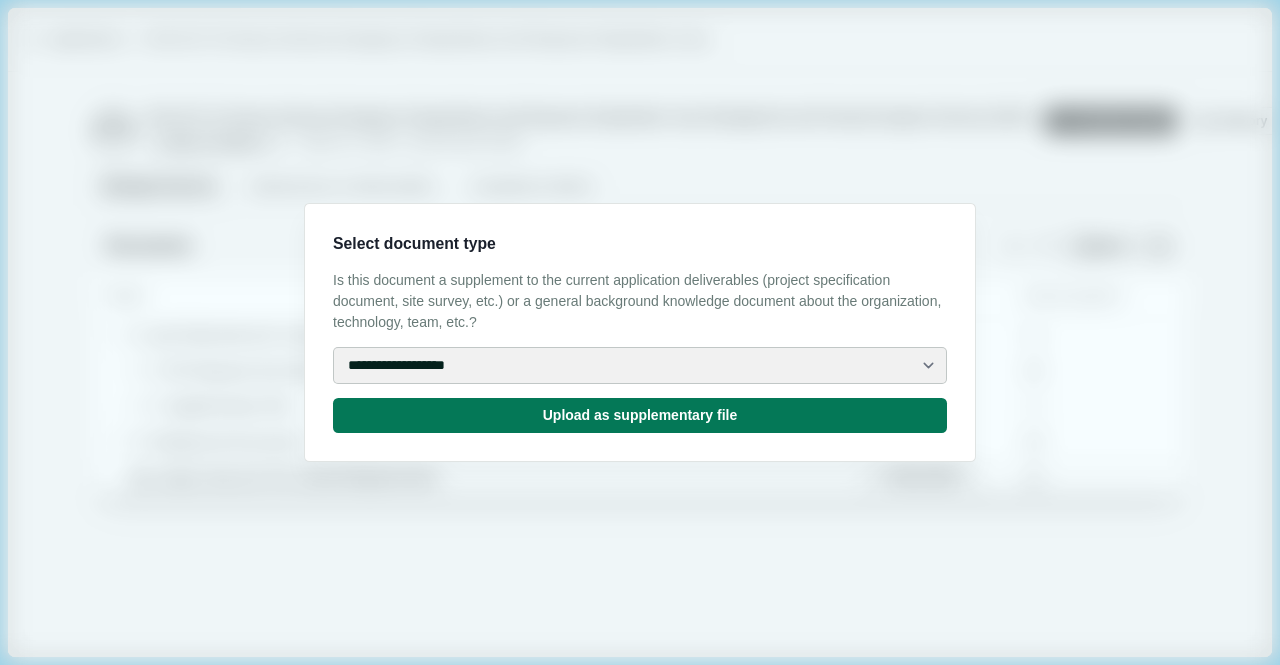 click on "**********" at bounding box center [640, 365] 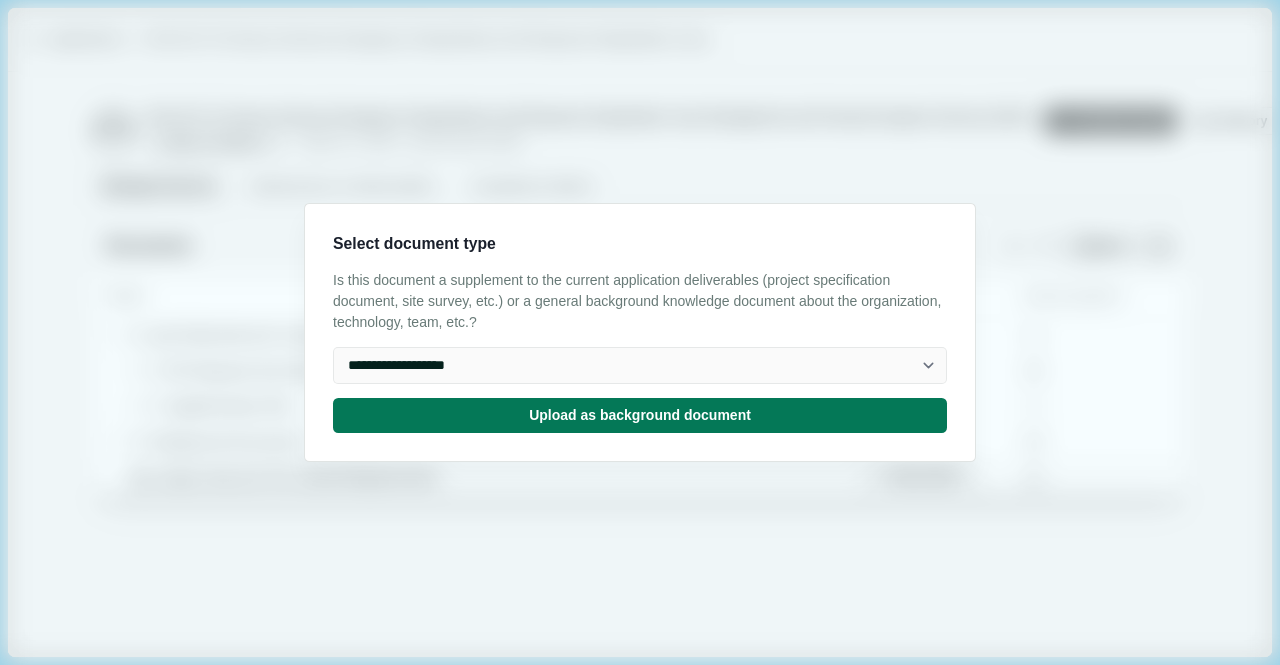click on "**********" at bounding box center [640, 332] 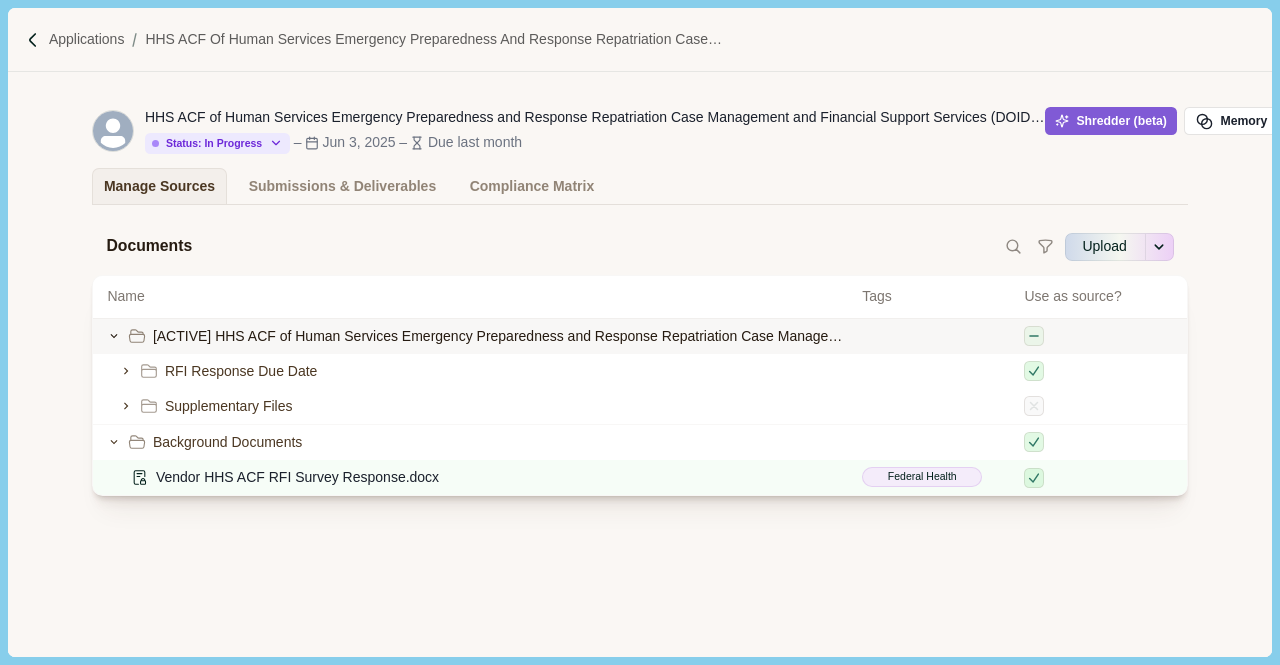 click on "[ACTIVE] HHS ACF of Human Services Emergency Preparedness and Response Repatriation Case Management and Financial Support Services (DOIDFBO250042)" at bounding box center [639, 336] 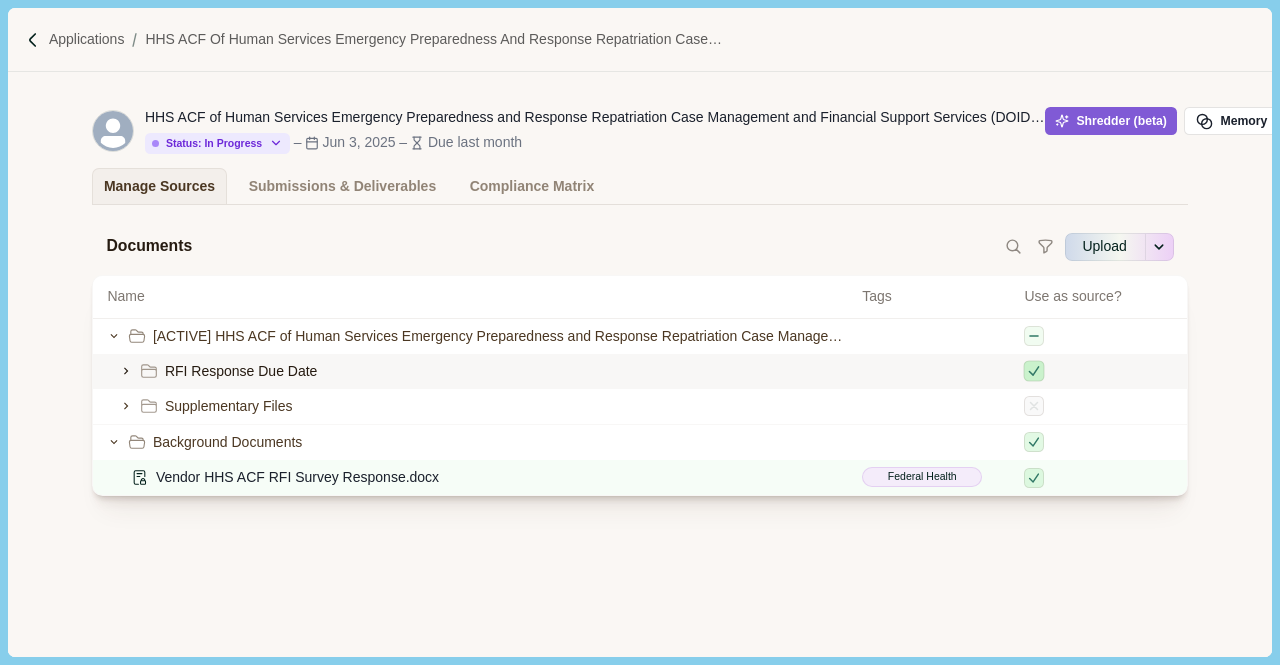 click at bounding box center [1034, 370] 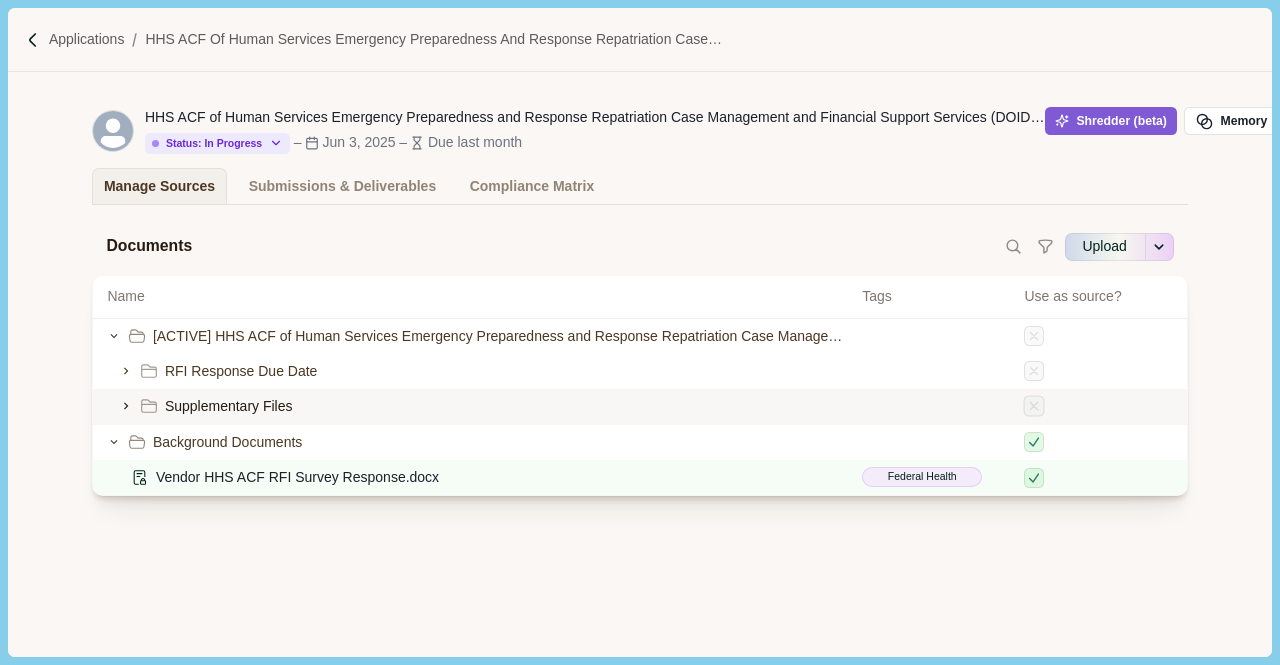 click 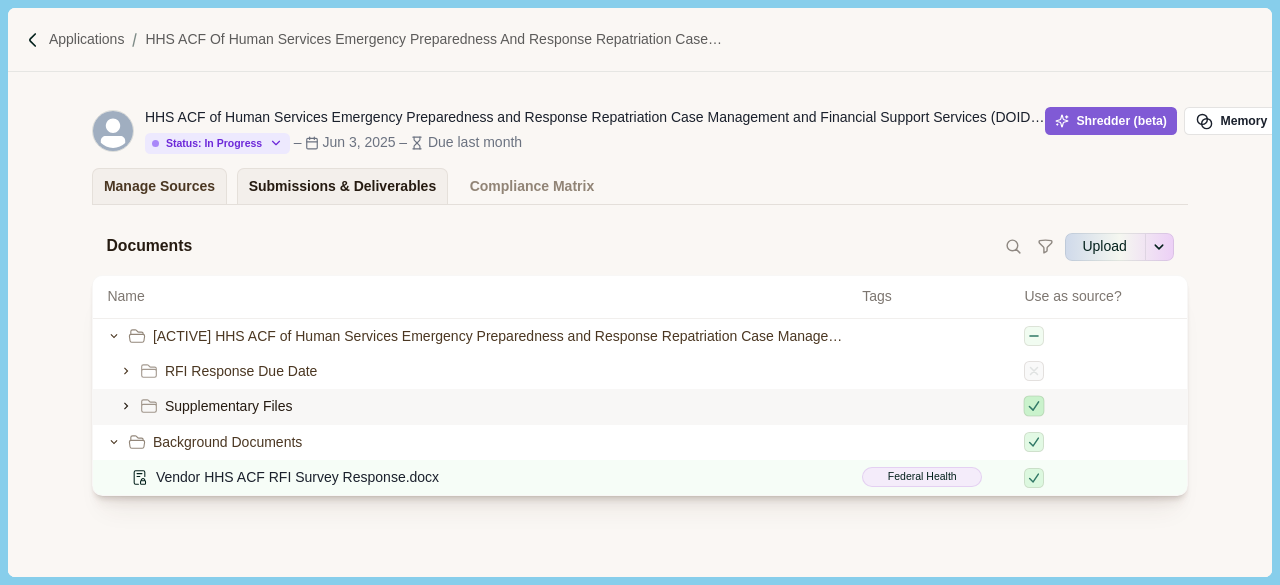 click on "Submissions & Deliverables" at bounding box center (343, 186) 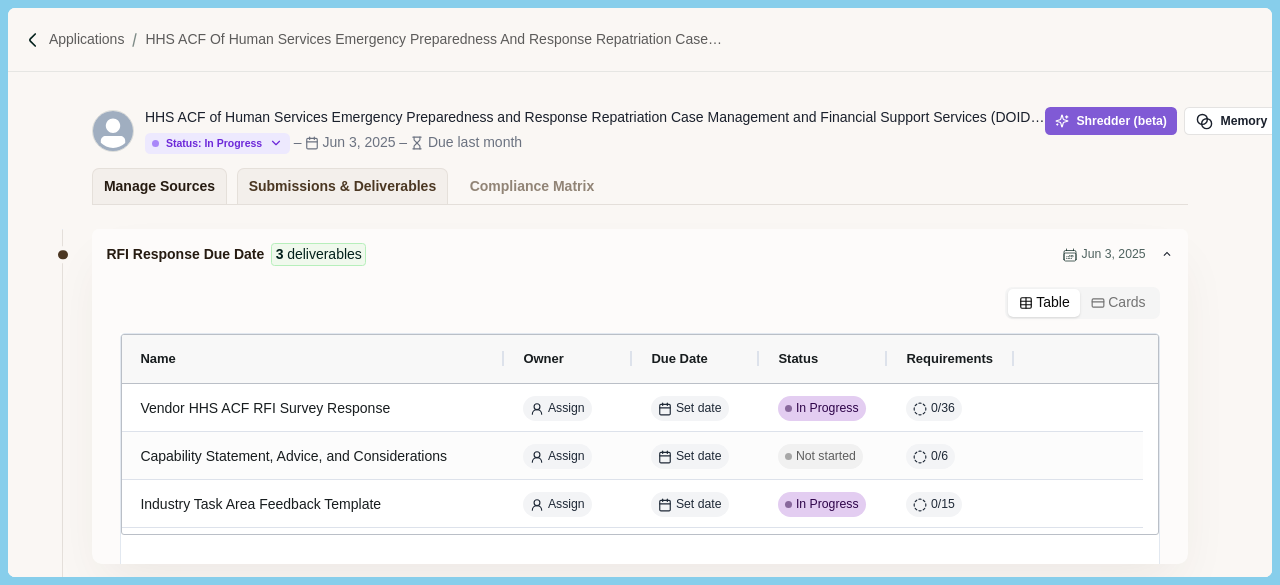click on "Manage Sources" at bounding box center [159, 186] 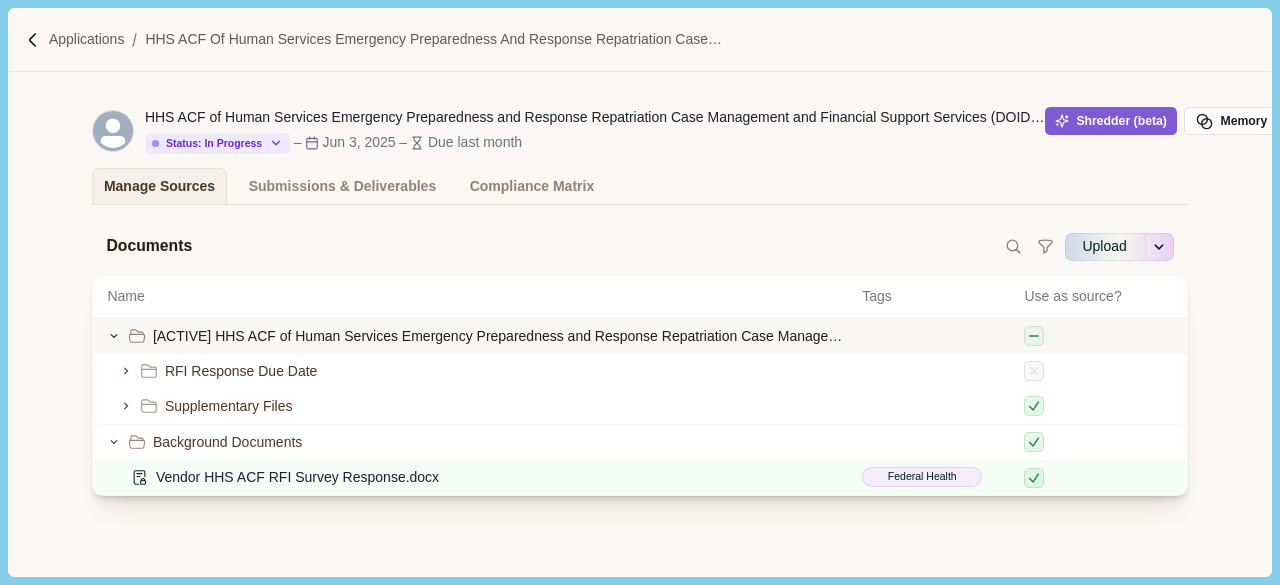 click on "[ACTIVE] HHS ACF of Human Services Emergency Preparedness and Response Repatriation Case Management and Financial Support Services (DOIDFBO250042)" at bounding box center (500, 336) 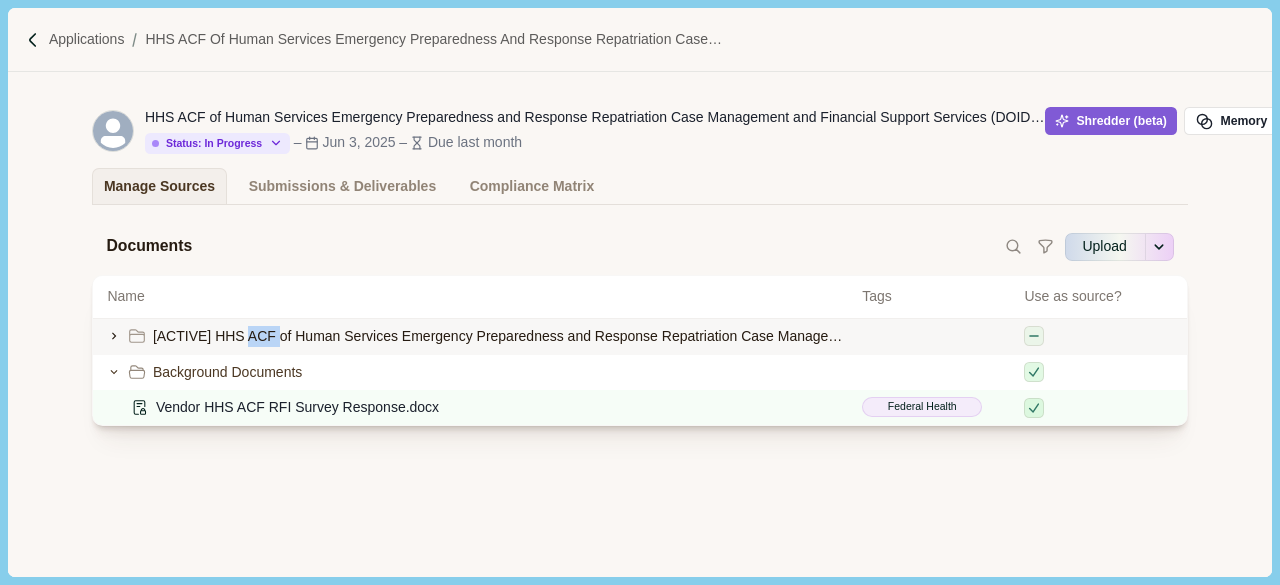 click on "[ACTIVE] HHS ACF of Human Services Emergency Preparedness and Response Repatriation Case Management and Financial Support Services (DOIDFBO250042)" at bounding box center (500, 336) 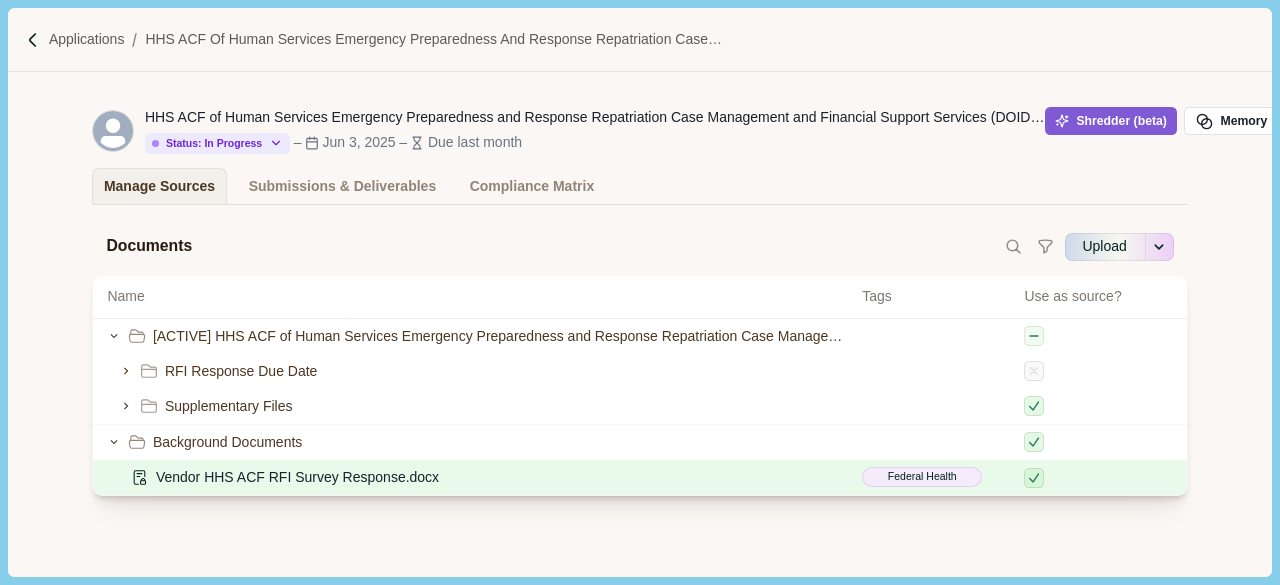 click on "Vendor HHS ACF RFI Survey Response.docx" at bounding box center [477, 477] 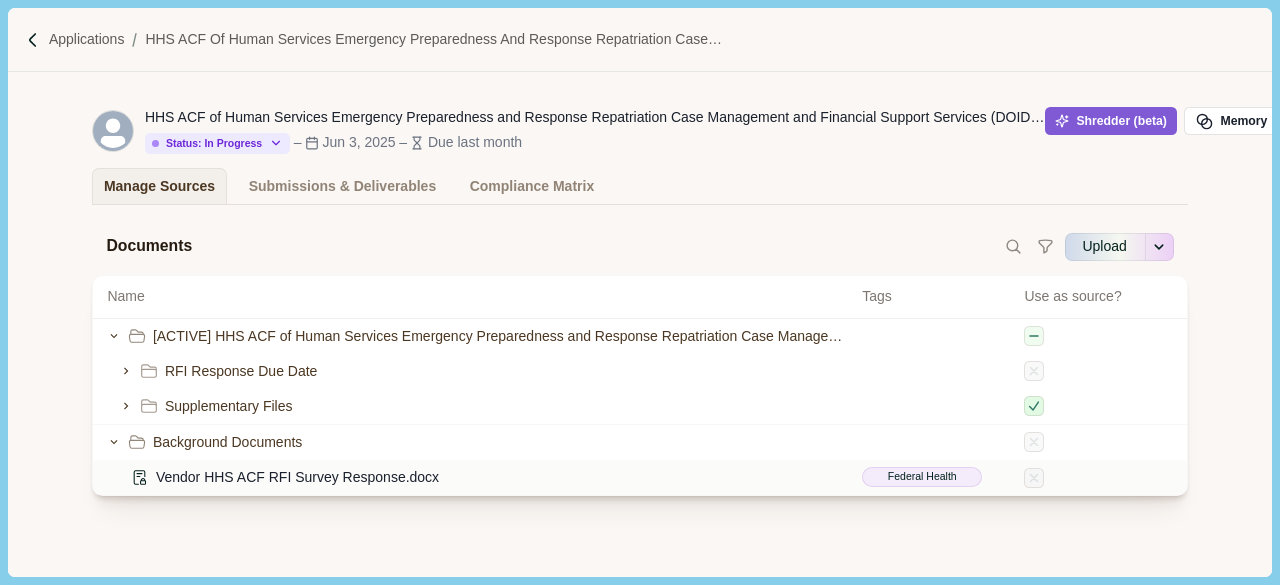 click on "Vendor HHS ACF RFI Survey Response.docx" at bounding box center [477, 477] 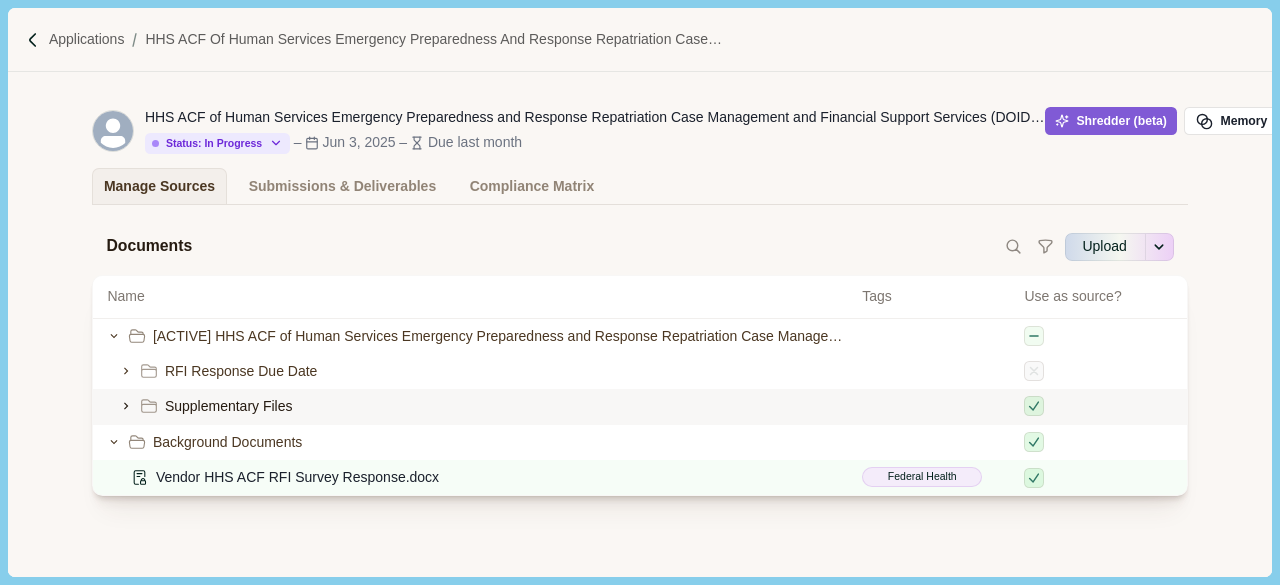 click on "Supplementary Files" at bounding box center [477, 406] 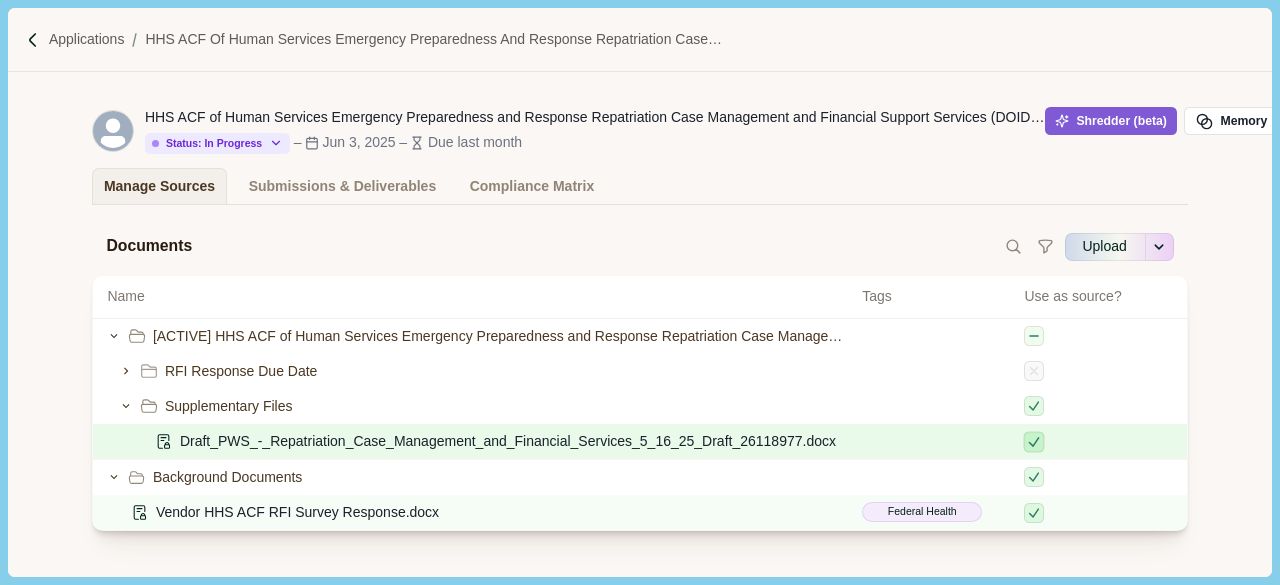 click 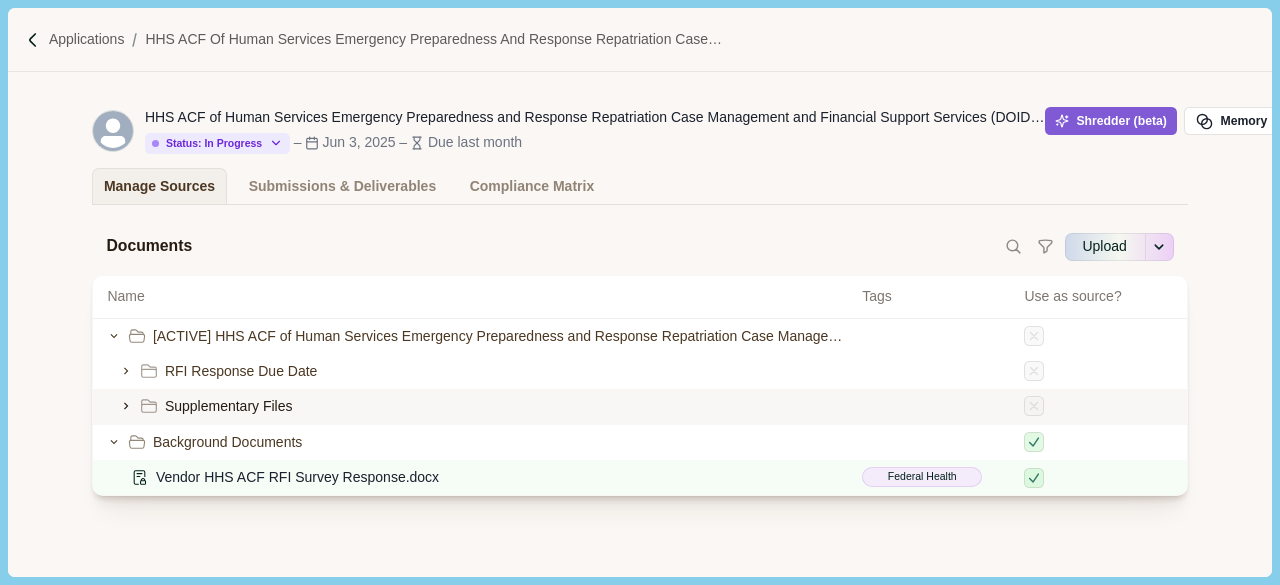 click on "Supplementary Files" at bounding box center [639, 406] 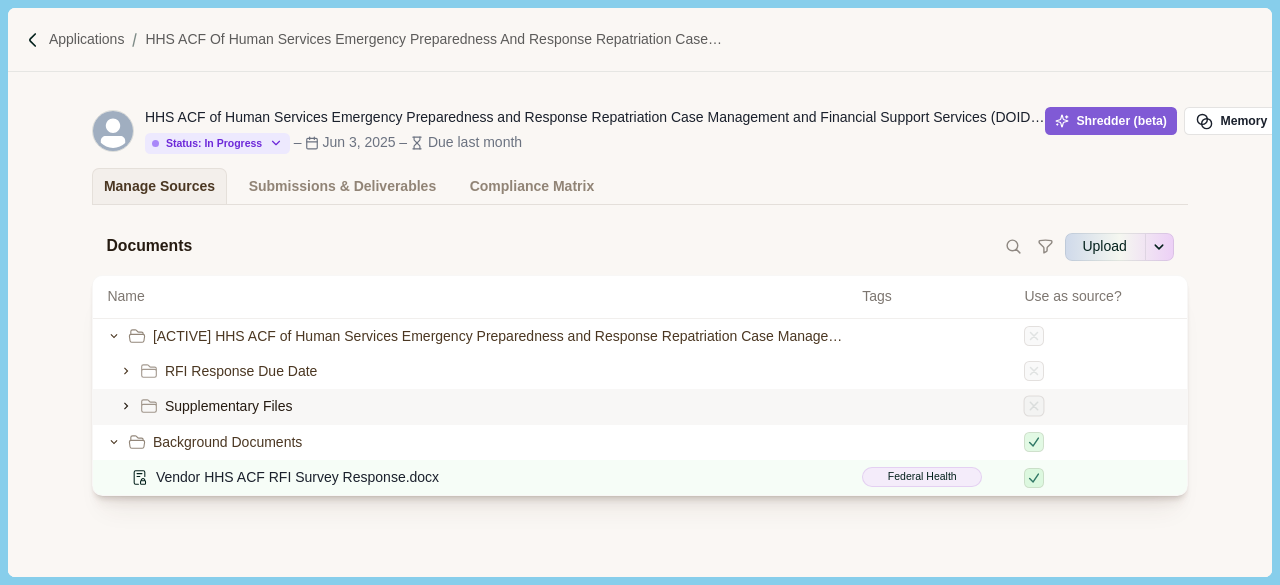 click 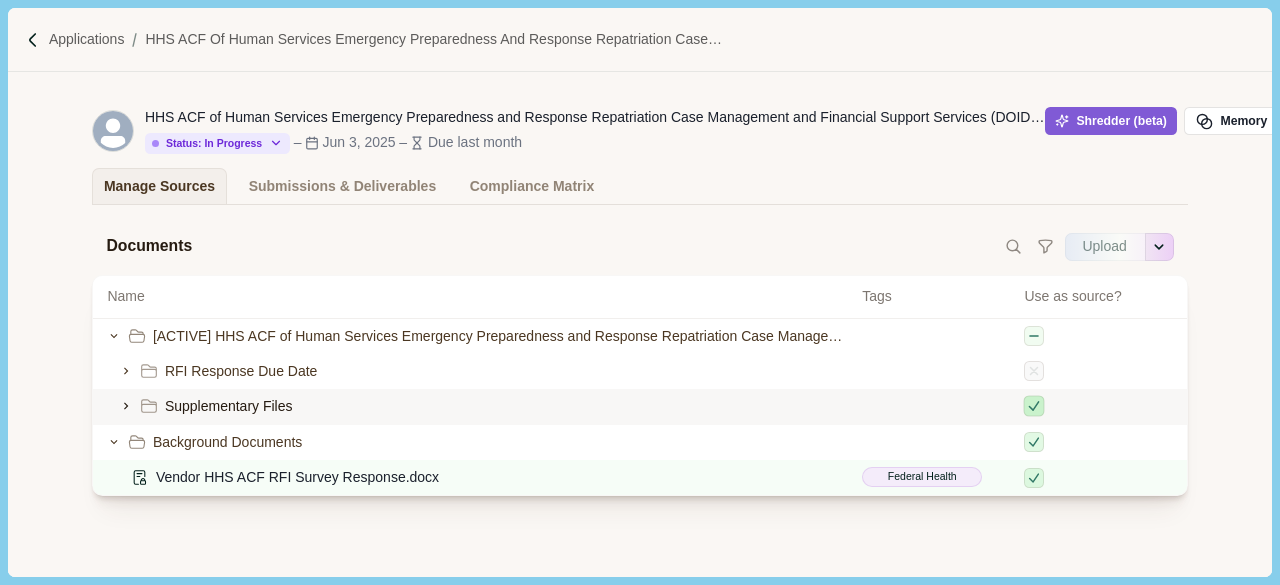 click 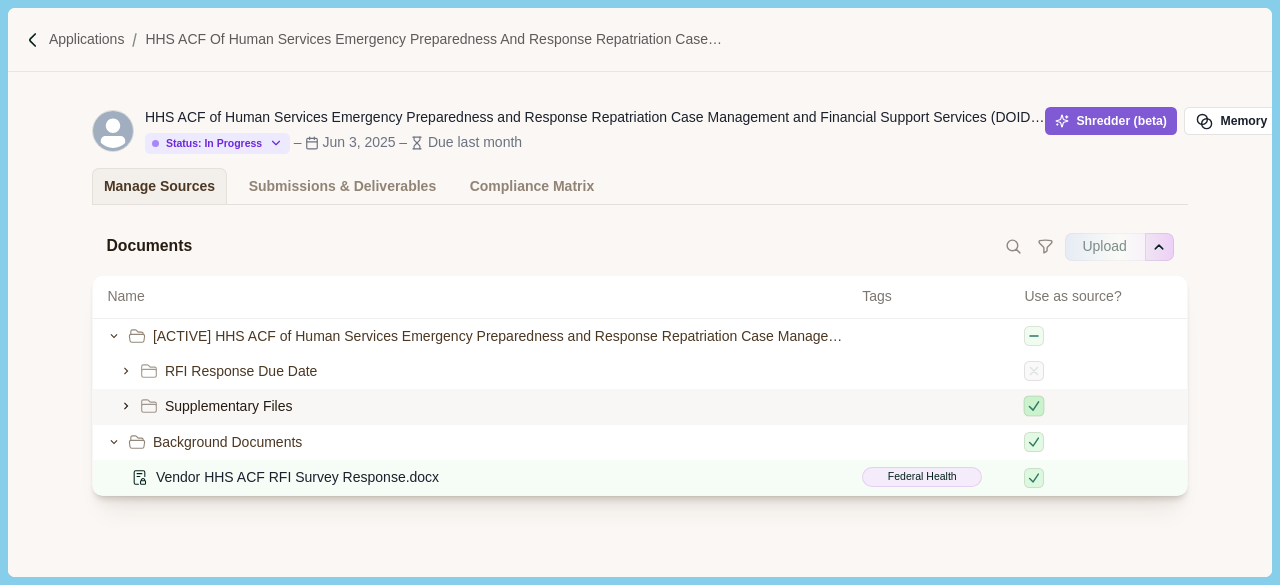 click on "Documents Upload More Options Import From Google Drive Import From OneDrive Name Tags Use as source? [ACTIVE] HHS ACF of Human Services Emergency Preparedness and Response Repatriation Case Management and Financial Support Services (DOIDFBO250042) RFI Response Due Date Supplementary Files Background Documents Vendor HHS ACF RFI Survey Response.docx Federal Health" at bounding box center (639, 399) 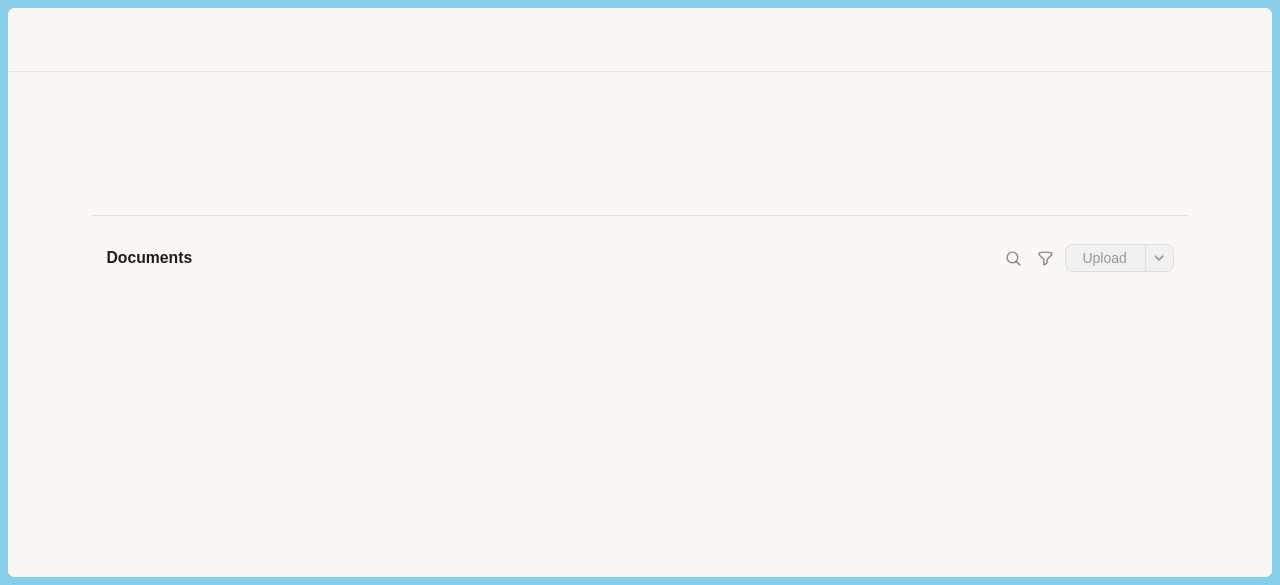scroll, scrollTop: 0, scrollLeft: 0, axis: both 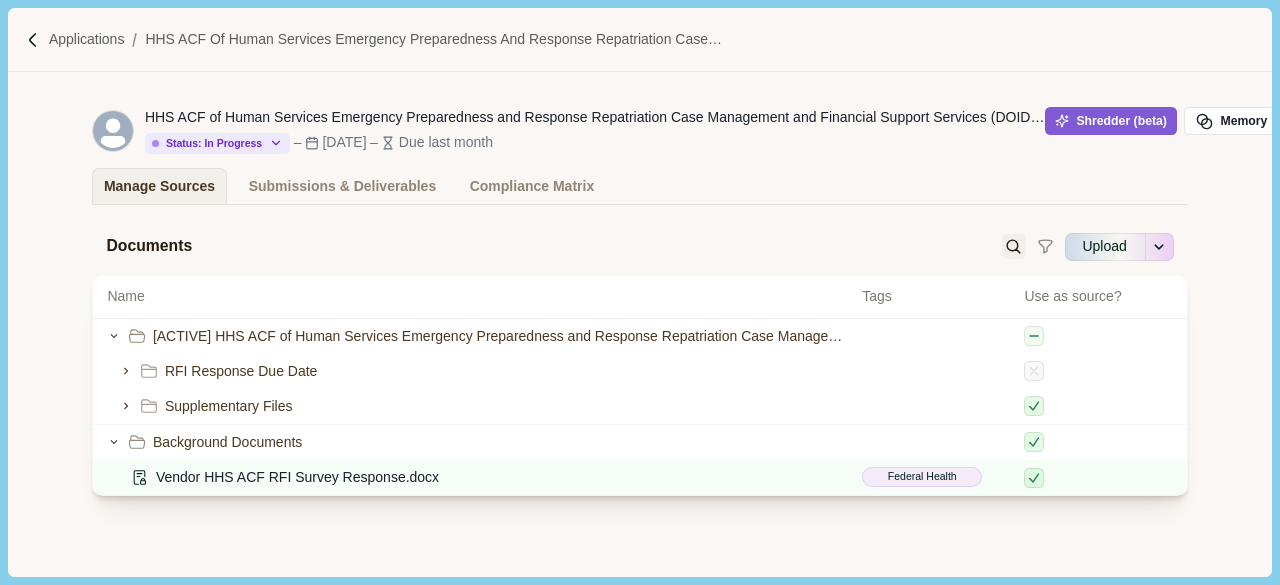 click 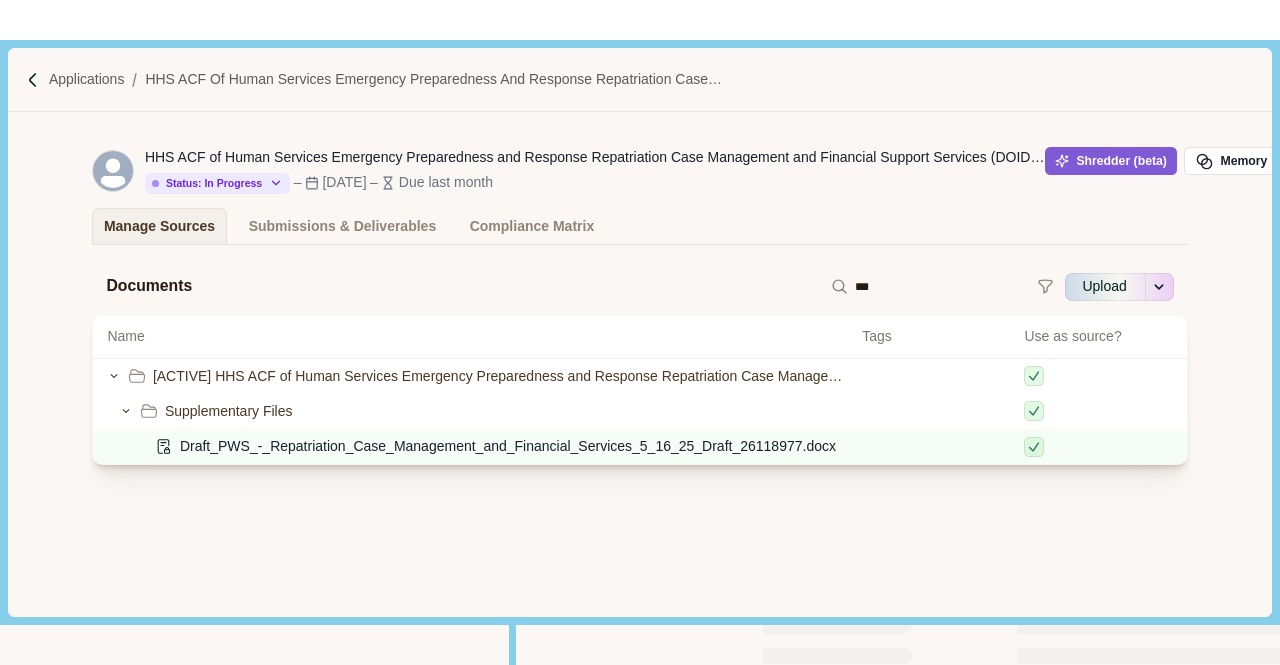 scroll, scrollTop: 0, scrollLeft: 44, axis: horizontal 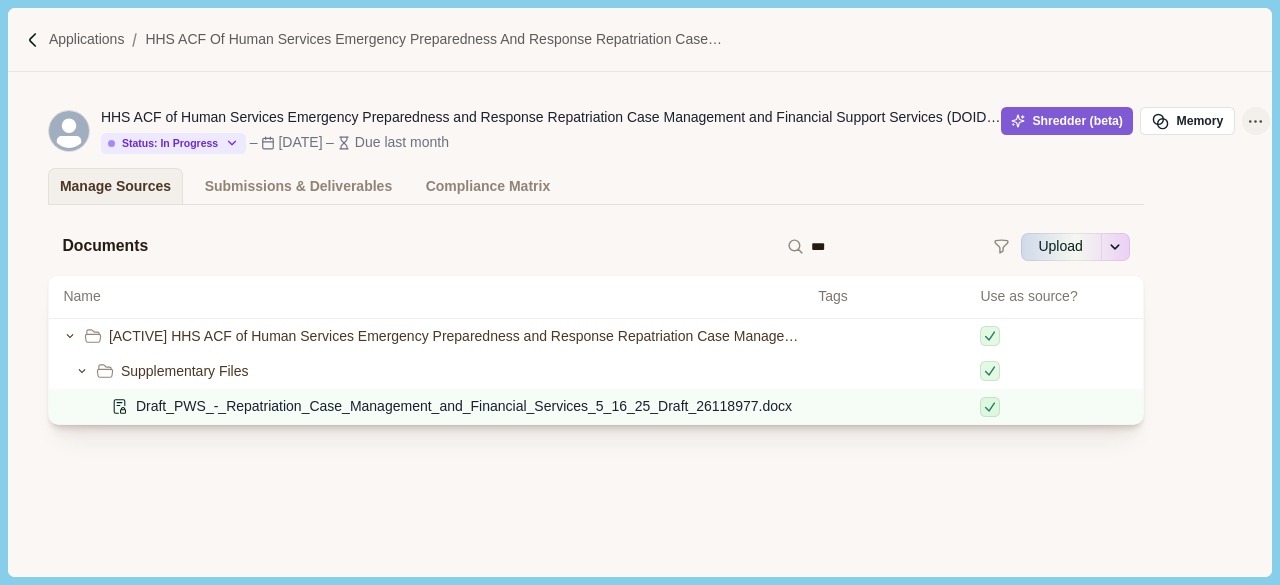 type on "***" 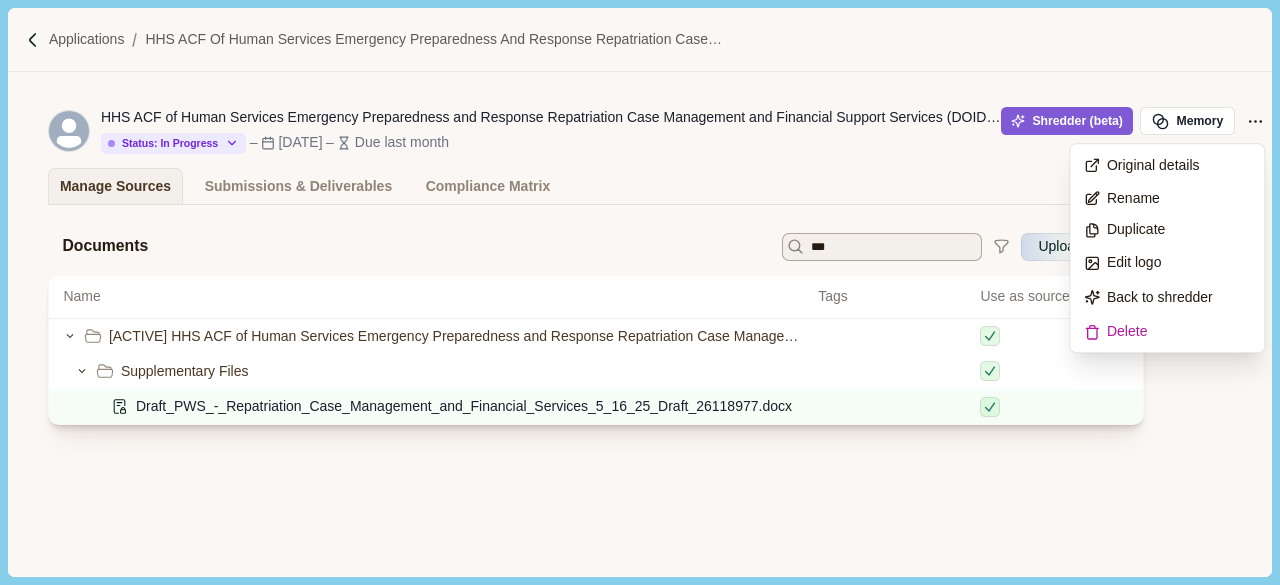 click on "***" at bounding box center [882, 247] 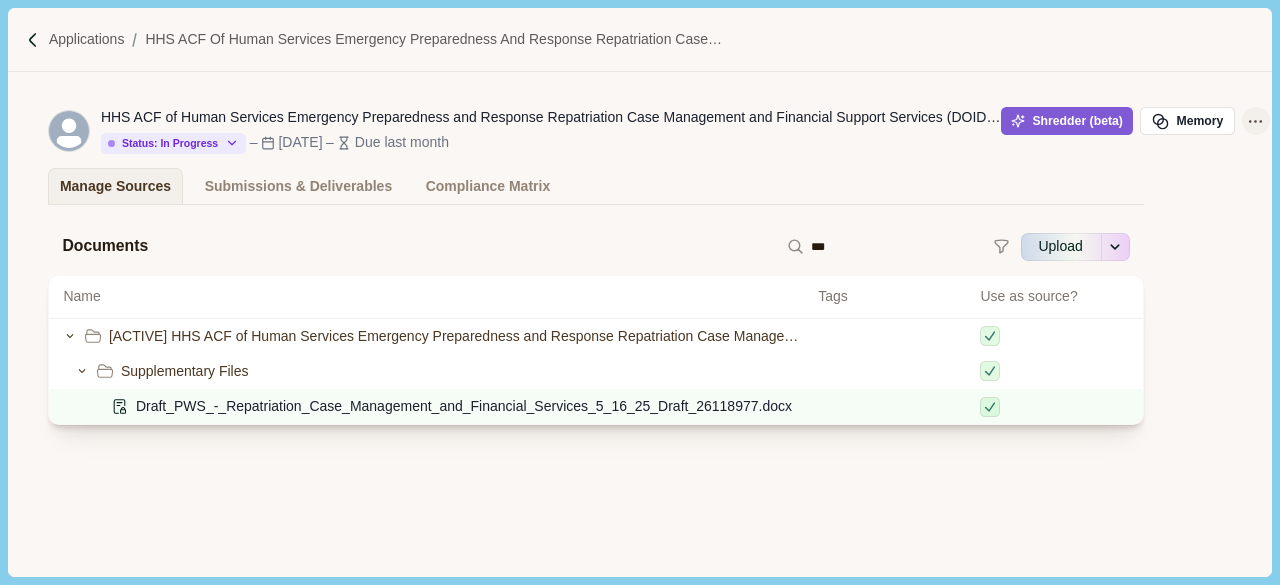 click 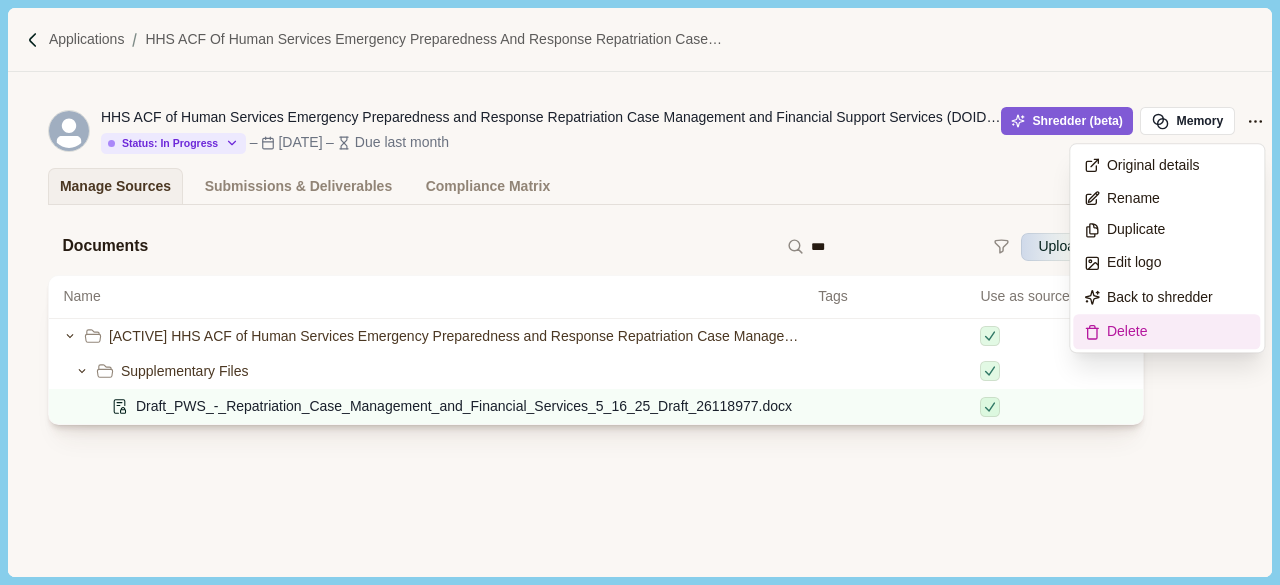 click on "Delete" at bounding box center [1127, 331] 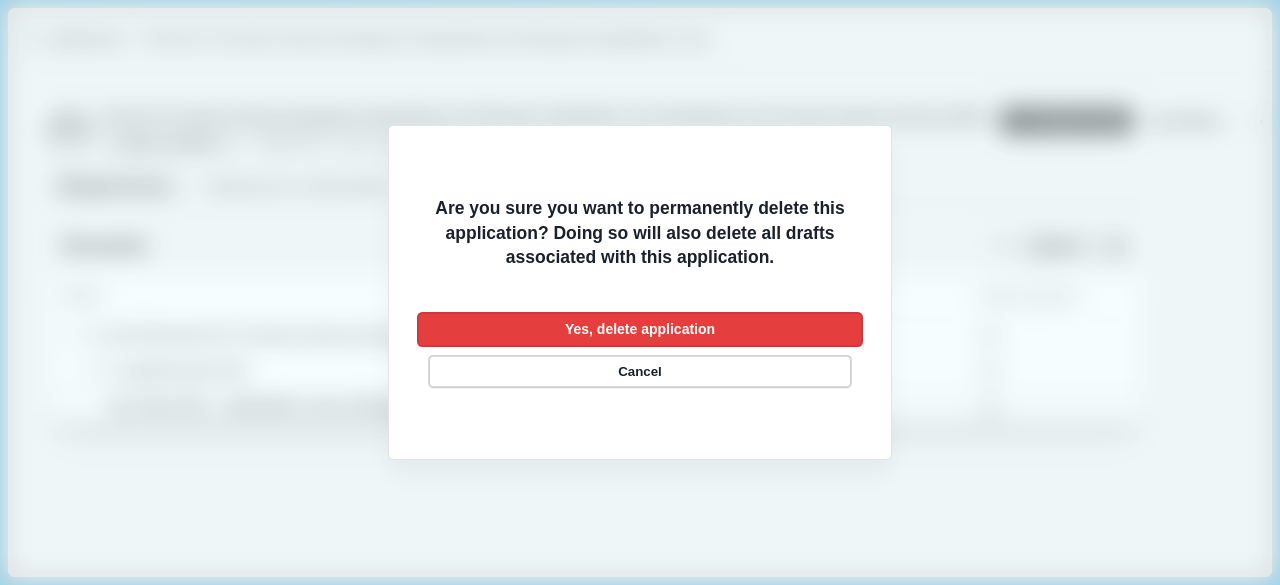 click on "Cancel" at bounding box center (640, 371) 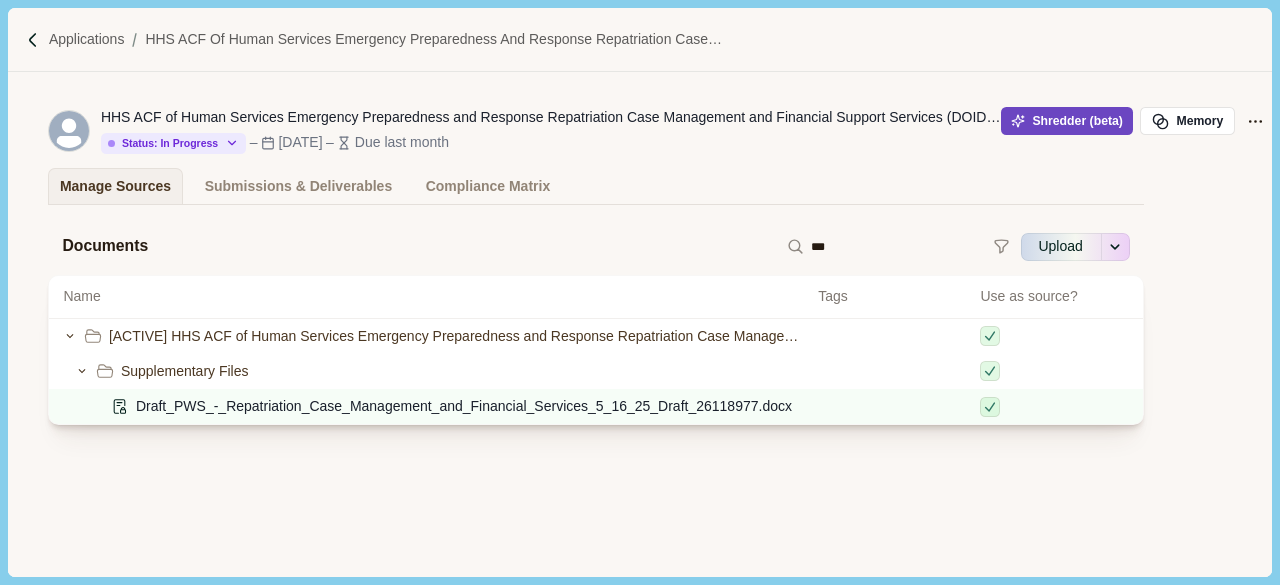 click on "Shredder (beta)" at bounding box center (1067, 121) 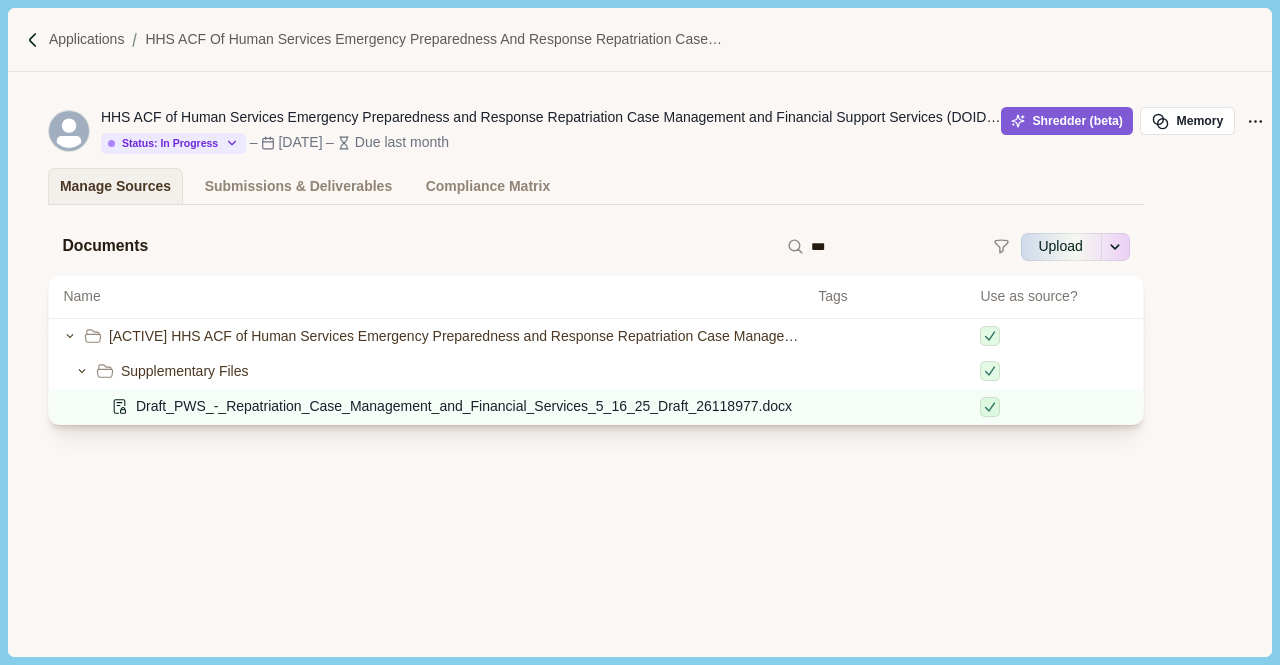 click on "Applications HHS ACF of Human Services Emergency Preparedness and Response Repatriation Case Management and Financial Support Services (DOIDFBO250042)" at bounding box center (639, 40) 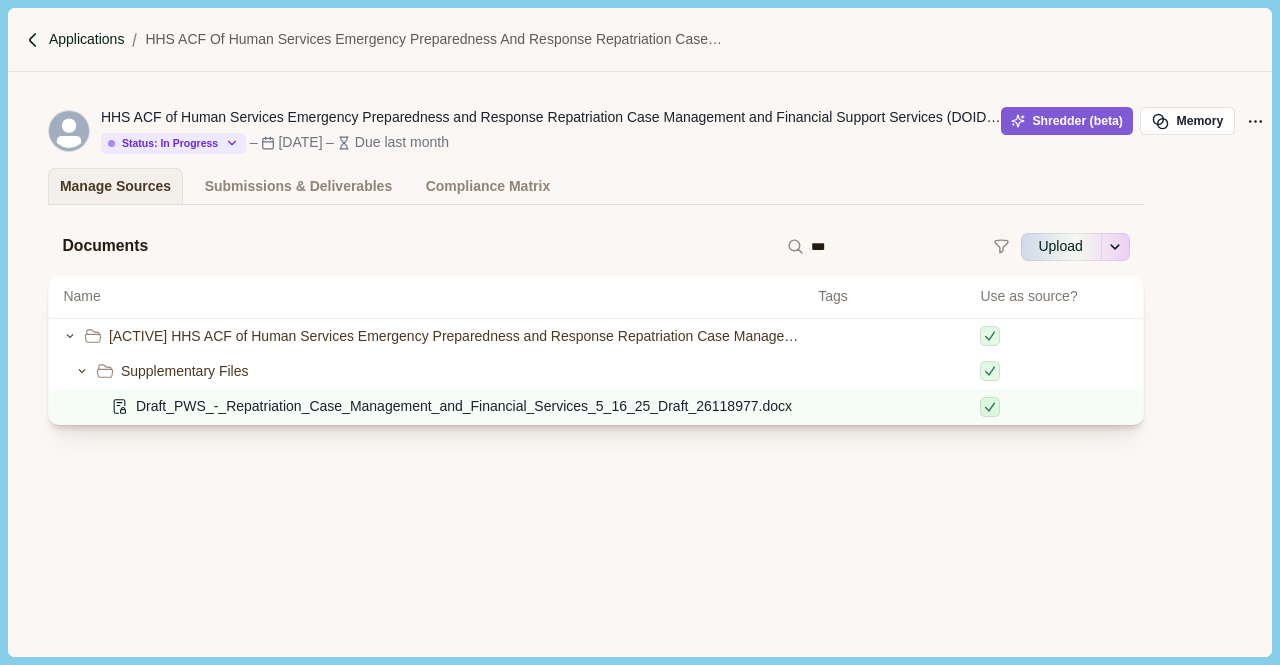 click on "Applications" at bounding box center (87, 39) 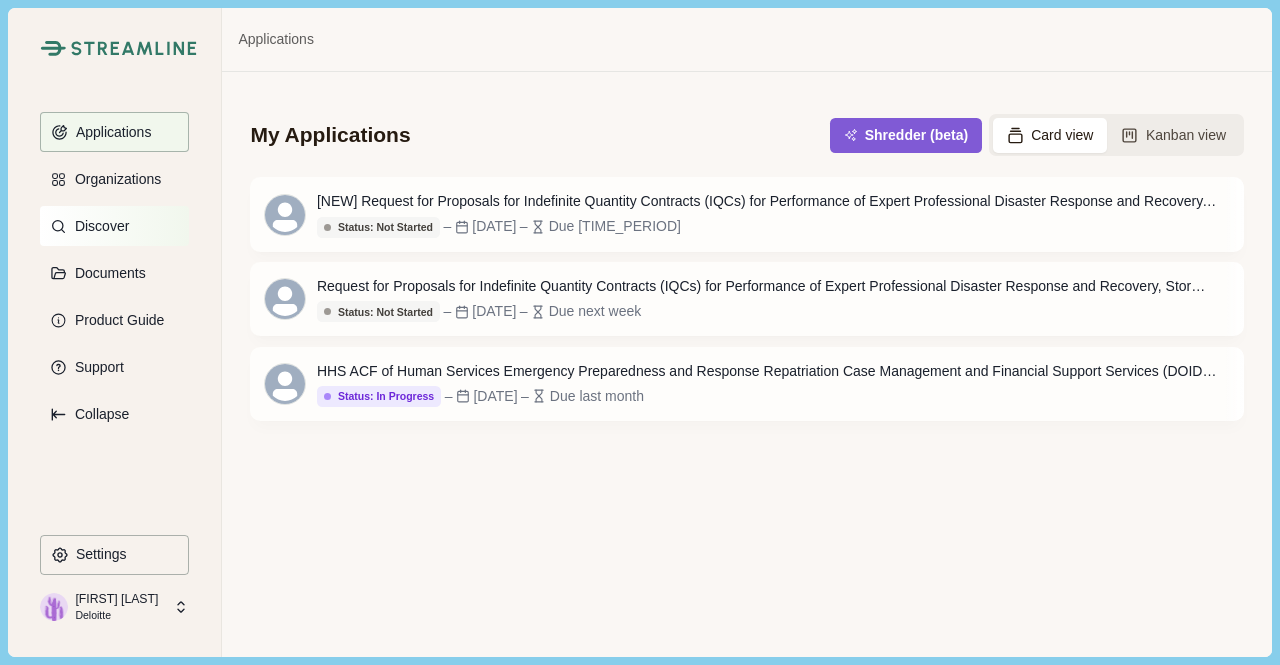 click on "Discover" at bounding box center [98, 226] 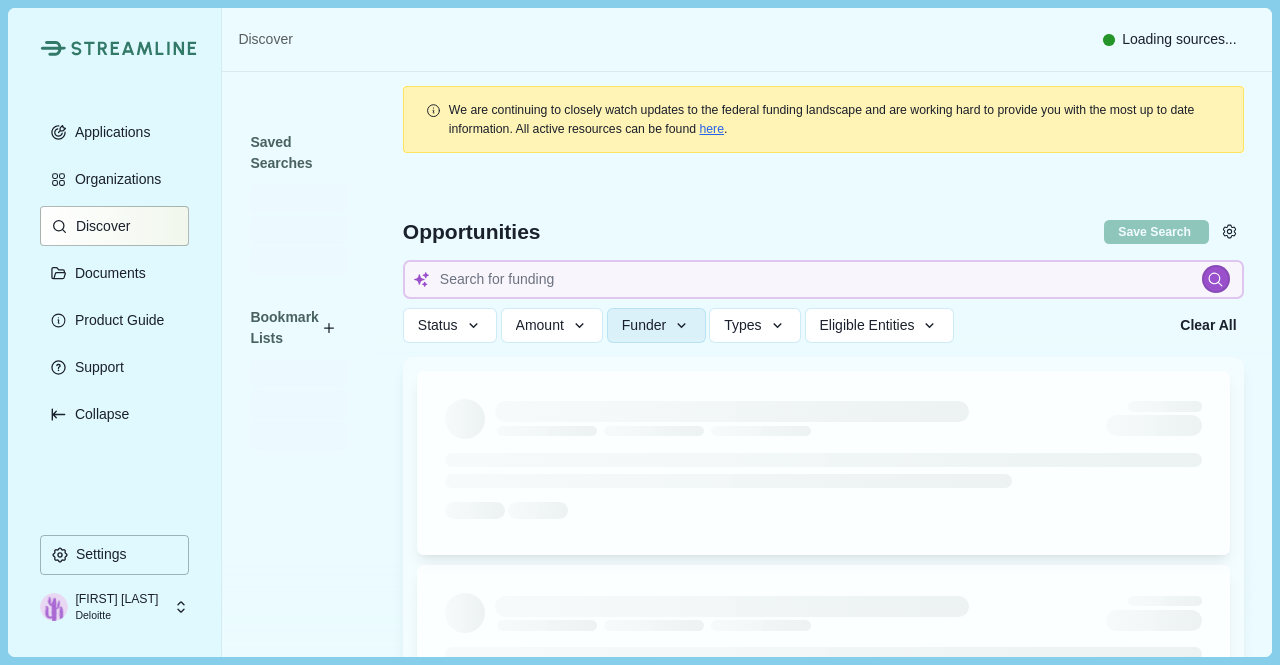 type 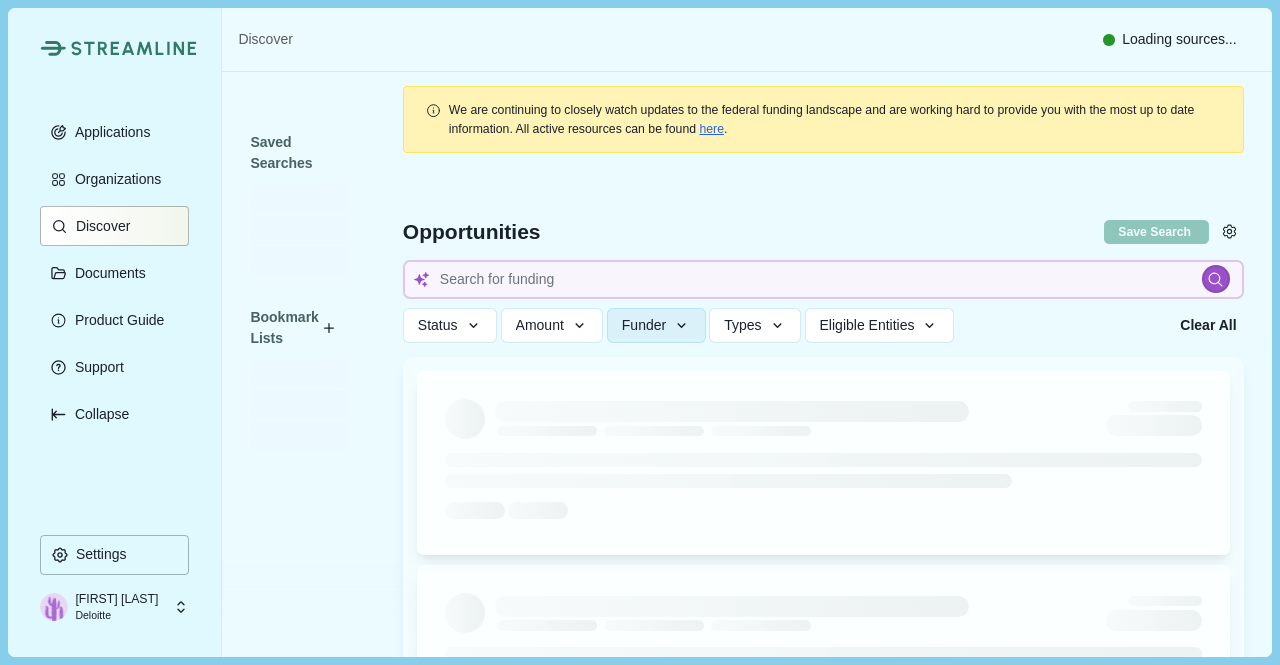 type 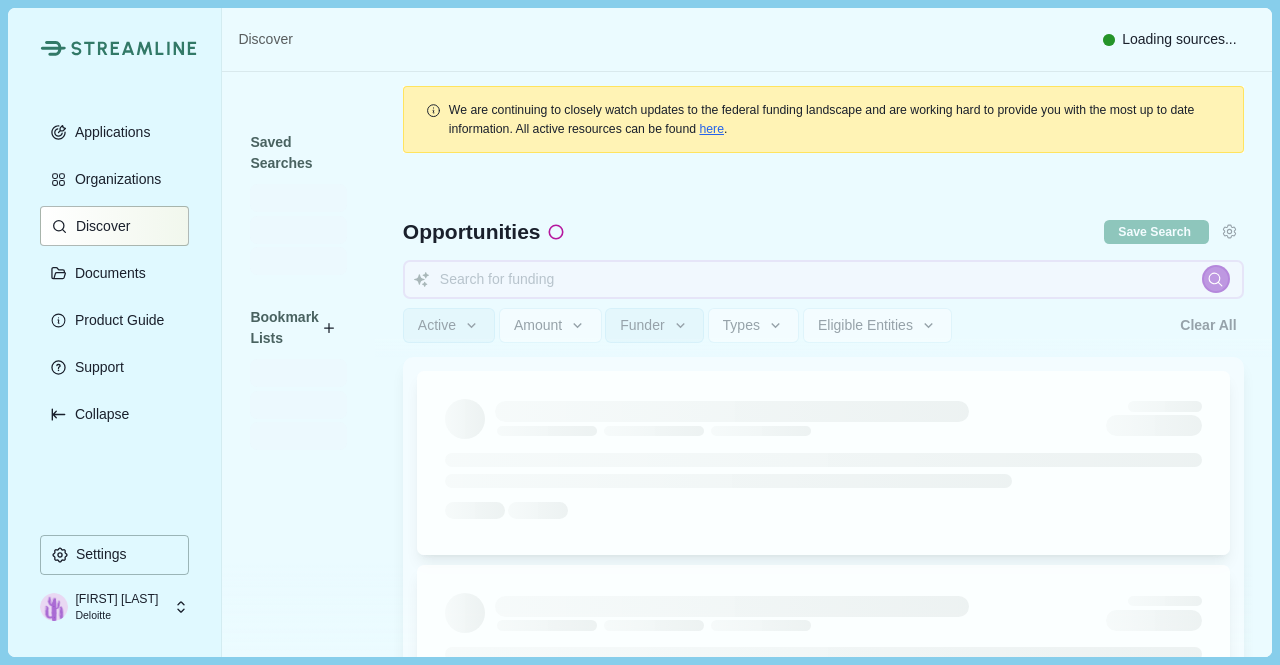 type 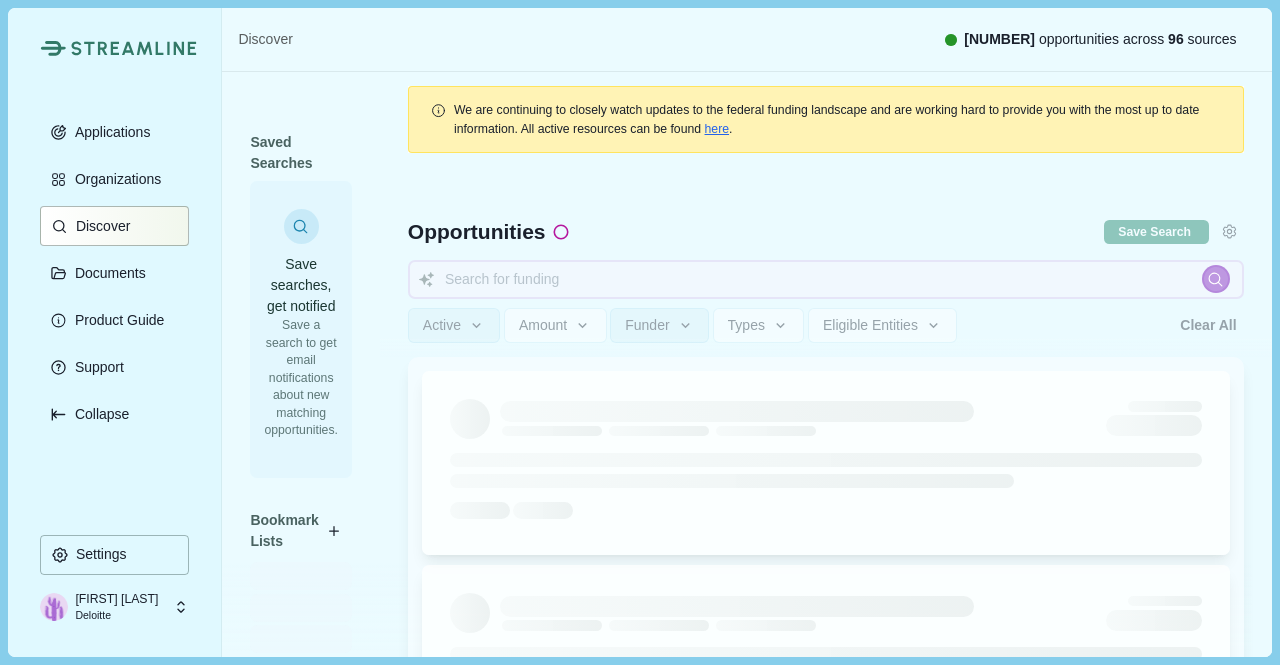 type 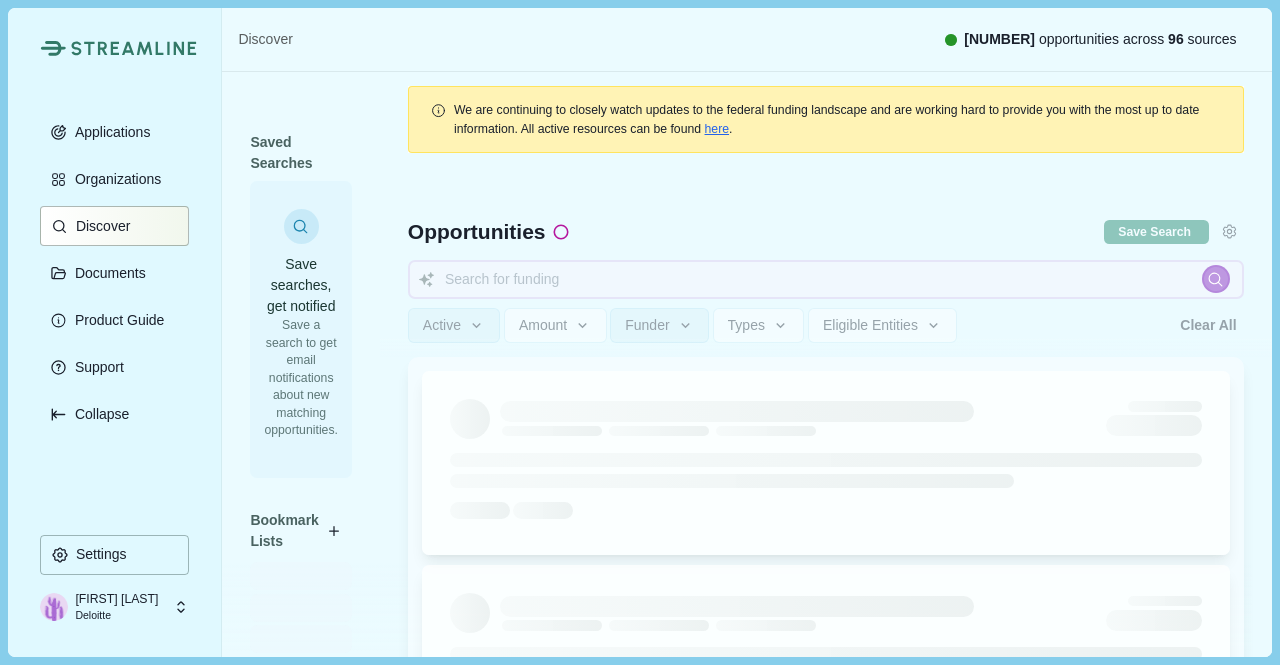 type 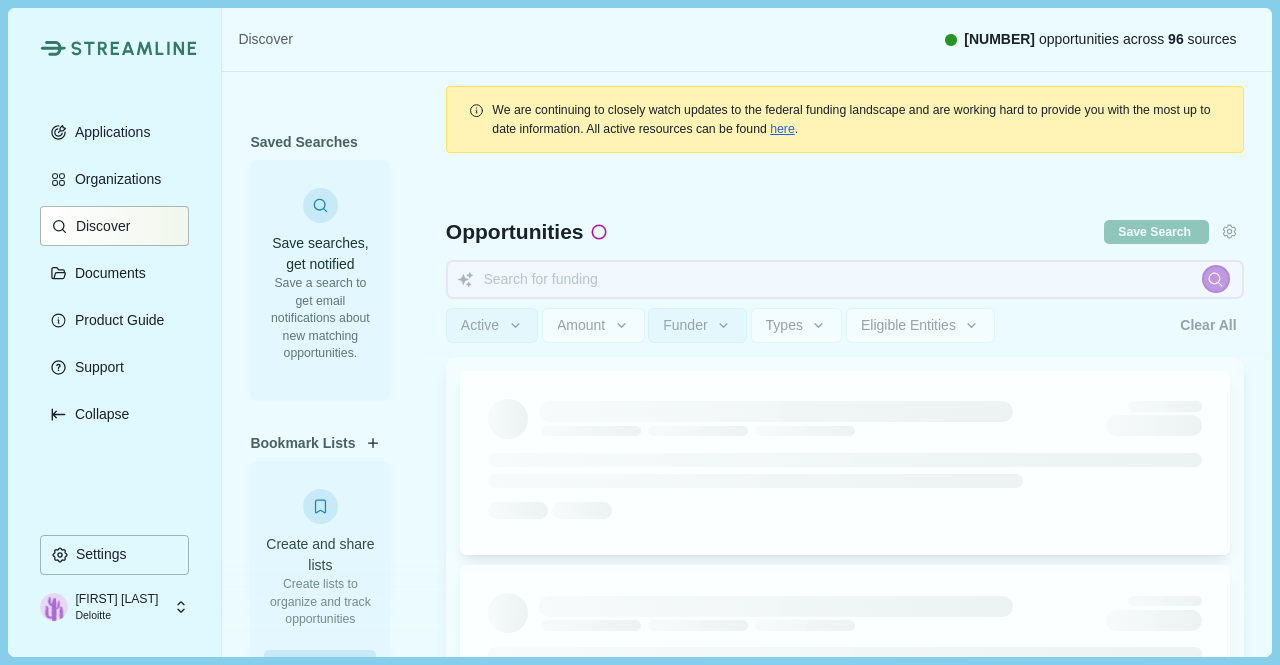type 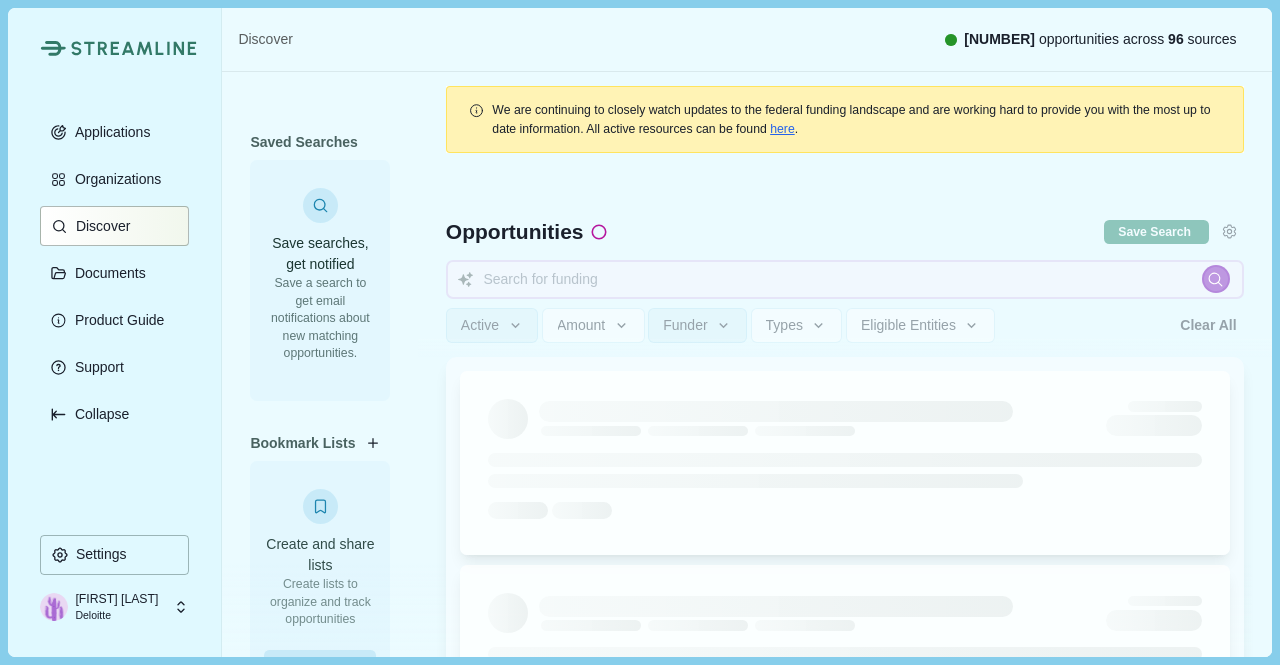 type 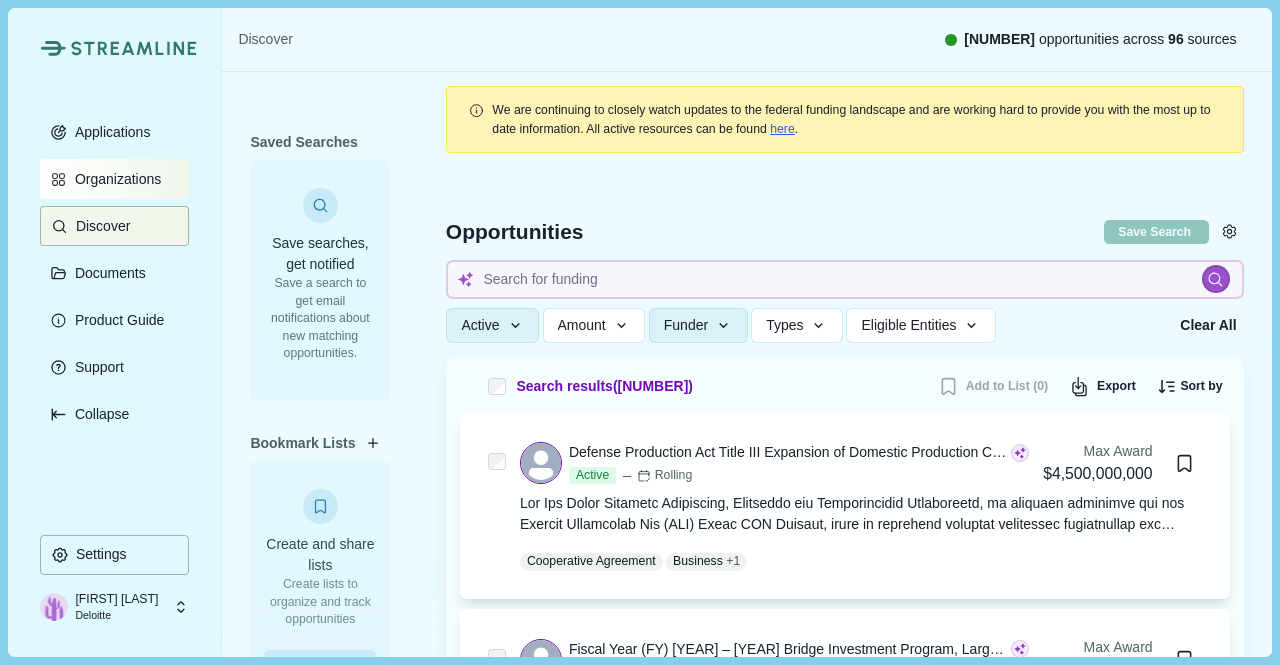 click on "Organizations" at bounding box center (114, 179) 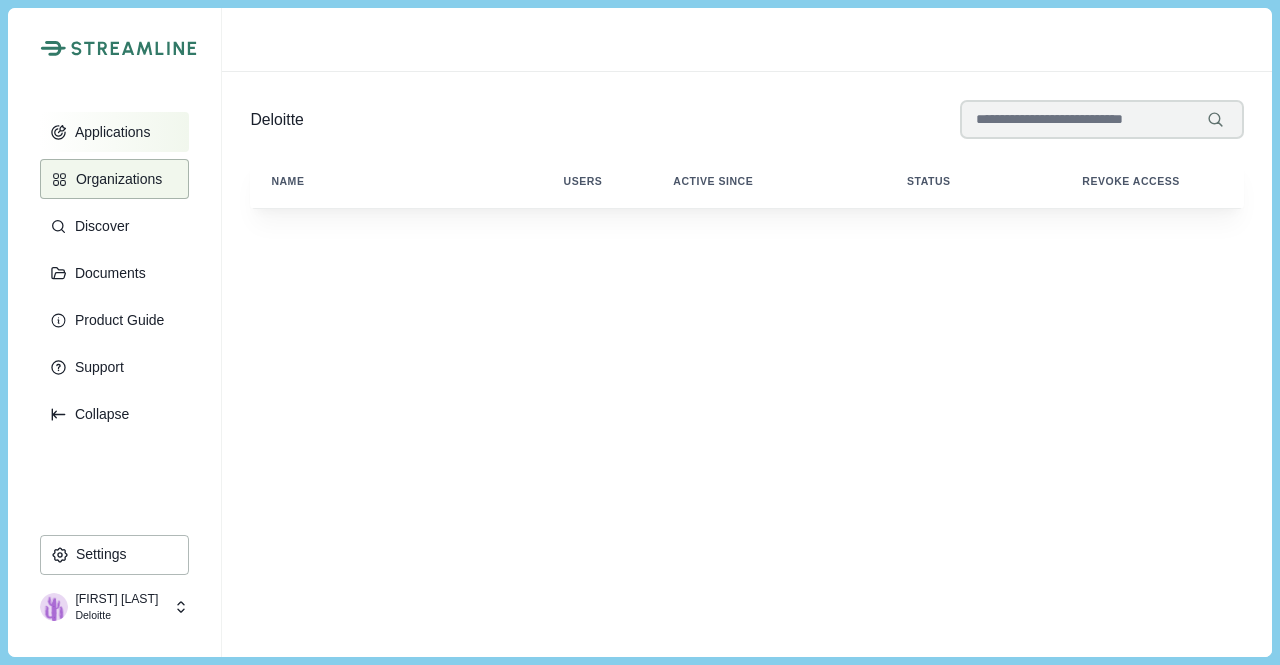 click on "Applications" at bounding box center (109, 132) 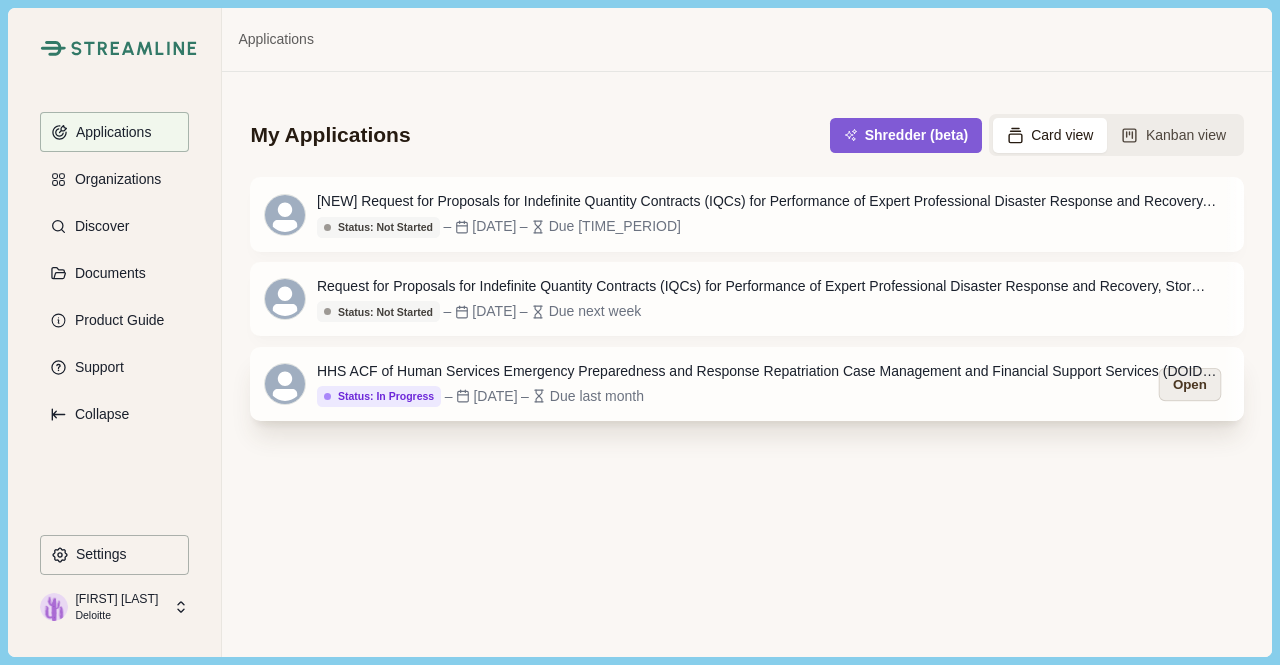 click on "Open" at bounding box center (1189, 384) 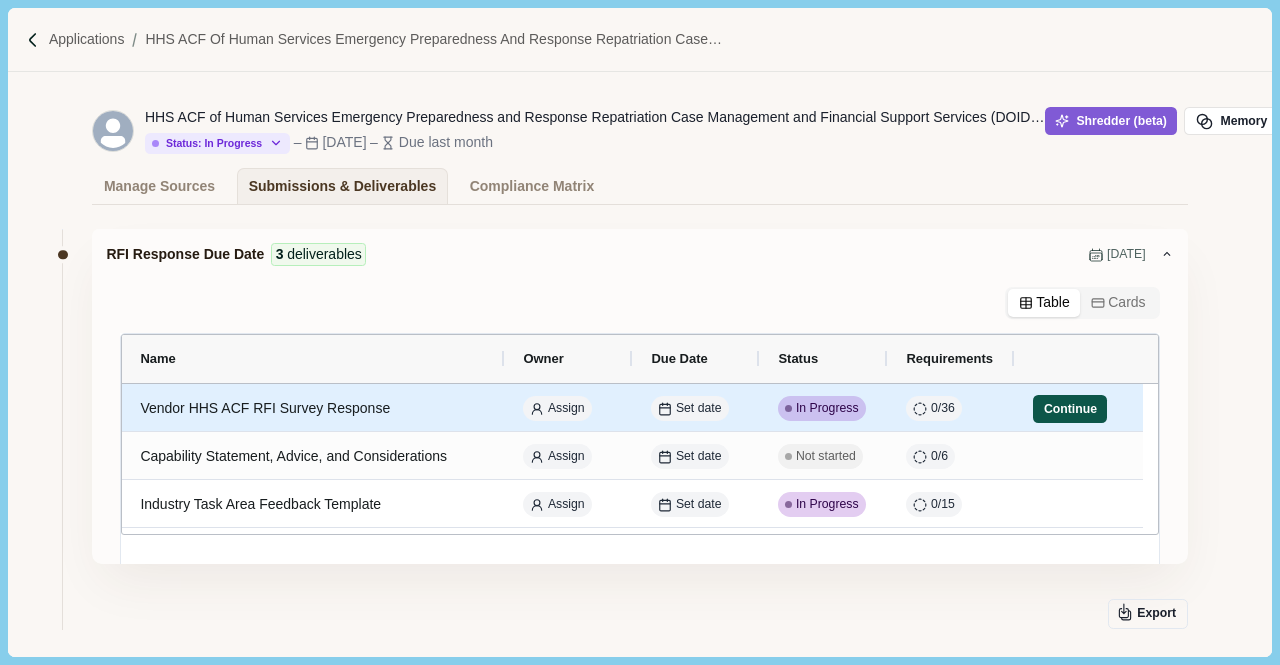 click on "Continue" at bounding box center [1070, 409] 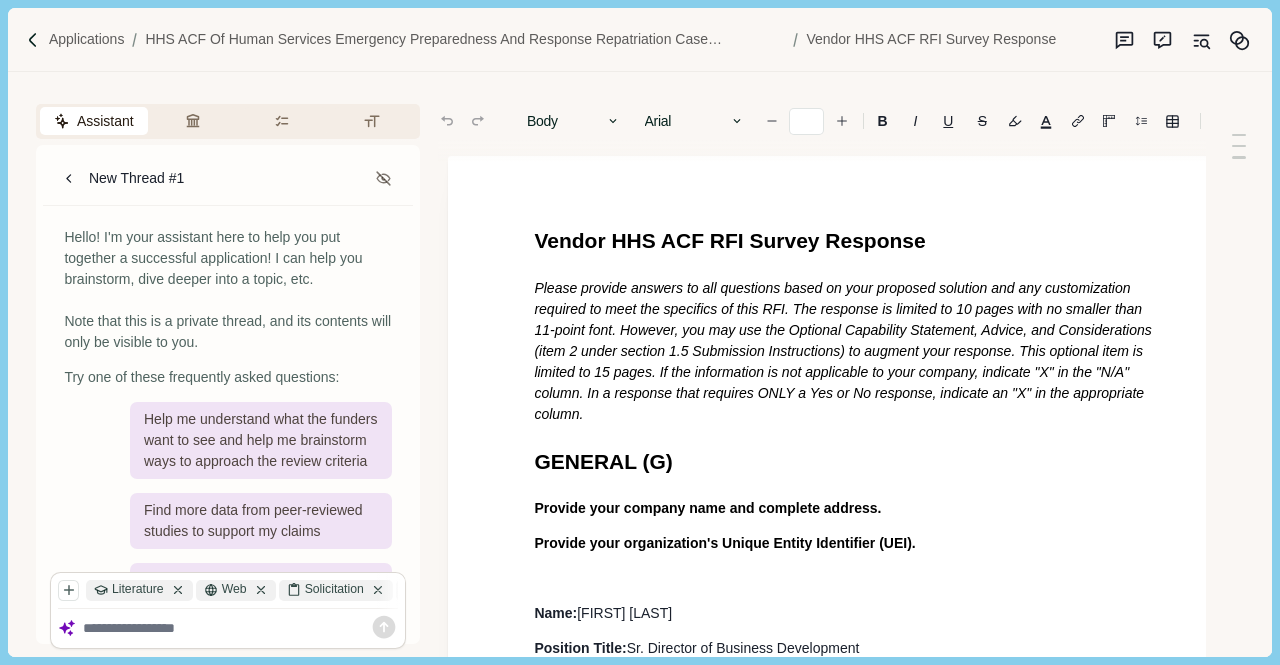 type on "**" 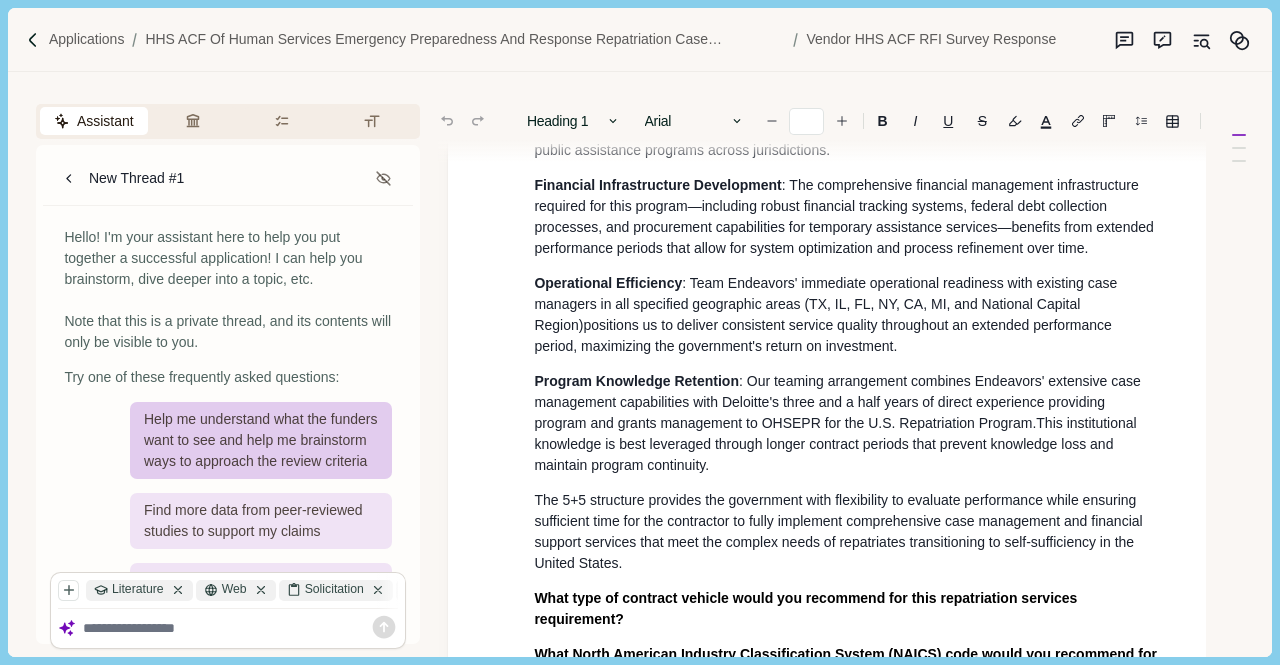 scroll, scrollTop: 1400, scrollLeft: 0, axis: vertical 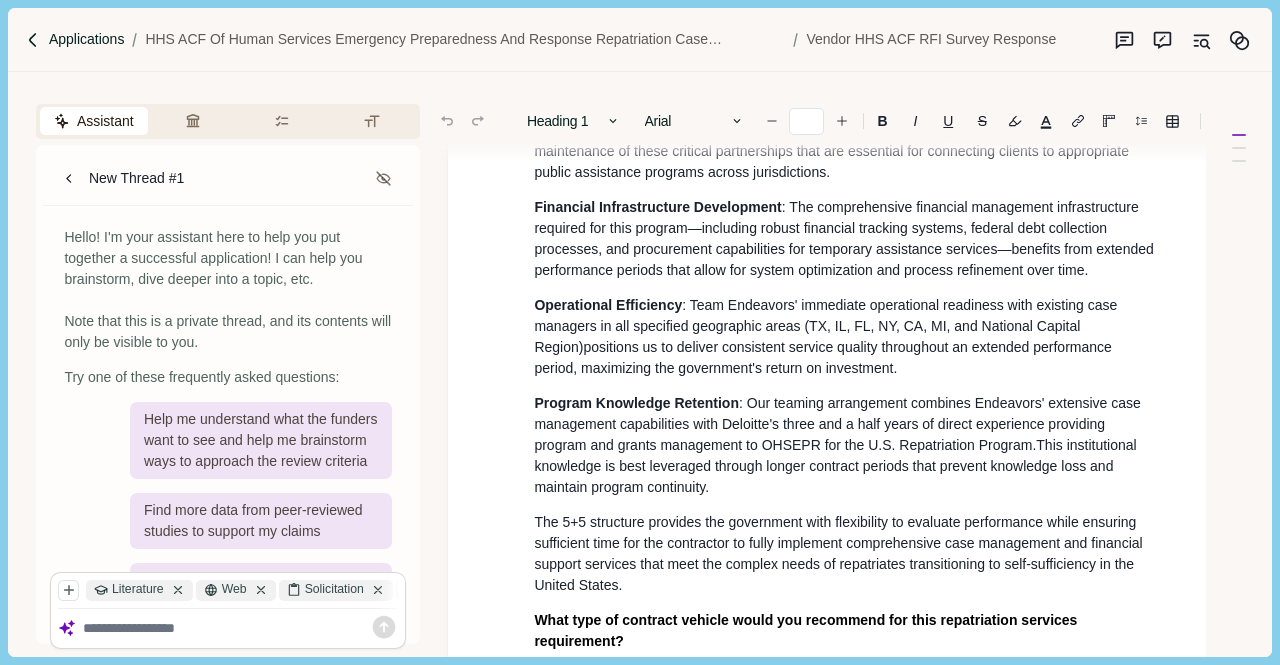 click on "Applications" at bounding box center [87, 39] 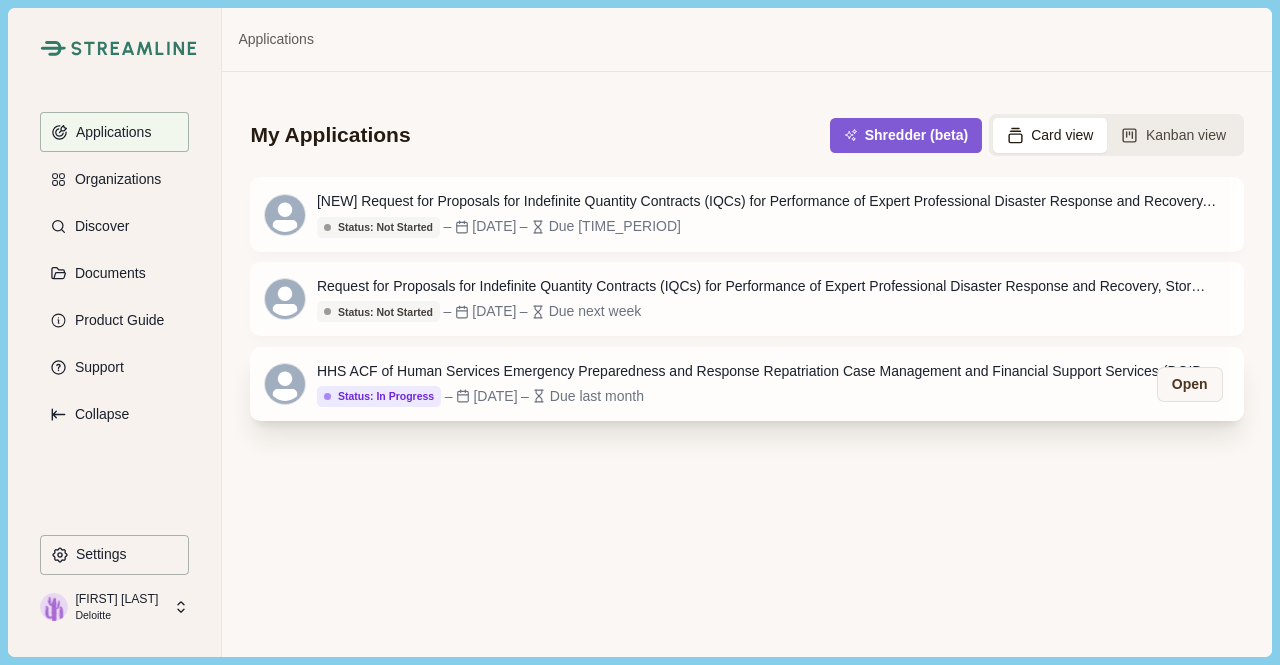click on "HHS ACF of Human Services Emergency Preparedness and Response Repatriation Case Management and Financial Support Services (DOIDFBO250042) Status: In Progress Status: Not Started Status: Go/No Go Status: In Progress Status: In Review Status: Submitted Status: Awarded Status: Rejected Status: Cancelled – Jun 3, 2025 – Due last month Open" at bounding box center [746, 384] 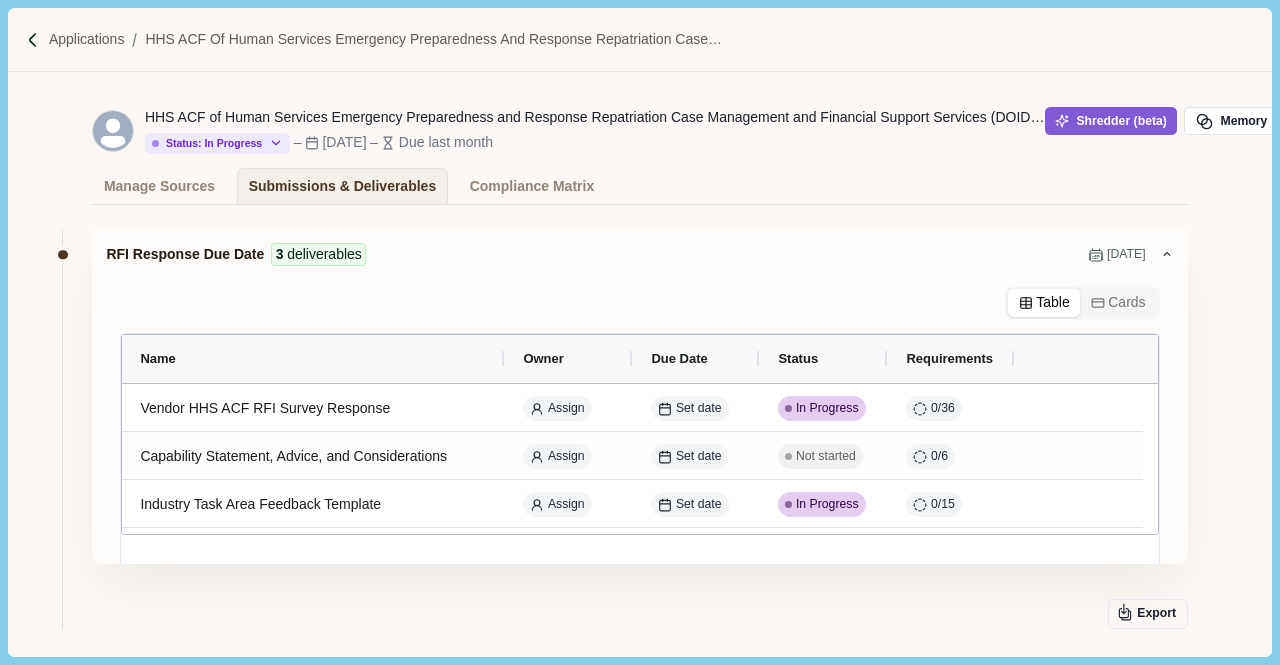 click on "Jun 3, 2025" at bounding box center (1126, 255) 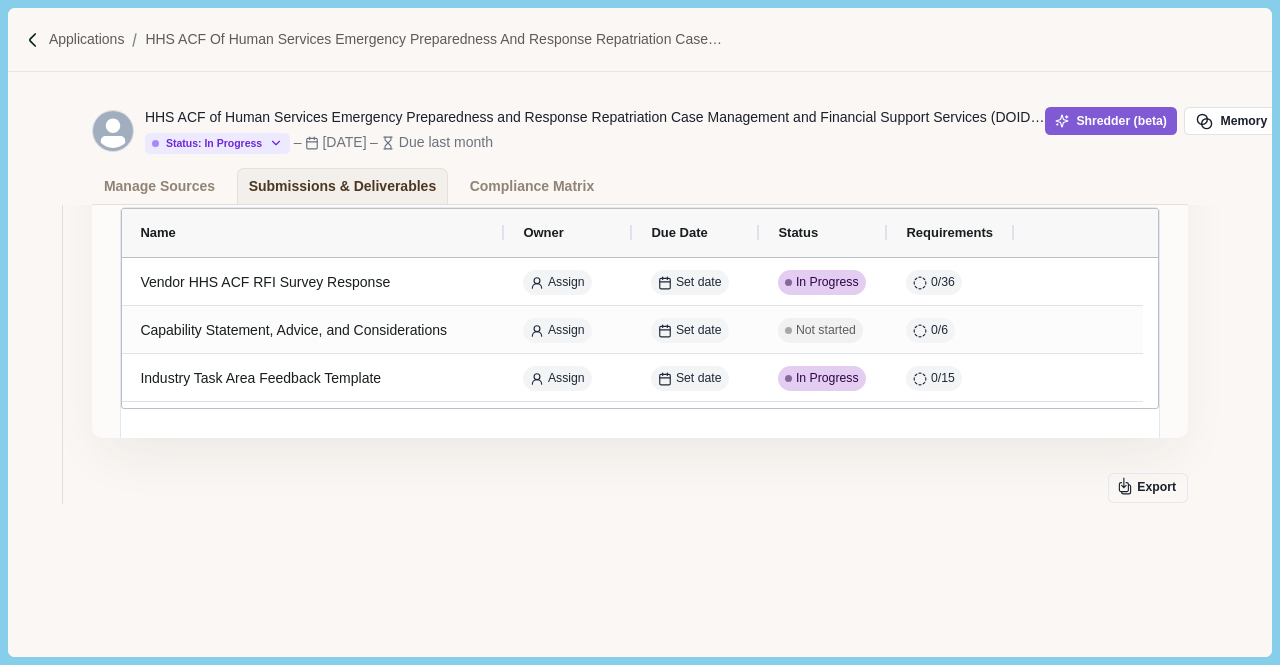 scroll, scrollTop: 39, scrollLeft: 0, axis: vertical 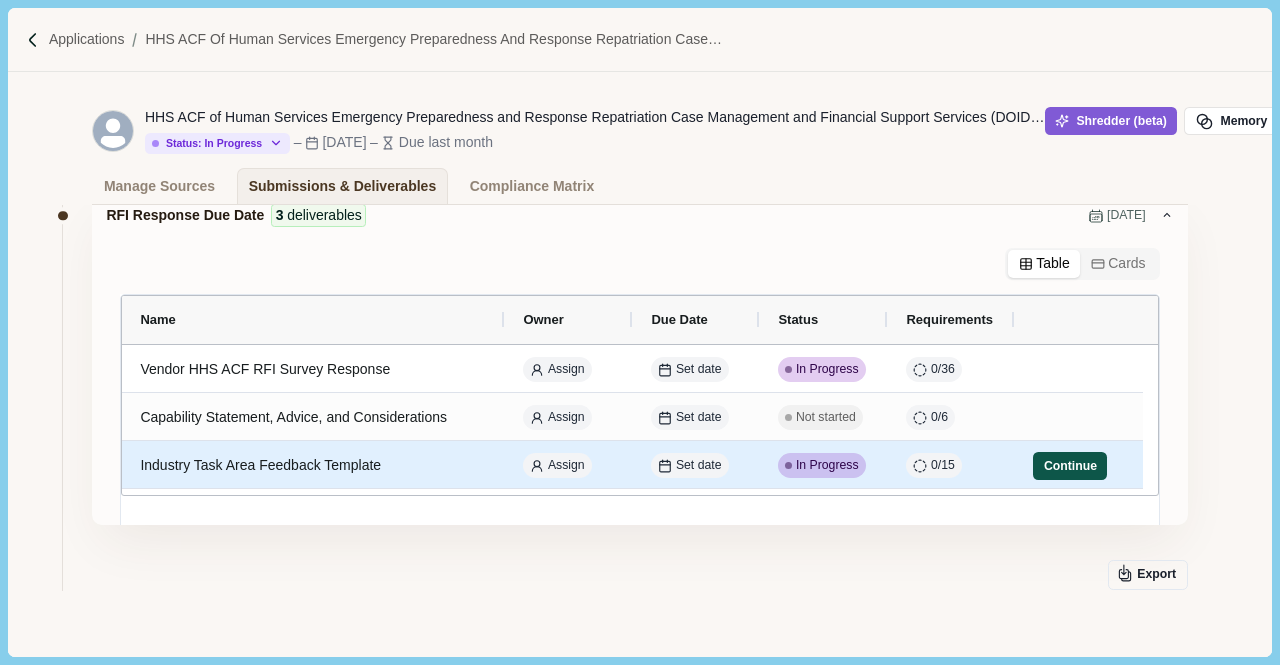 click on "Continue" at bounding box center [1070, 466] 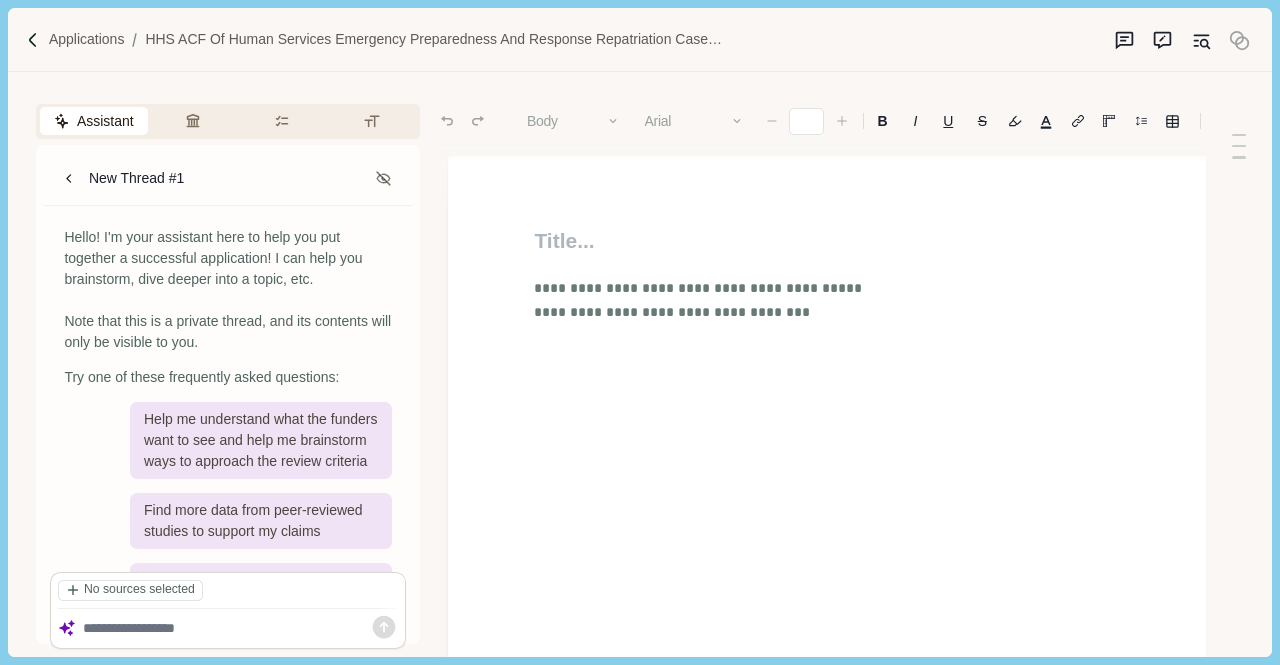 type on "**" 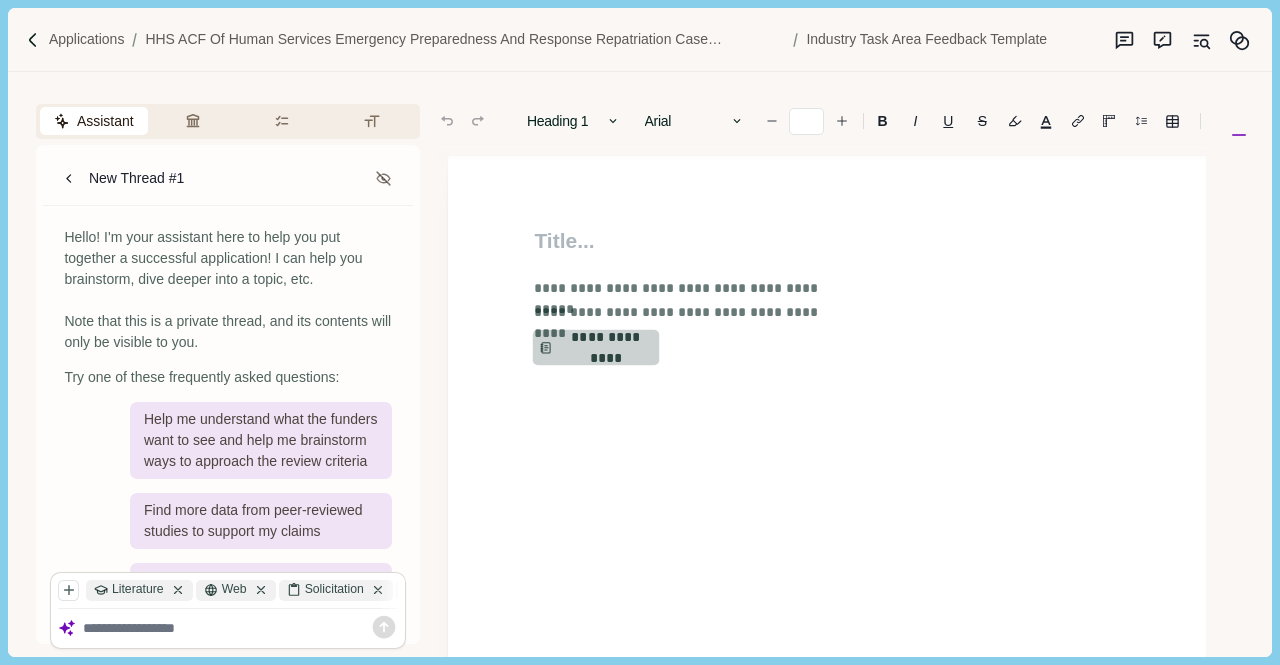click on "**********" at bounding box center [596, 348] 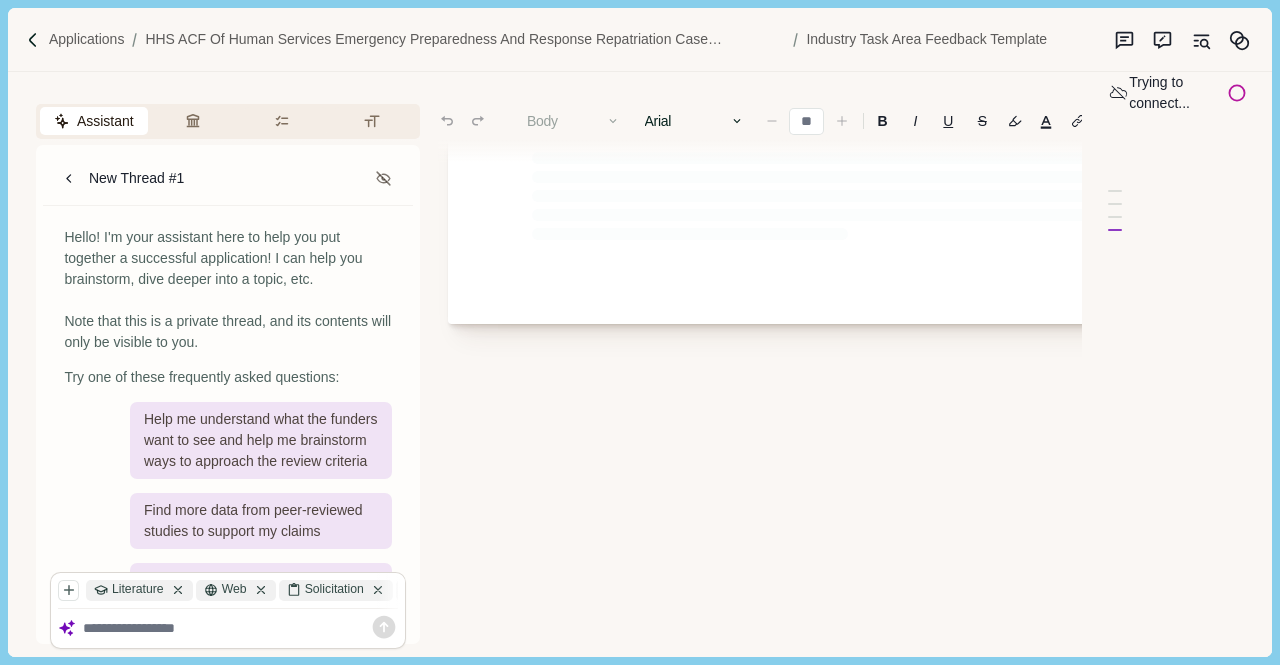 type on "**" 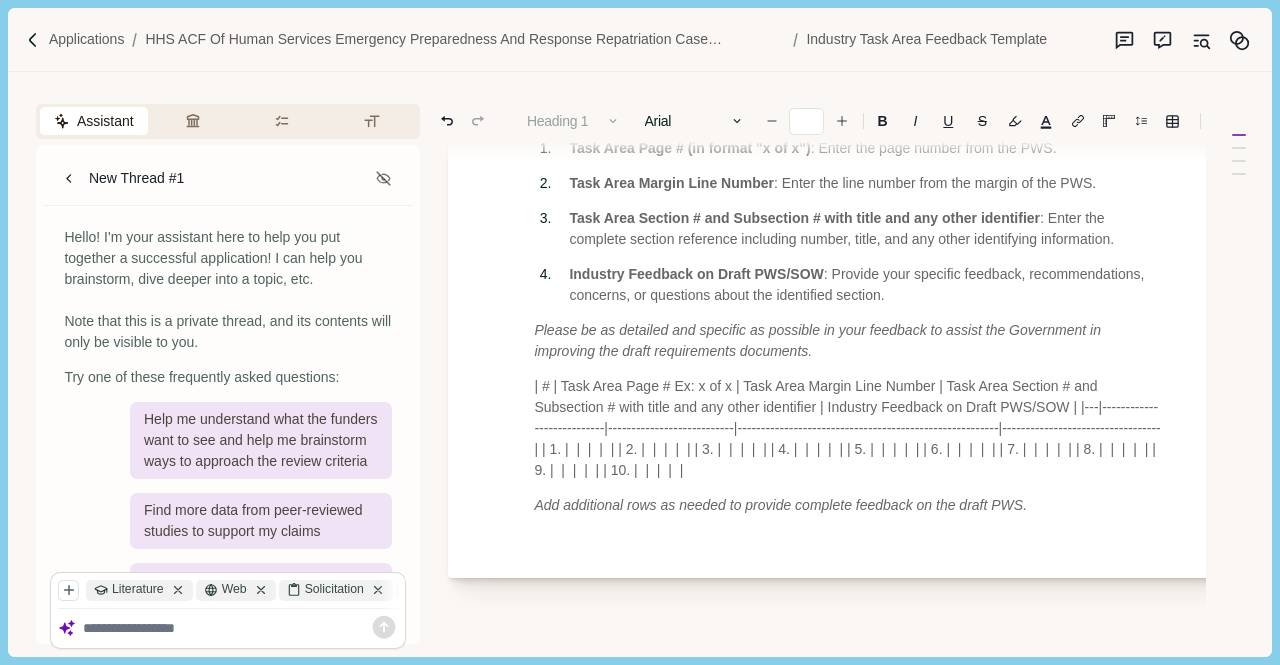 scroll, scrollTop: 857, scrollLeft: 0, axis: vertical 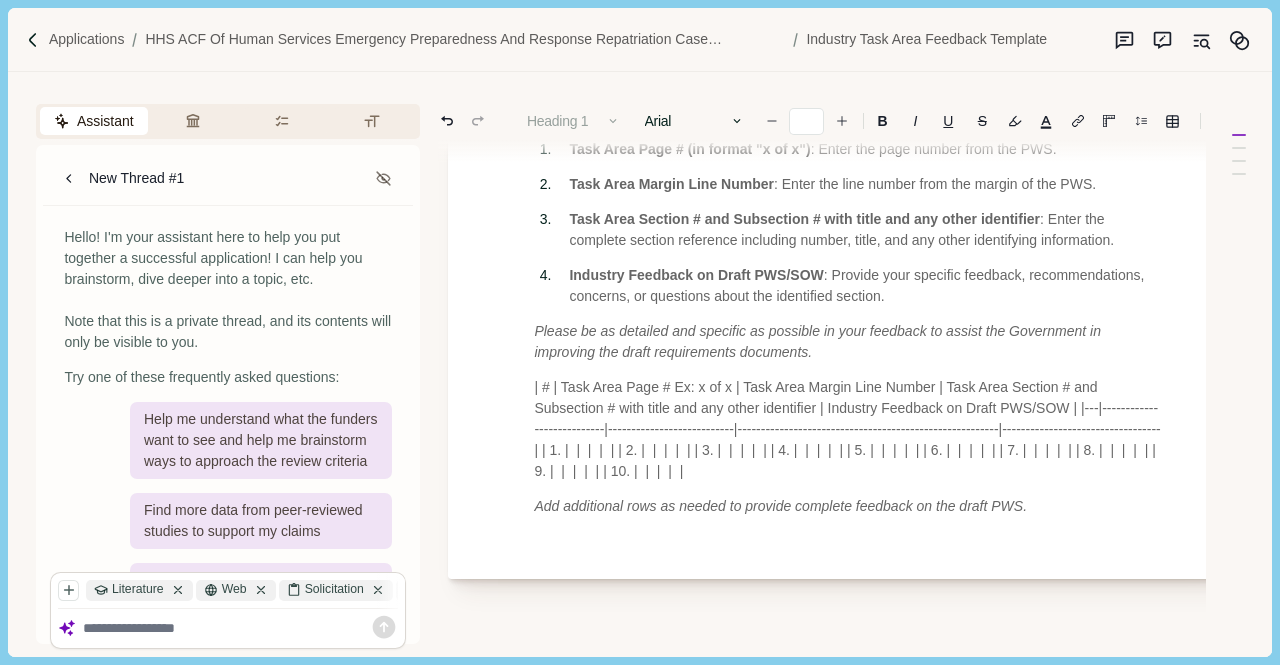 click on "| # | Task Area Page # Ex: x of x | Task Area Margin Line Number | Task Area Section # and Subsection # with title and any other identifier | Industry Feedback on Draft PWS/SOW | |---|---------------------------|---------------------------|--------------------------------------------------------|----------------------------------| | 1. |  |  |  |  | | 2. |  |  |  |  | | 3. |  |  |  |  | | 4. |  |  |  |  | | 5. |  |  |  |  | | 6. |  |  |  |  | | 7. |  |  |  |  | | 8. |  |  |  |  | | 9. |  |  |  |  | | 10. |  |  |  |  |" at bounding box center (847, 429) 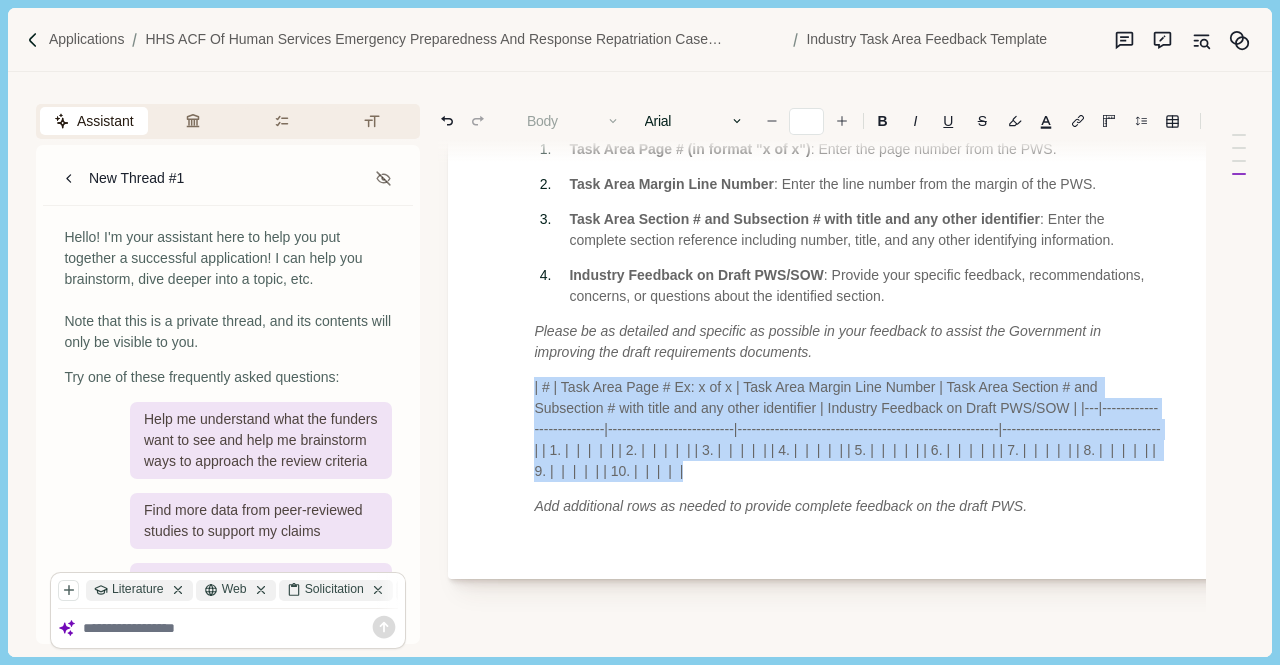 drag, startPoint x: 730, startPoint y: 466, endPoint x: 528, endPoint y: 363, distance: 226.74435 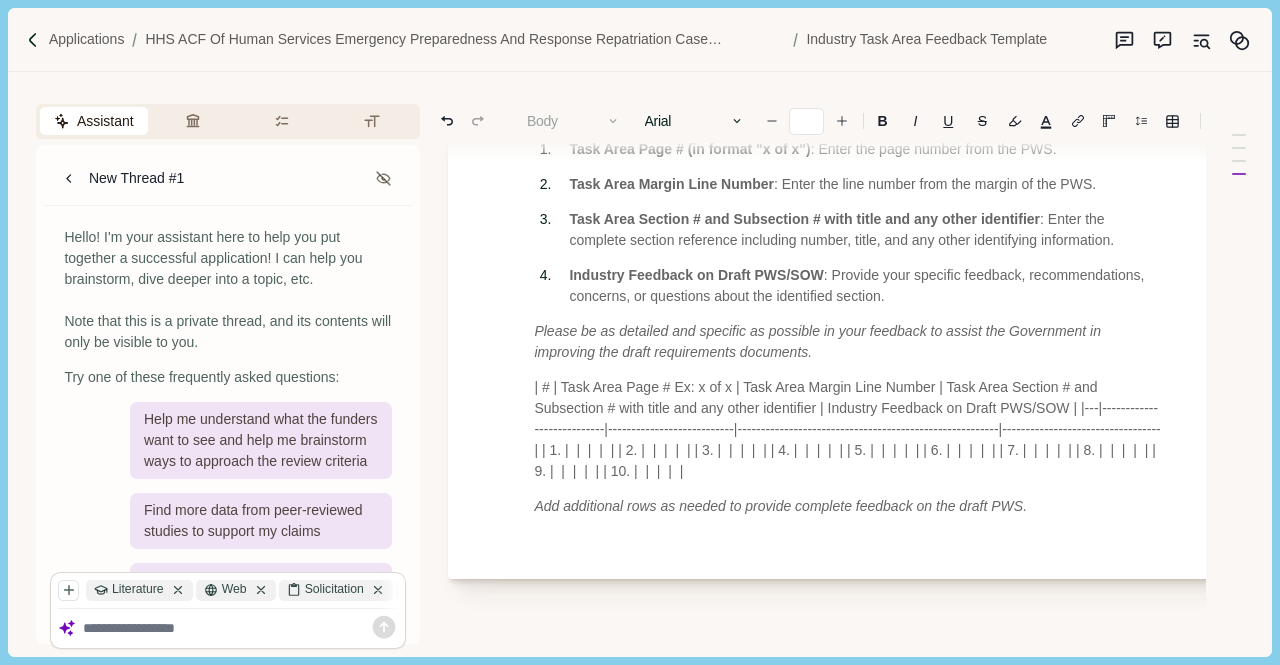 click on "**********" at bounding box center (848, -58) 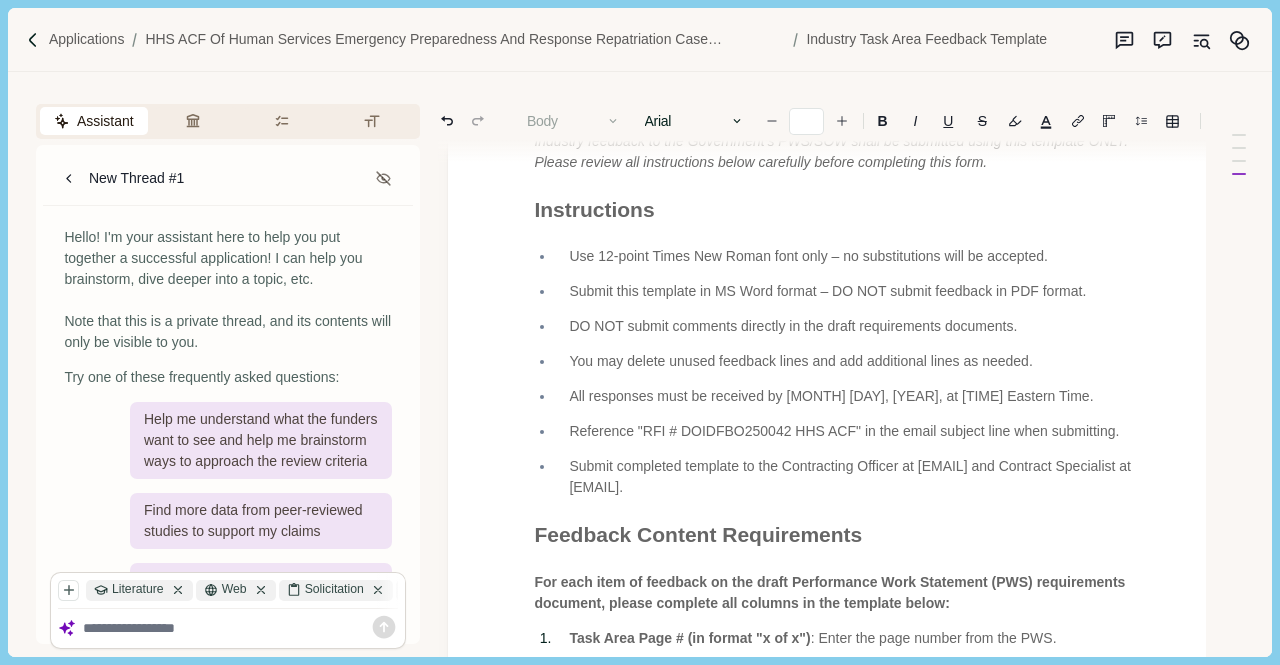 scroll, scrollTop: 0, scrollLeft: 0, axis: both 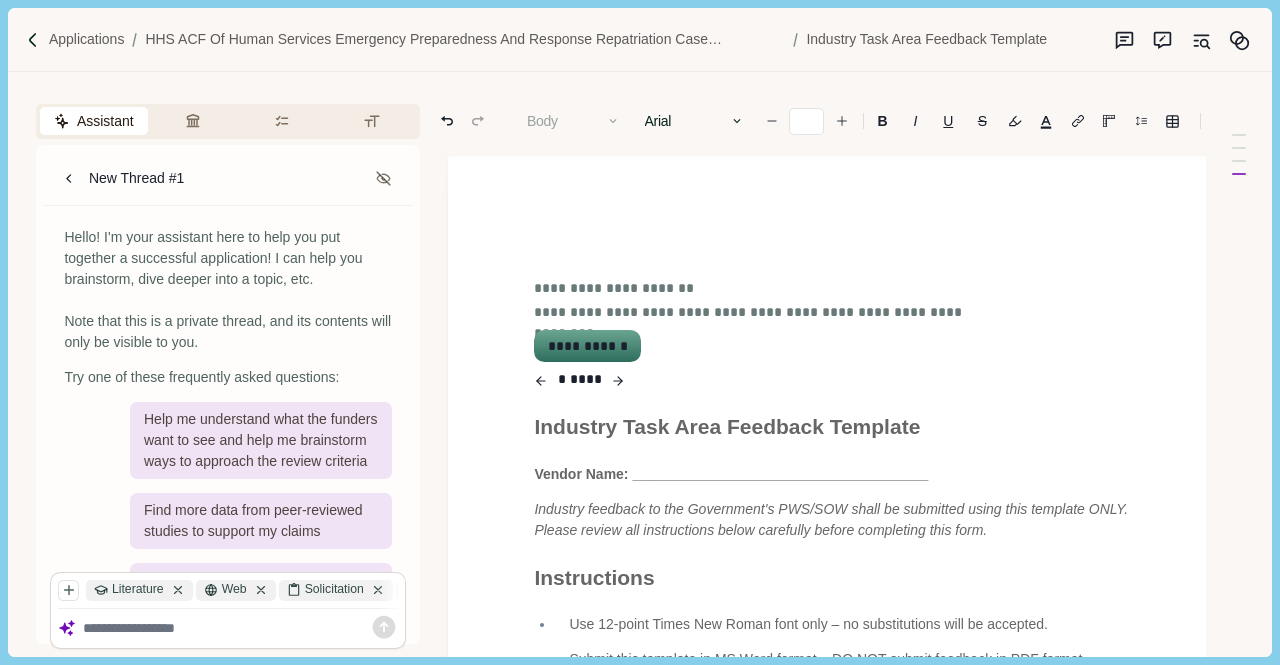 click at bounding box center [541, 379] 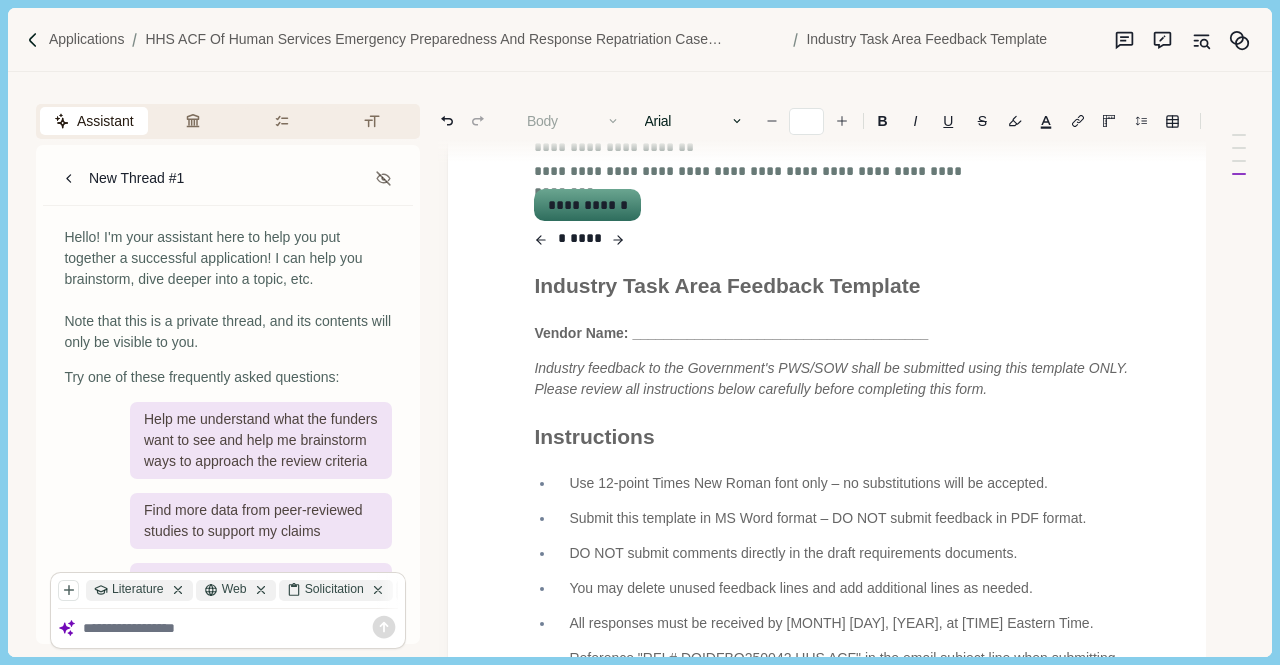 scroll, scrollTop: 140, scrollLeft: 0, axis: vertical 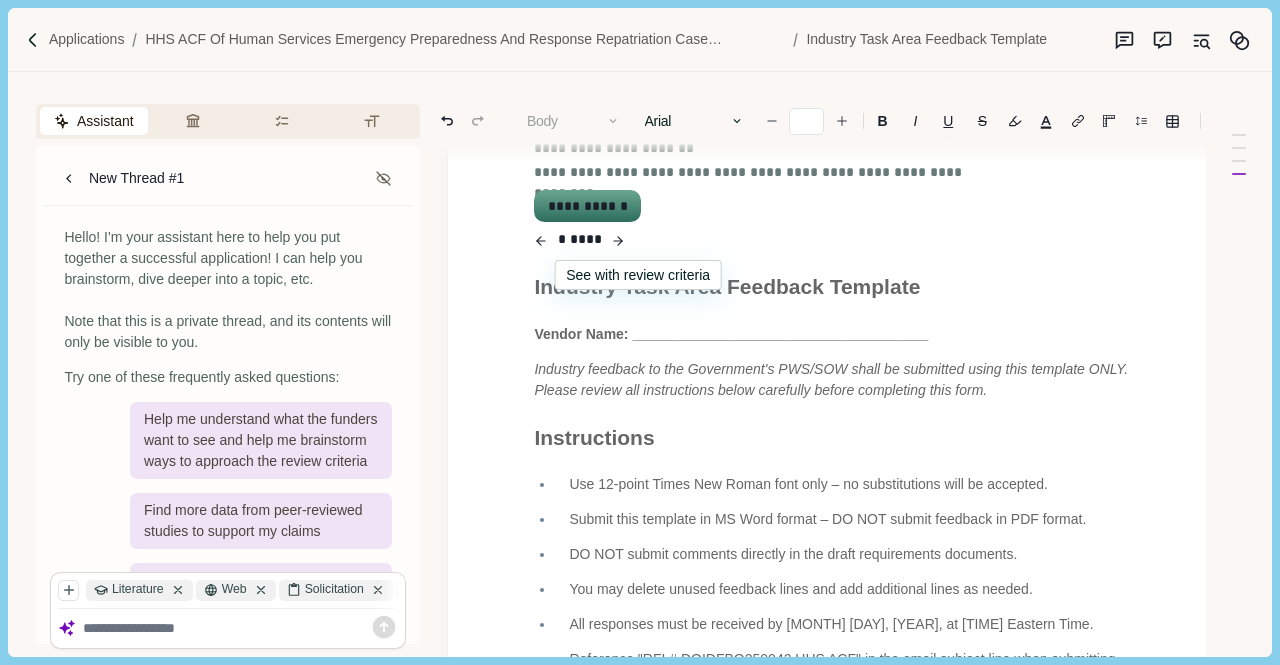click 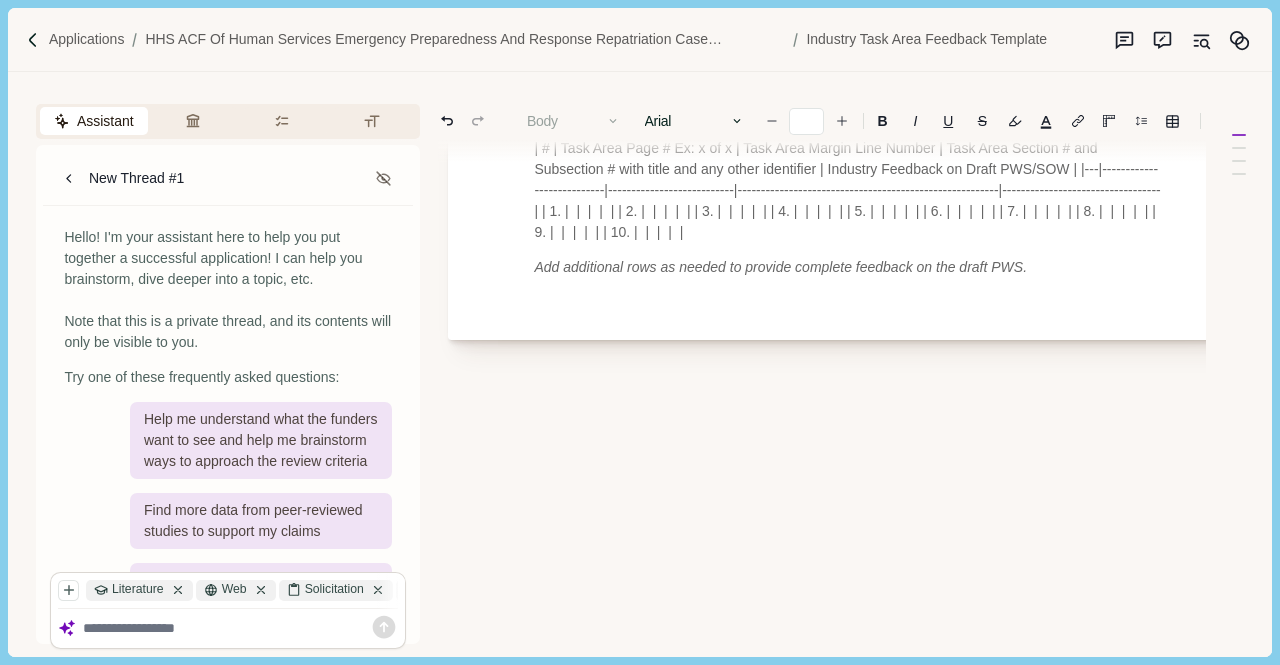 scroll, scrollTop: 1095, scrollLeft: 0, axis: vertical 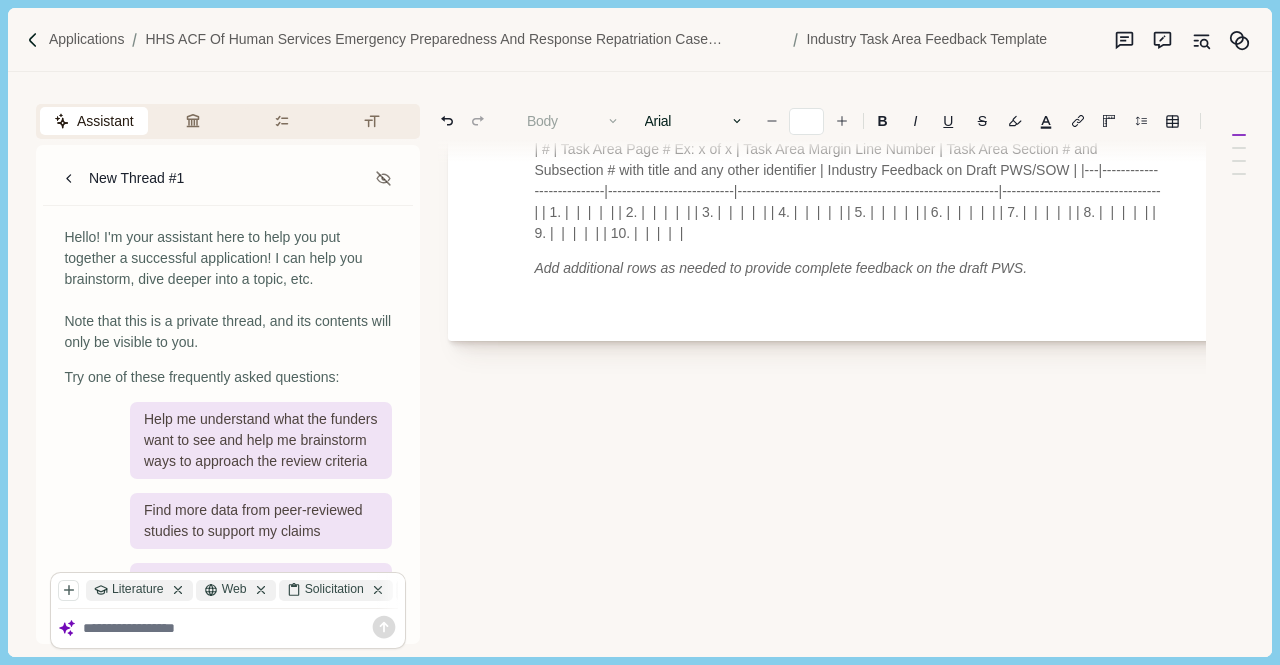 click at bounding box center [241, 628] 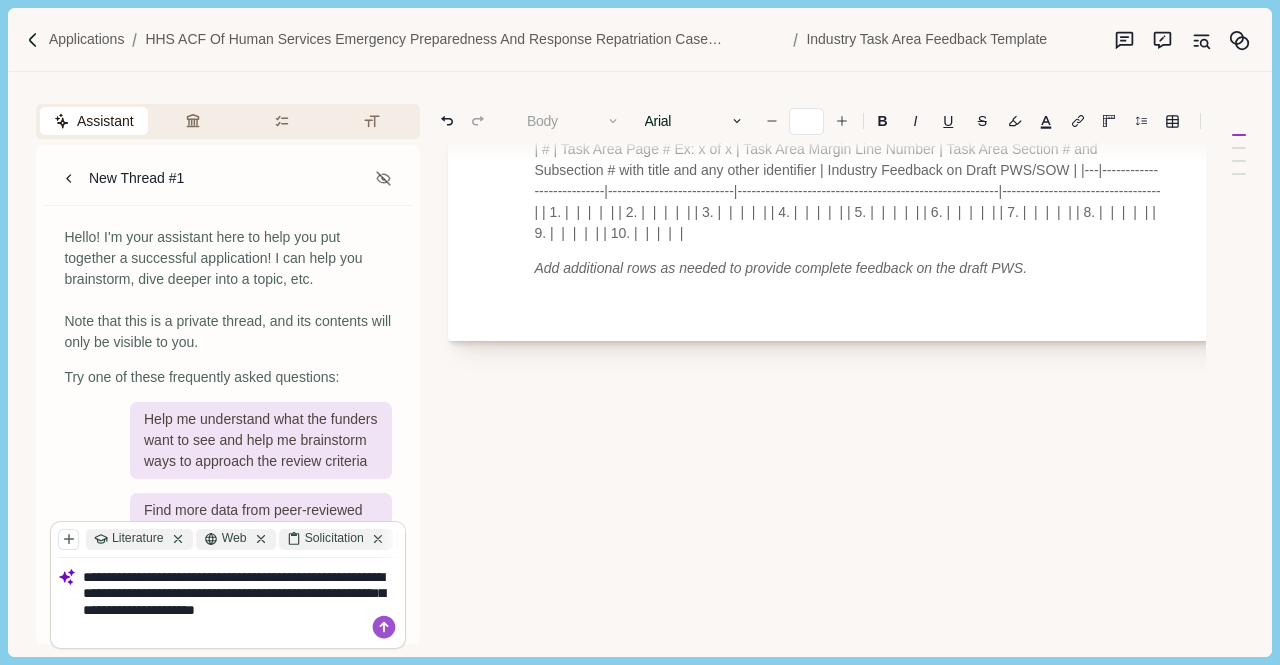 type on "**********" 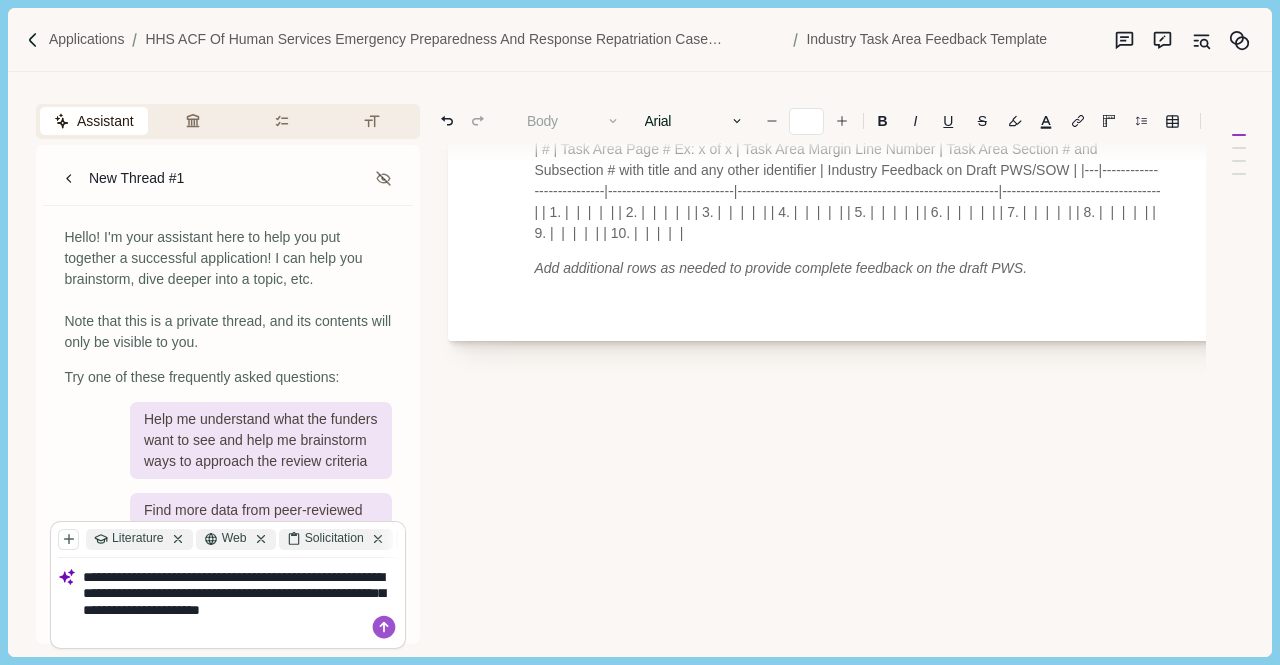 type 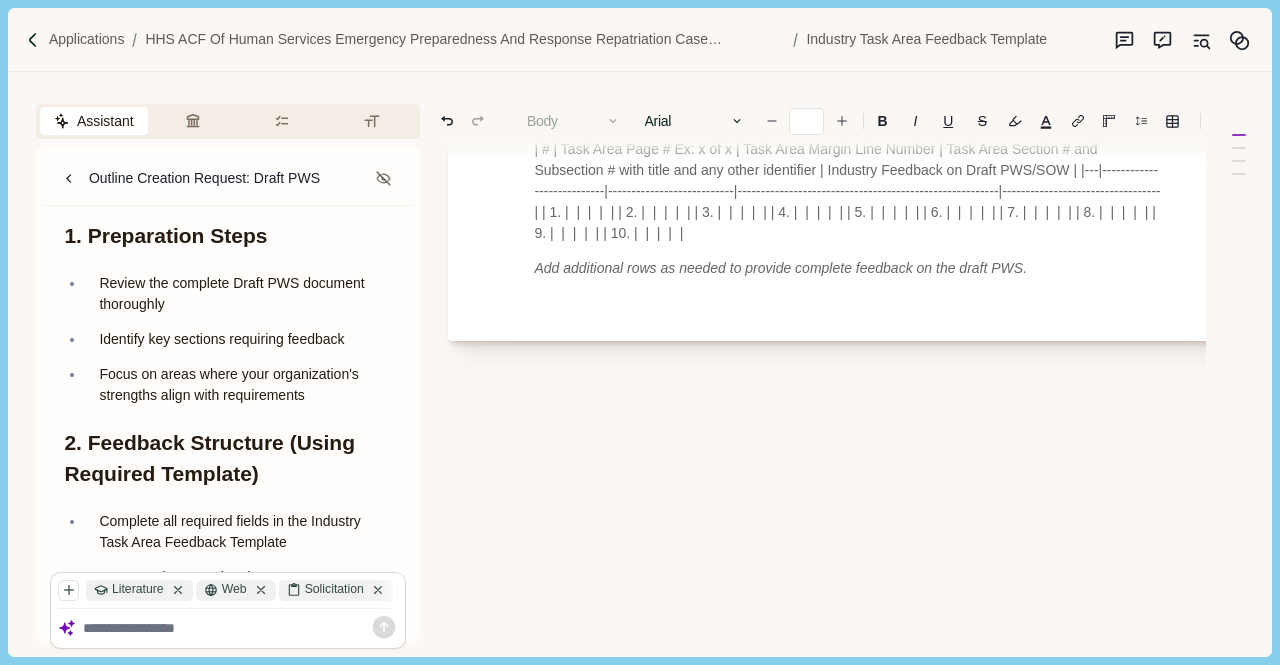 scroll, scrollTop: 704, scrollLeft: 0, axis: vertical 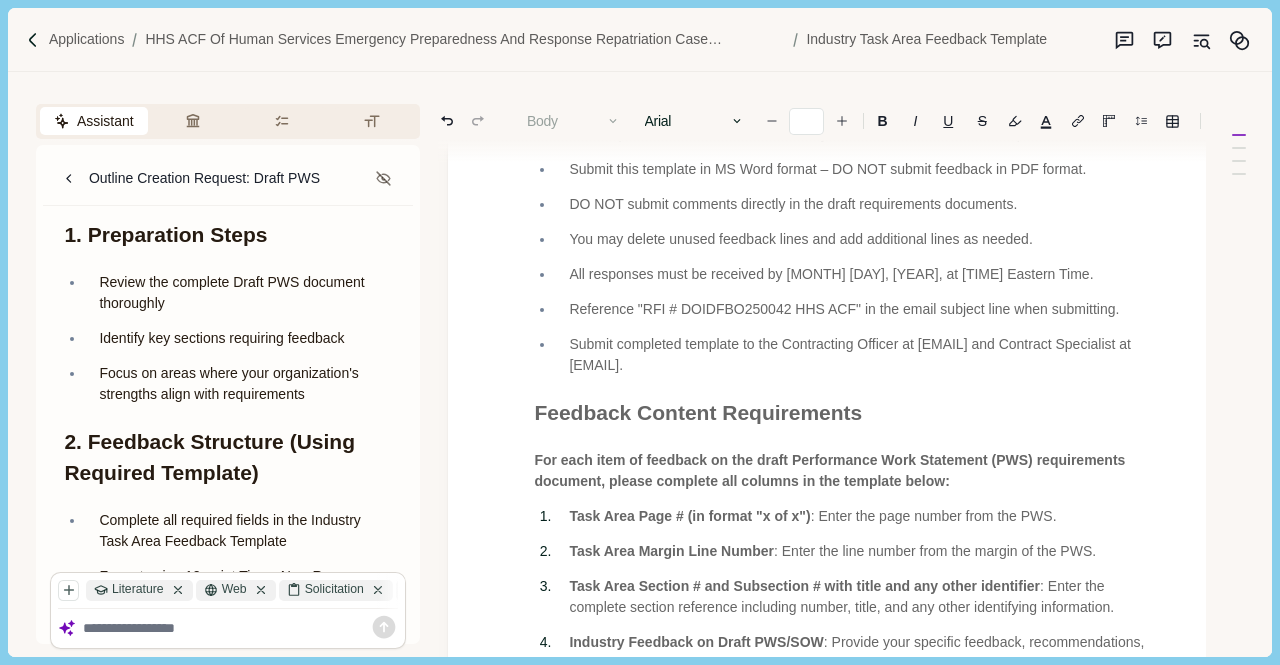 click on "Applications HHS ACF of Human Services Emergency Preparedness and Response Repatriation Case Management and Financial Support Services (DOIDFBO250042) Industry Task Area Feedback Template" at bounding box center (639, 40) 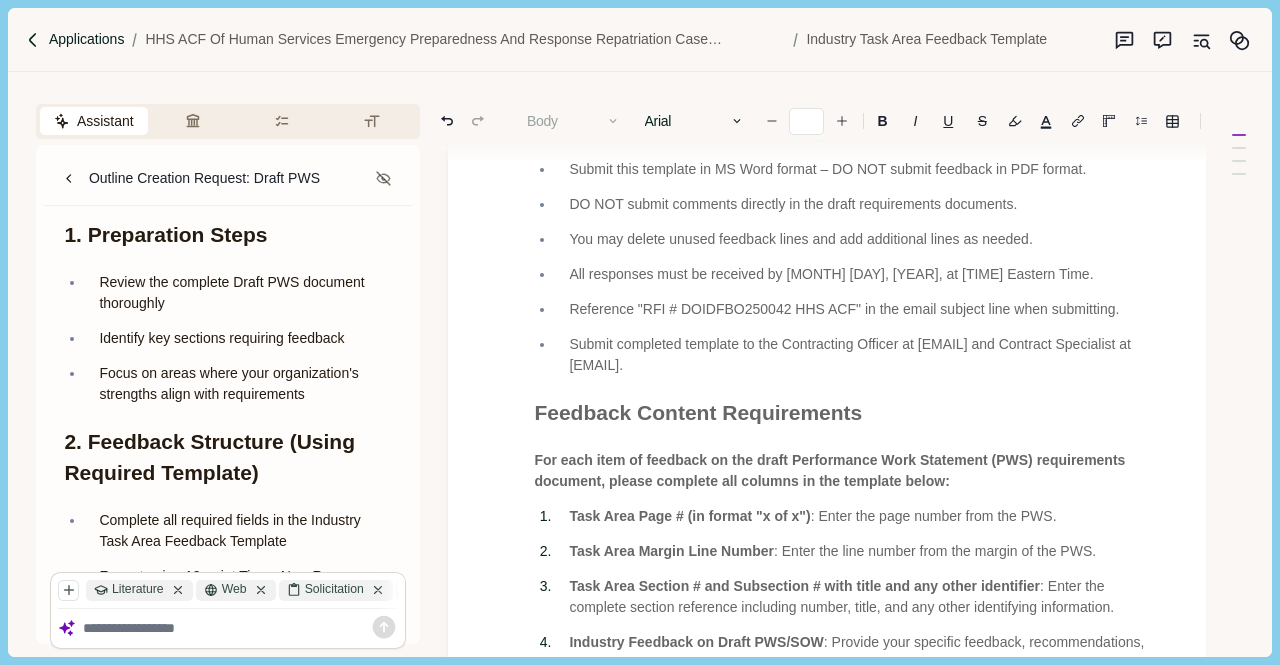 click on "Applications" at bounding box center (87, 39) 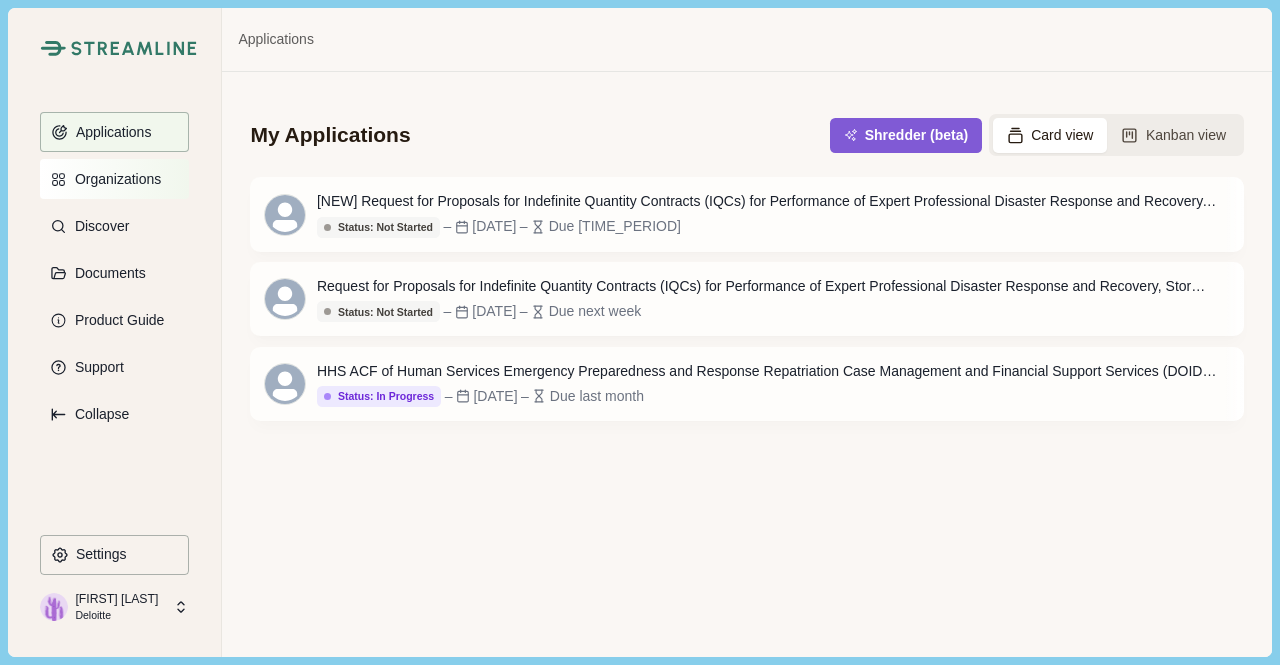 click on "Organizations" at bounding box center (114, 179) 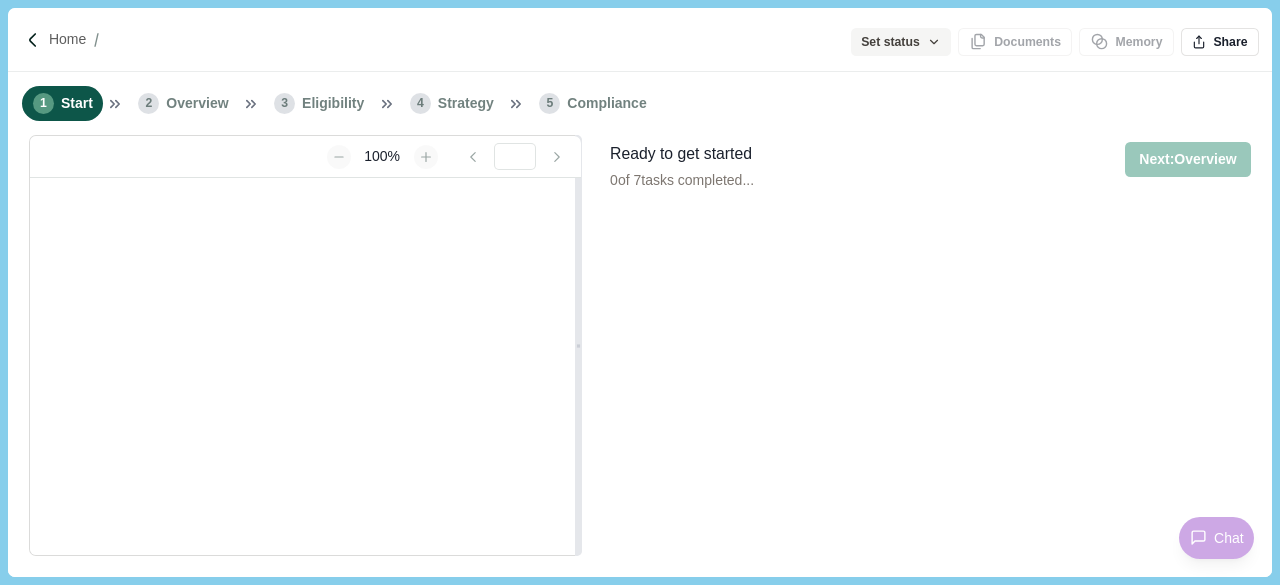 scroll, scrollTop: 0, scrollLeft: 0, axis: both 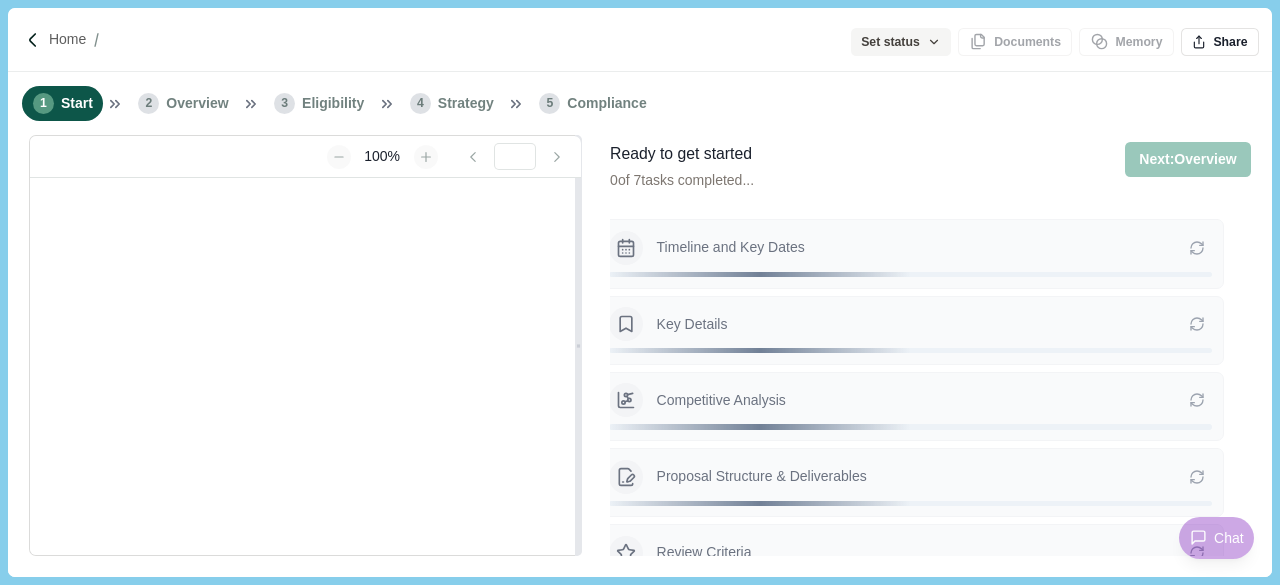 type on "**********" 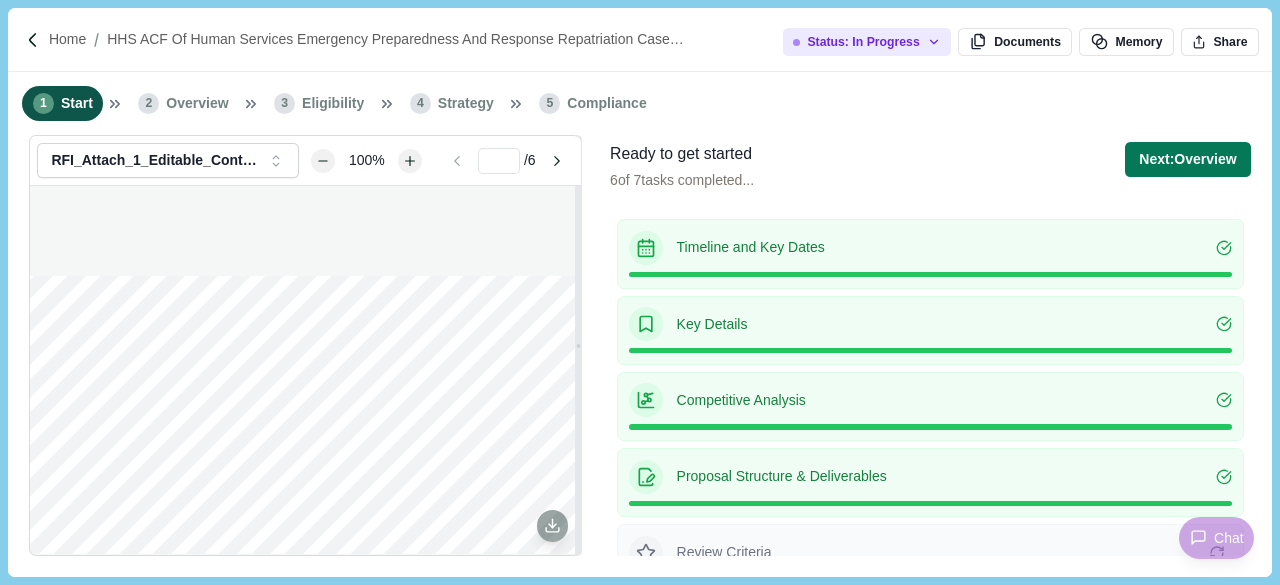 click on "Proposal Structure & Deliverables" at bounding box center [930, 482] 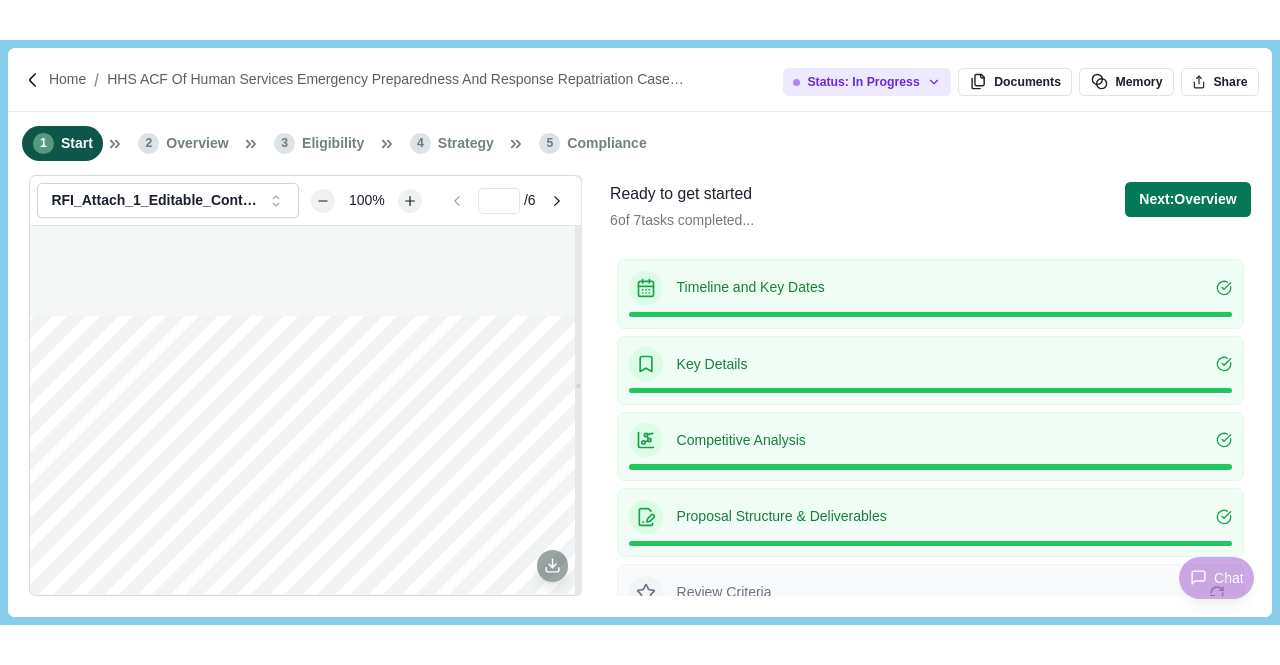 scroll, scrollTop: 185, scrollLeft: 0, axis: vertical 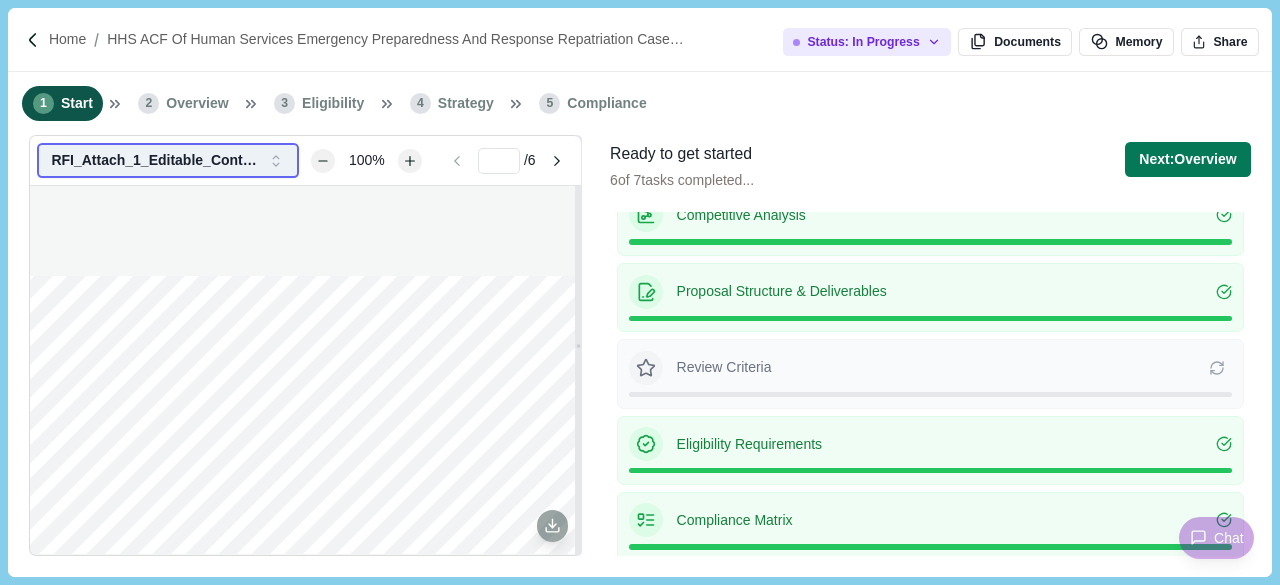 click on "RFI_Attach_1_Editable_Contractor_RFI_Survey_Response_(Post)_26118979.pdf" at bounding box center [155, 160] 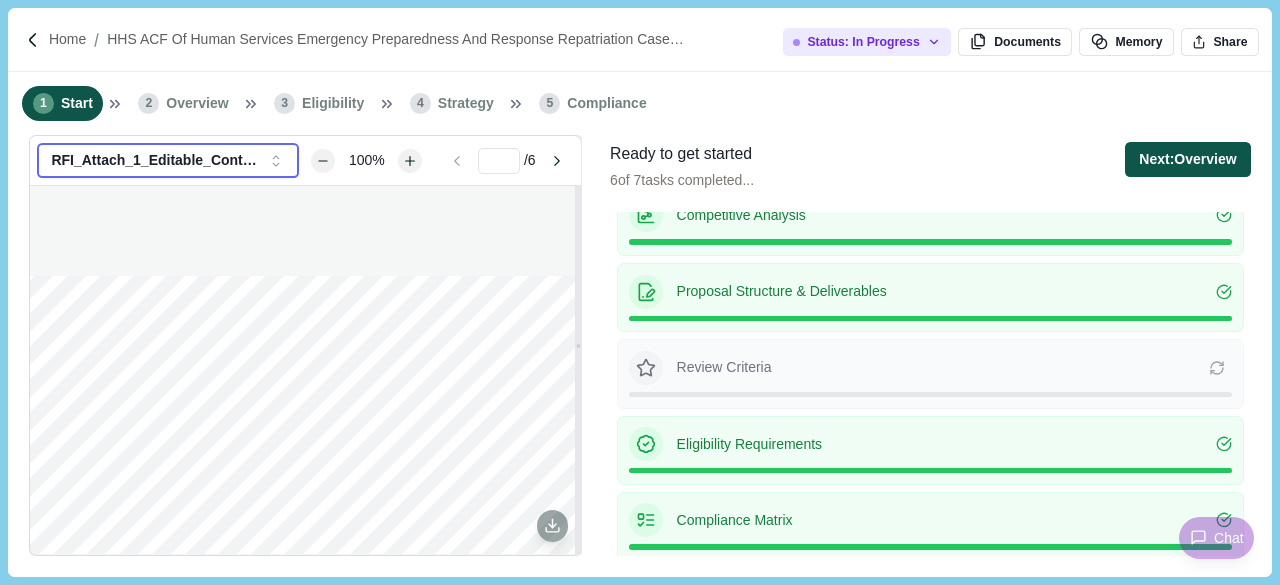 click on "Next:  Overview" at bounding box center (1187, 159) 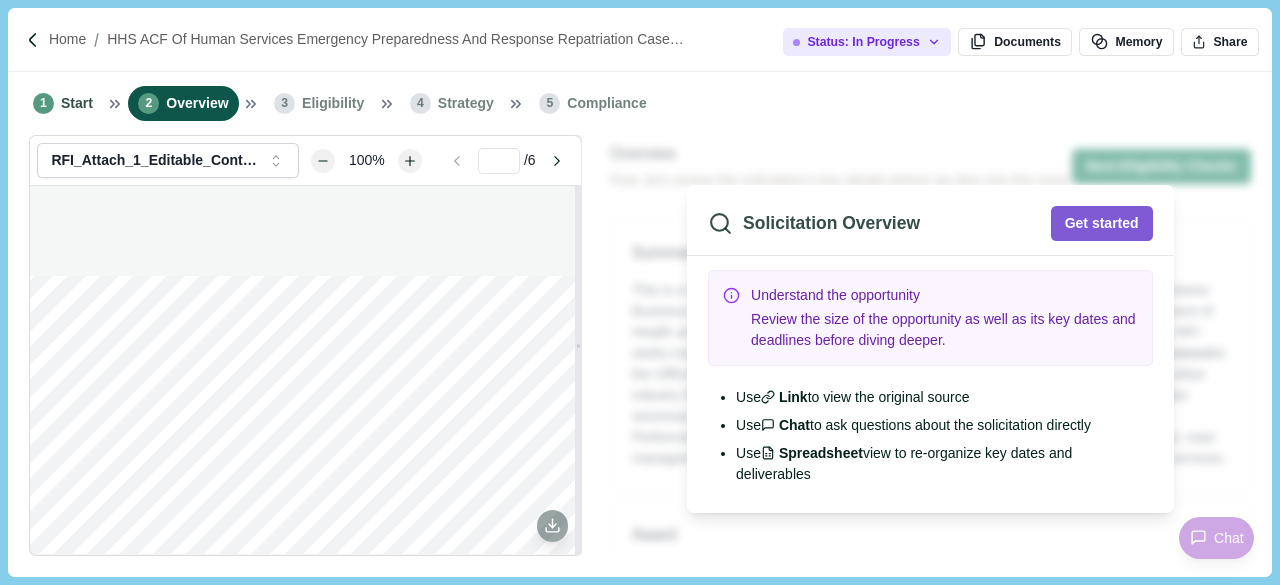 click on "Solicitation Overview Get started Understand the opportunity Review the size of the opportunity as well as its key dates and deadlines before diving deeper. Use    Link  to view the original source Use    Chat  to ask questions about the solicitation directly Use    Spreadsheet  view to re-organize key dates and deliverables" at bounding box center (930, 348) 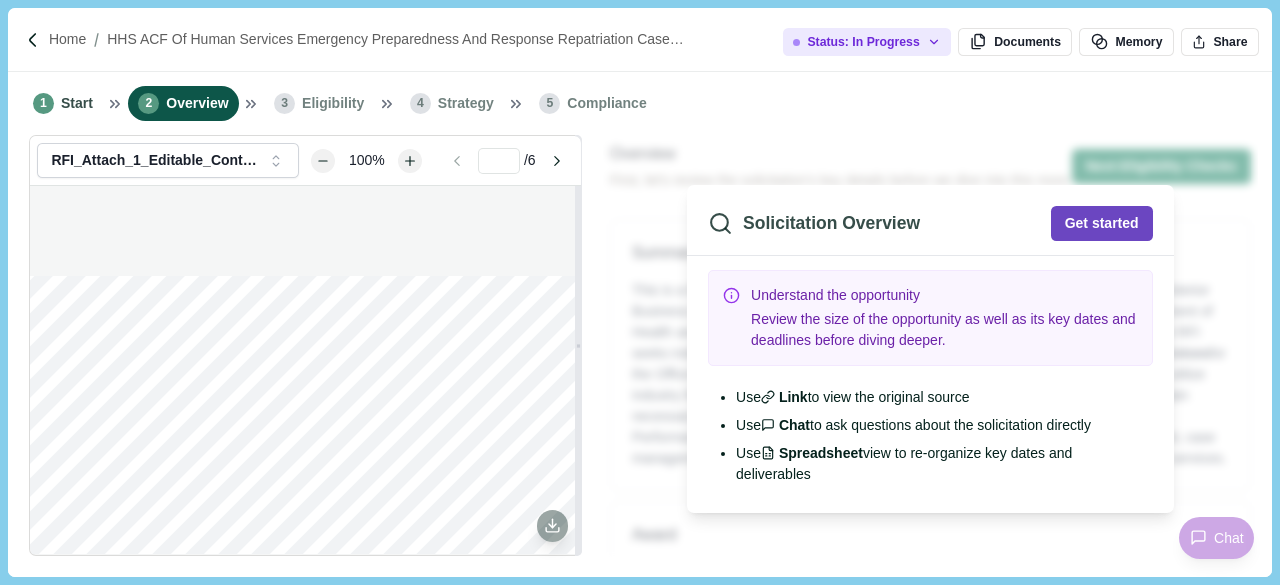 click on "Get started" at bounding box center (1102, 223) 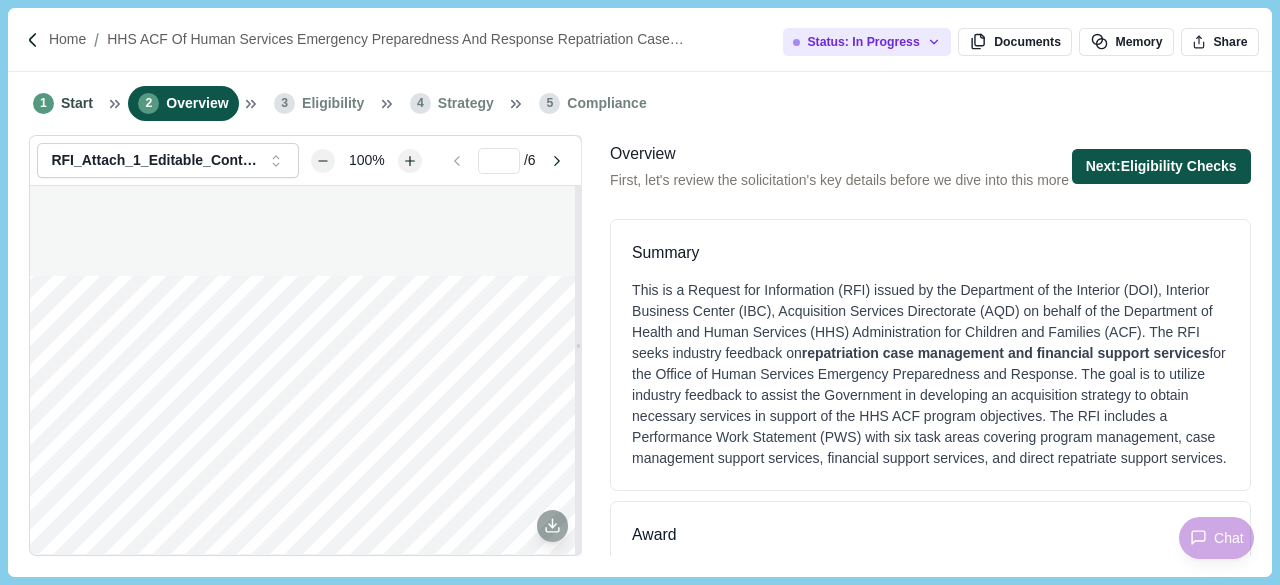 click on "Next:  Eligibility Checks" at bounding box center (1161, 166) 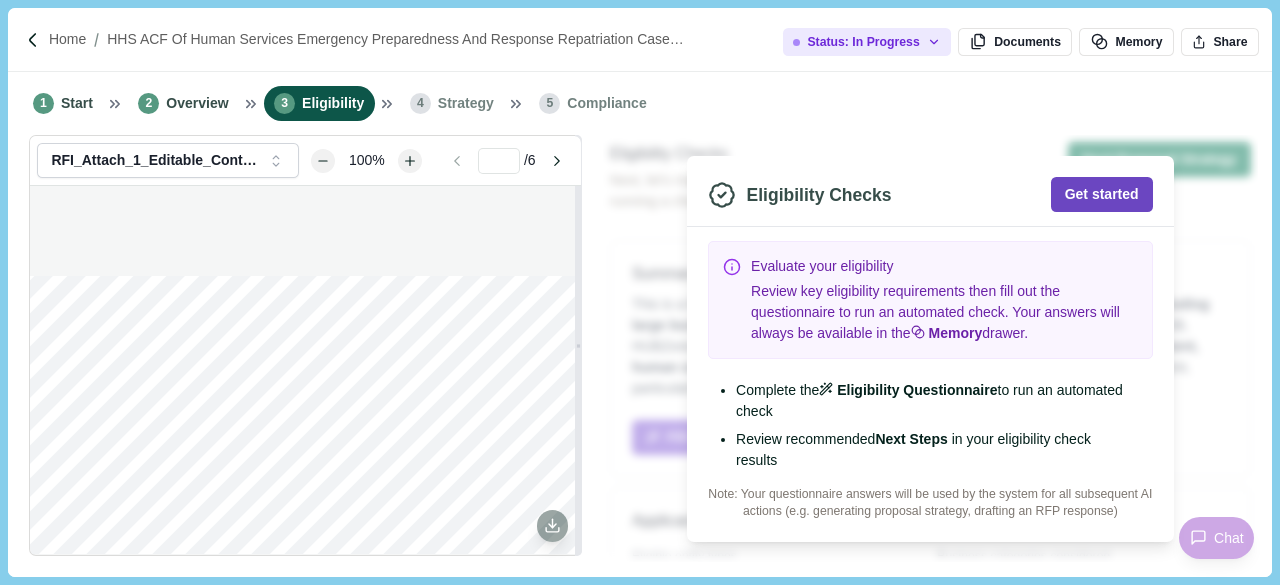 click on "Get started" at bounding box center (1102, 194) 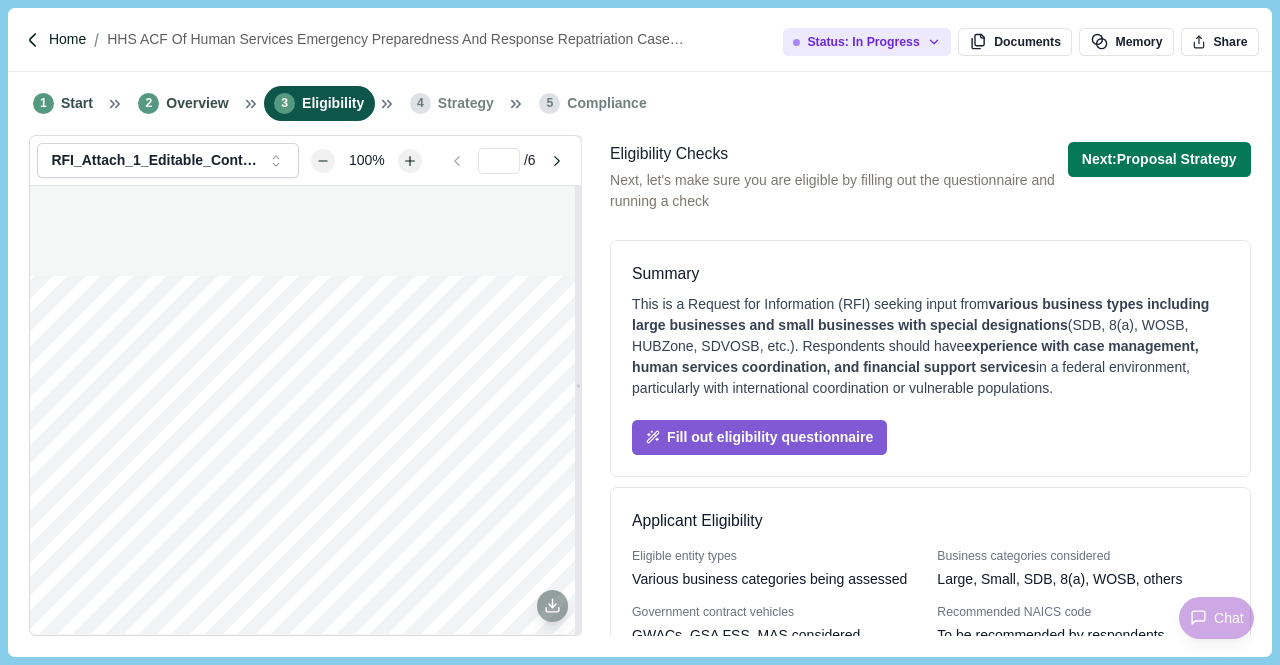 click on "Home" at bounding box center [67, 39] 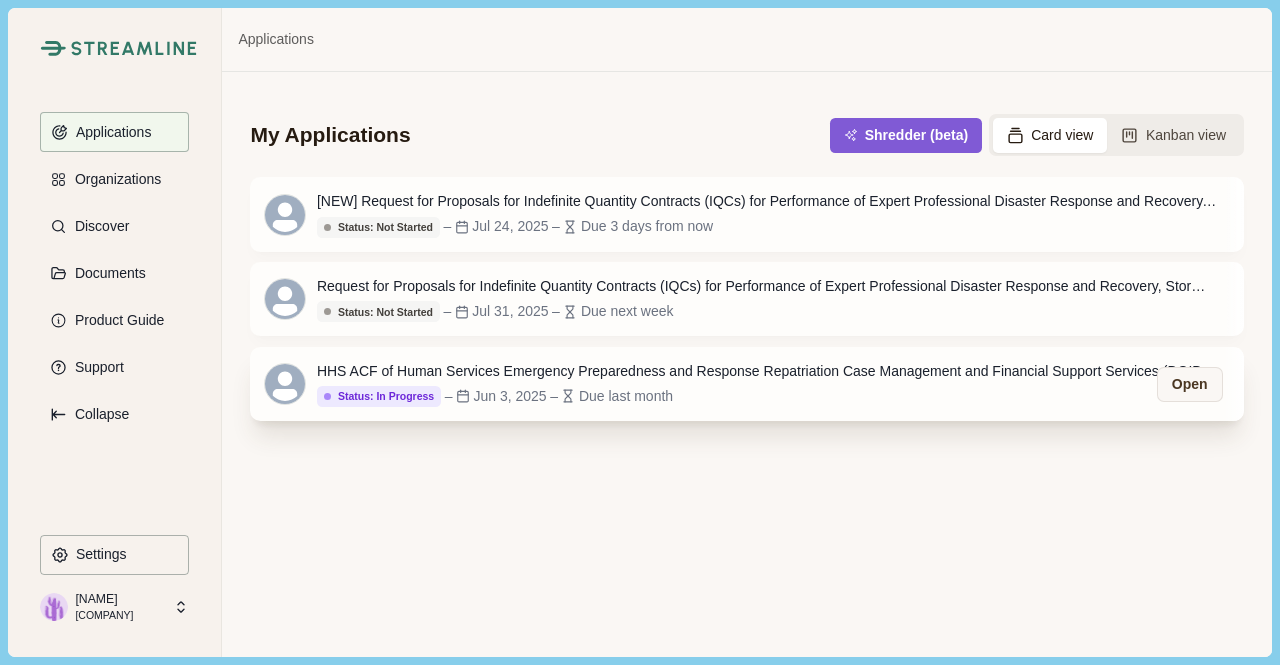 click on "Status: In Progress Status: Not Started Status: Go/No Go Status: In Progress Status: In Review Status: Submitted Status: Awarded Status: Rejected Status: Cancelled – [DATE] – Due last month" at bounding box center (767, 396) 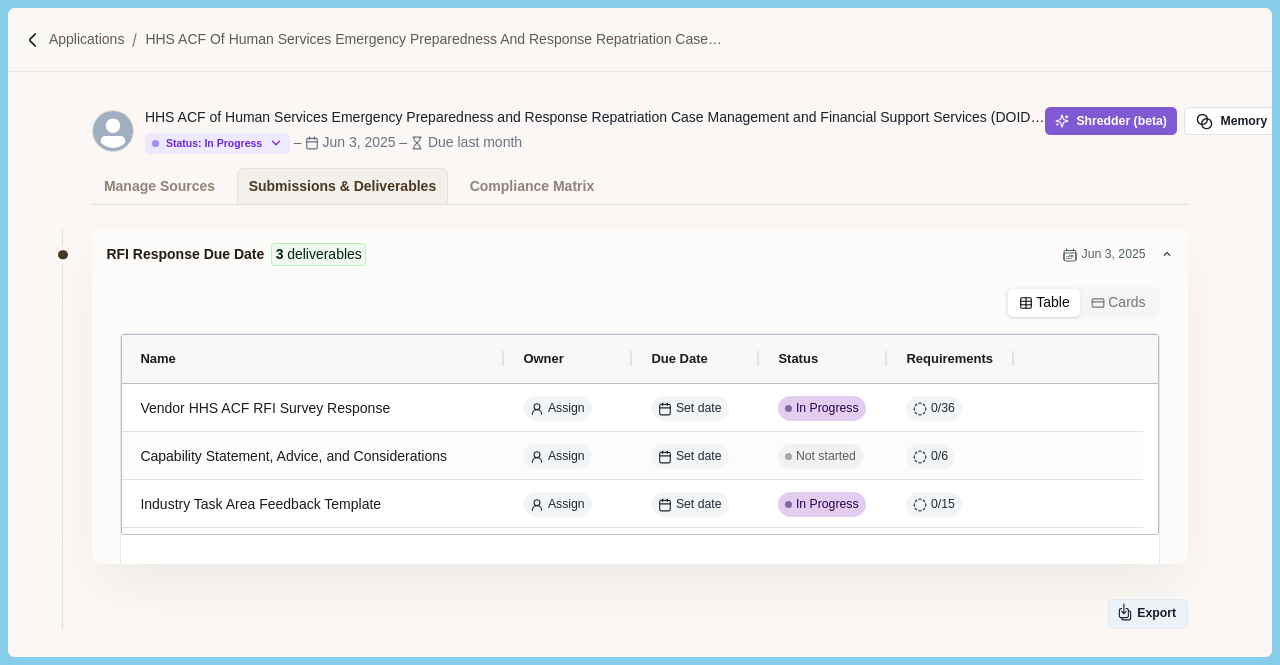 click 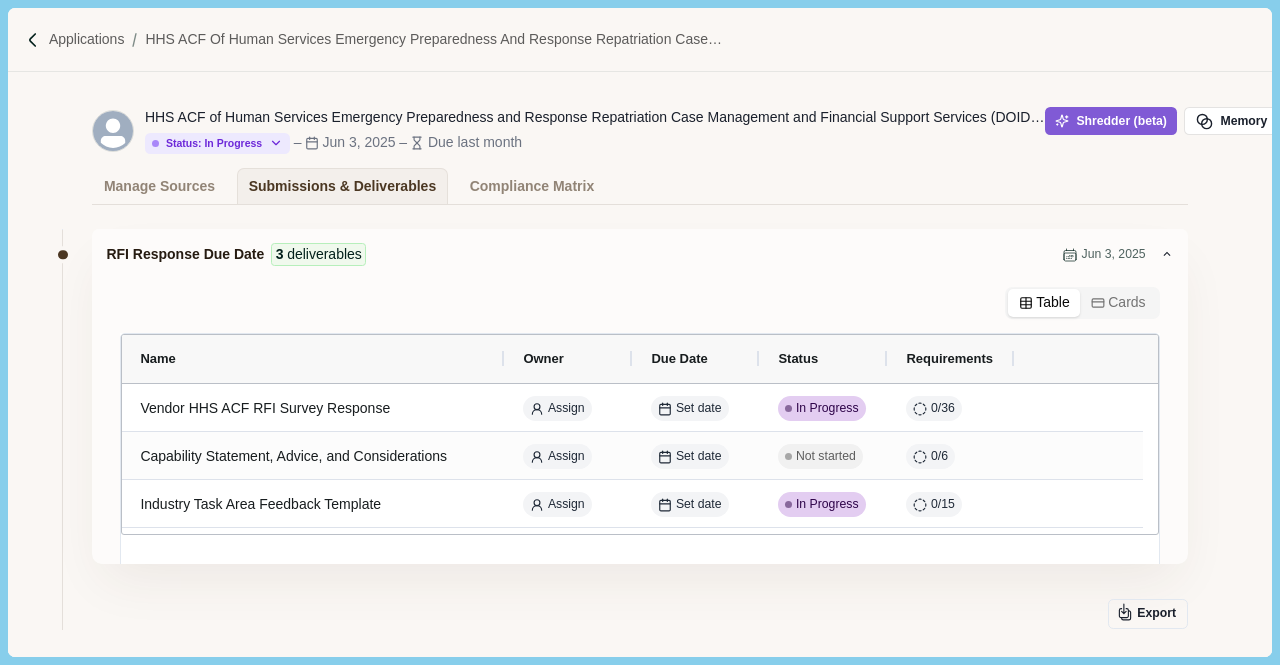 drag, startPoint x: 1190, startPoint y: 257, endPoint x: 1174, endPoint y: 247, distance: 18.867962 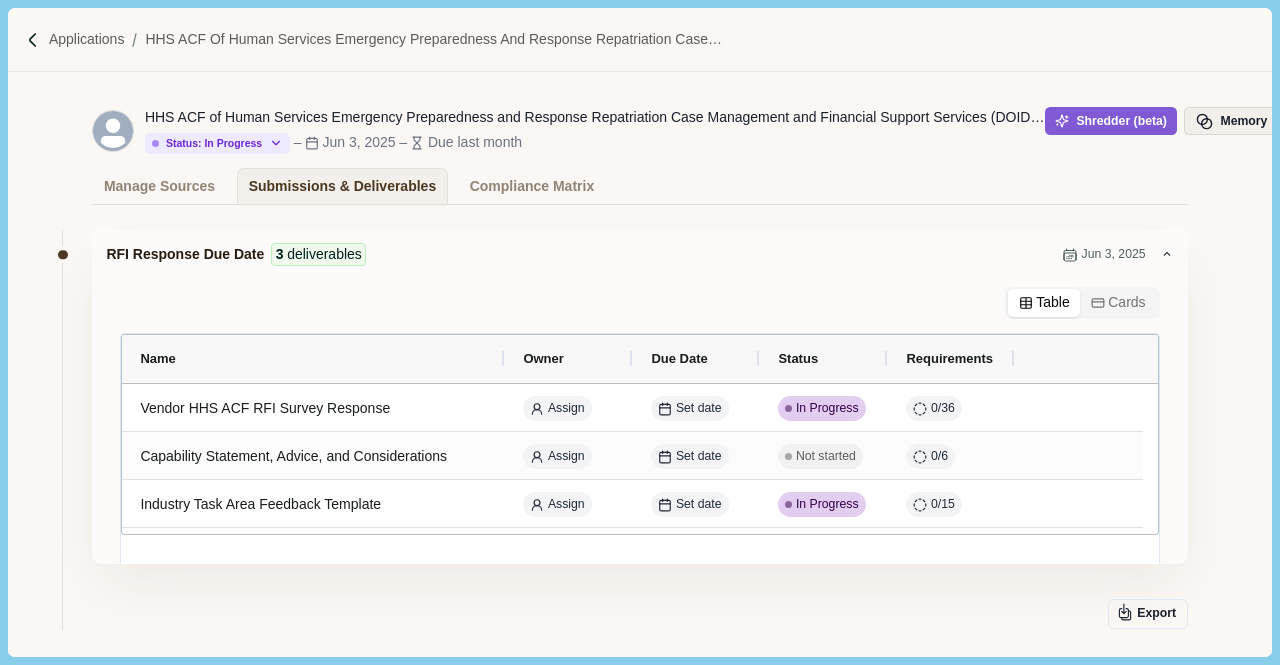 click 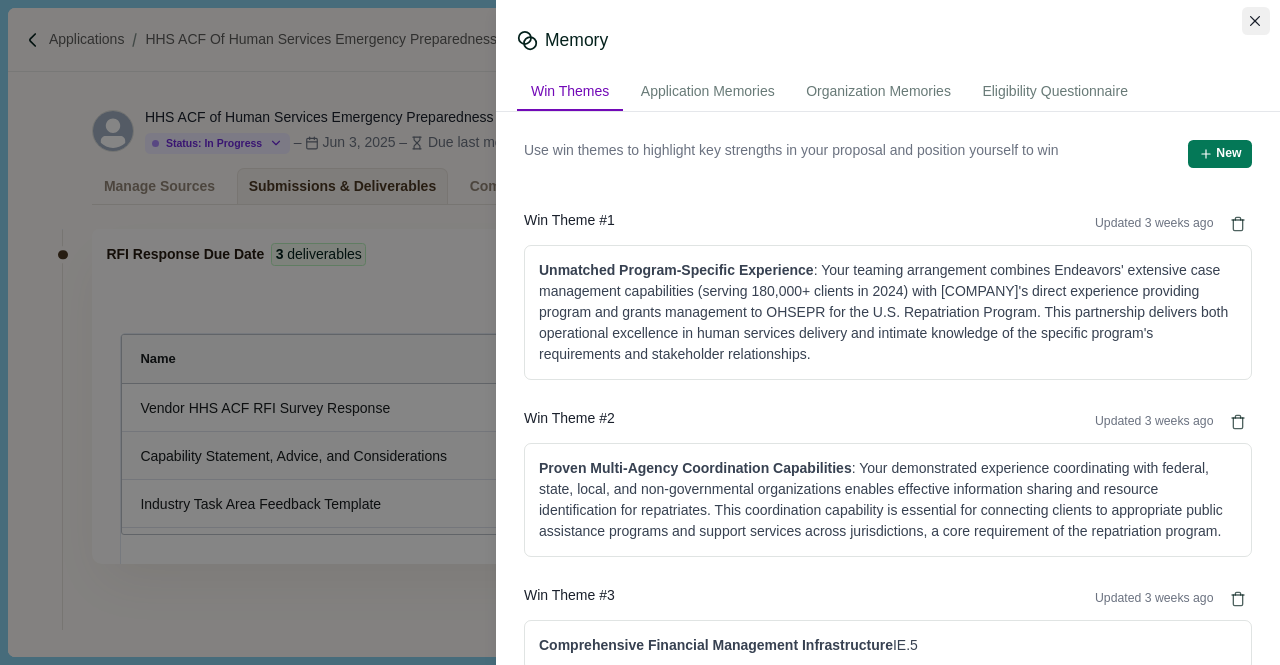 click 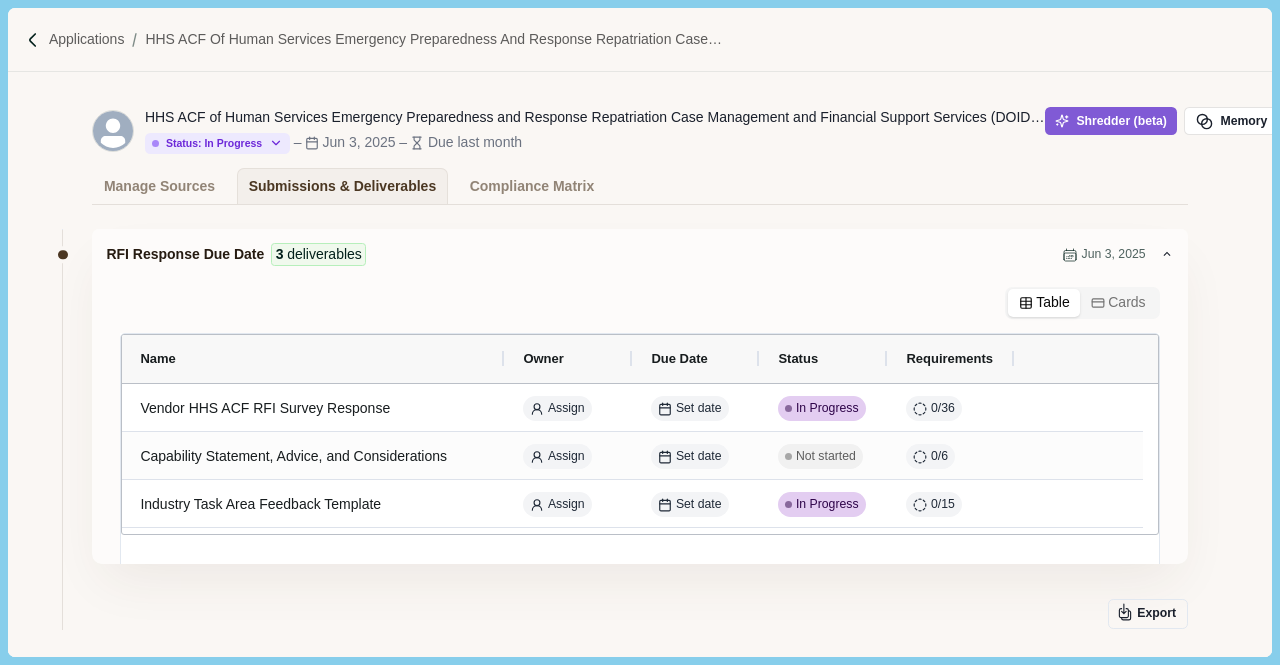 click on "RFI Response Due Date 3 deliverables Jun 3, 2025" at bounding box center [632, 254] 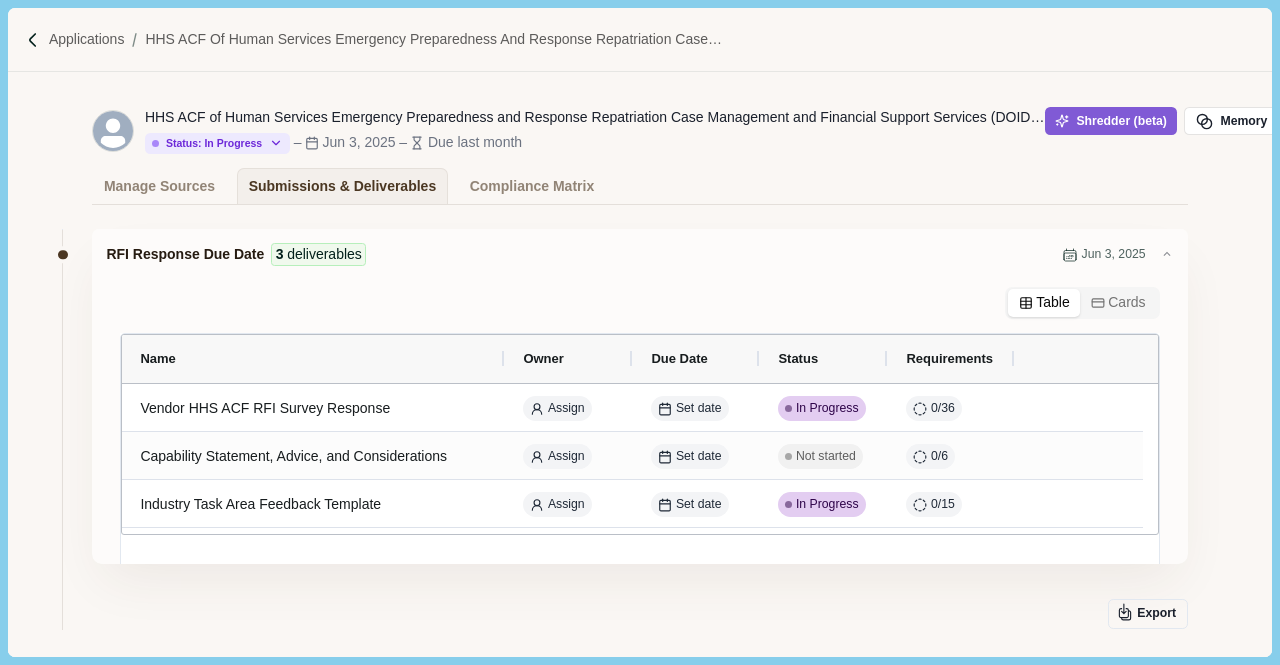 click 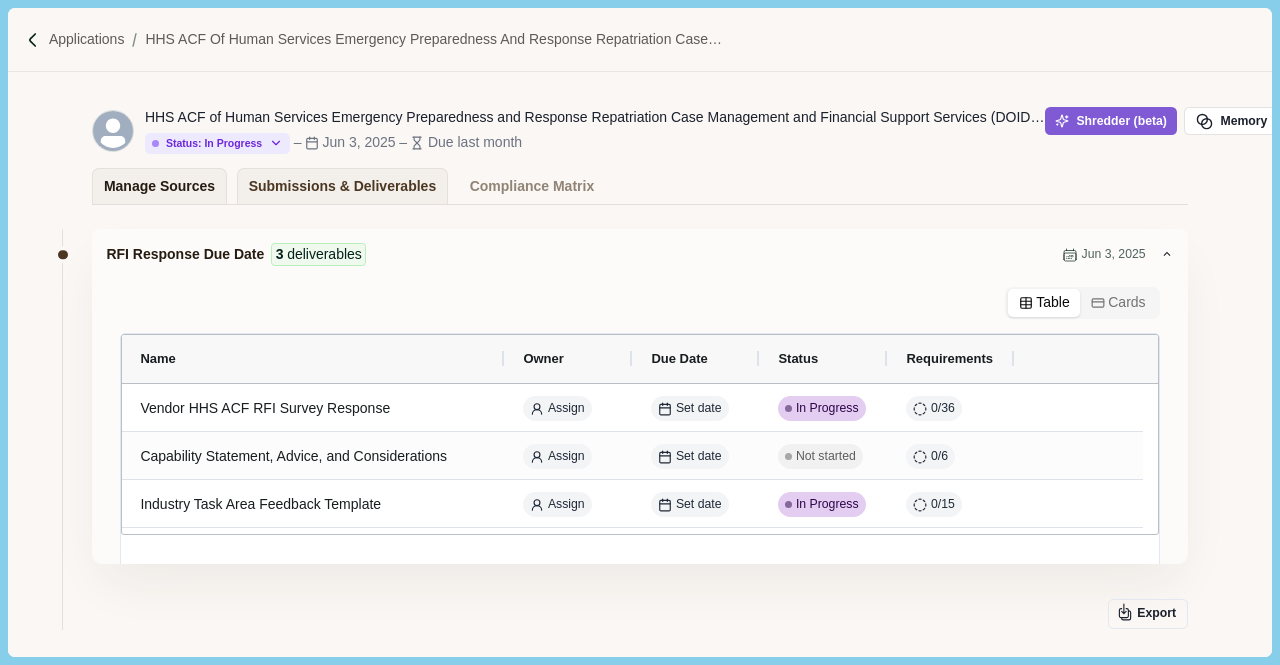 click on "Manage Sources" at bounding box center (159, 186) 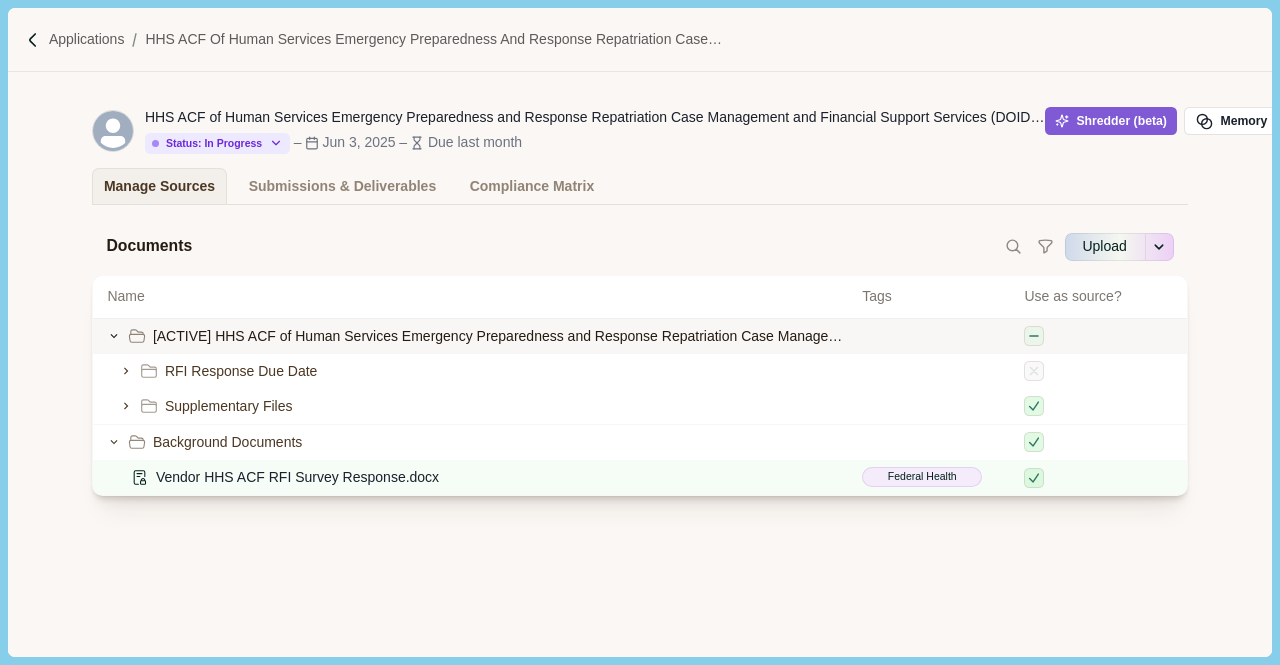click 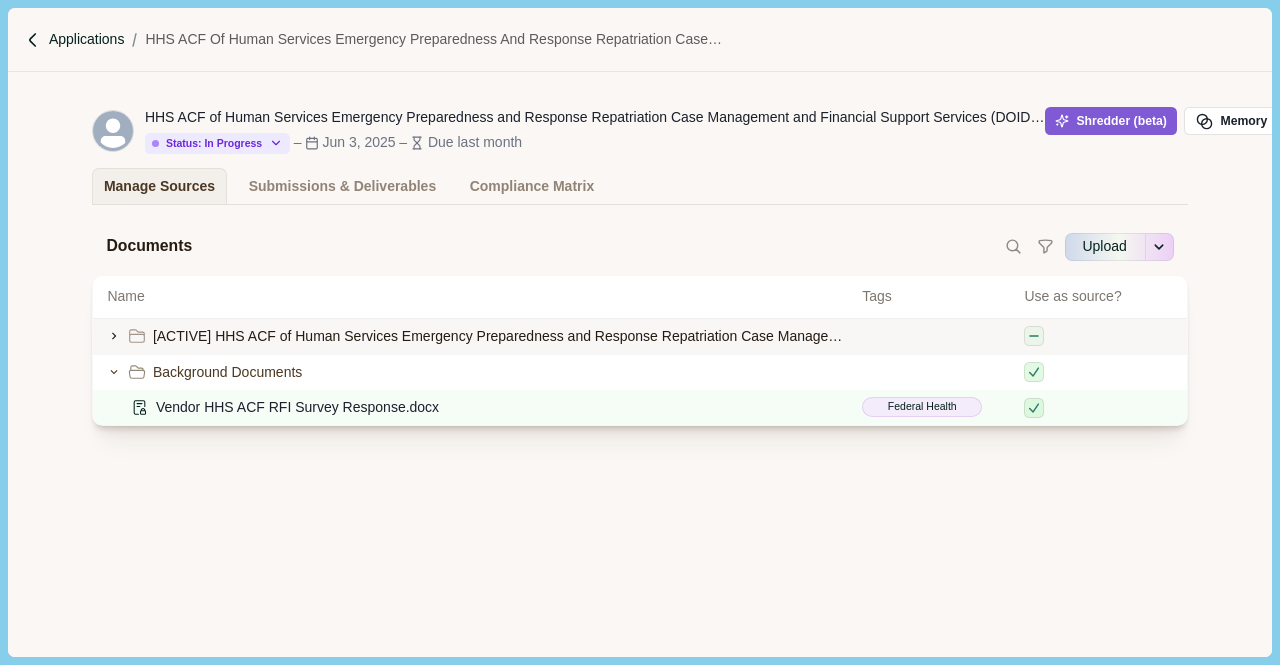 click on "Applications" at bounding box center (87, 39) 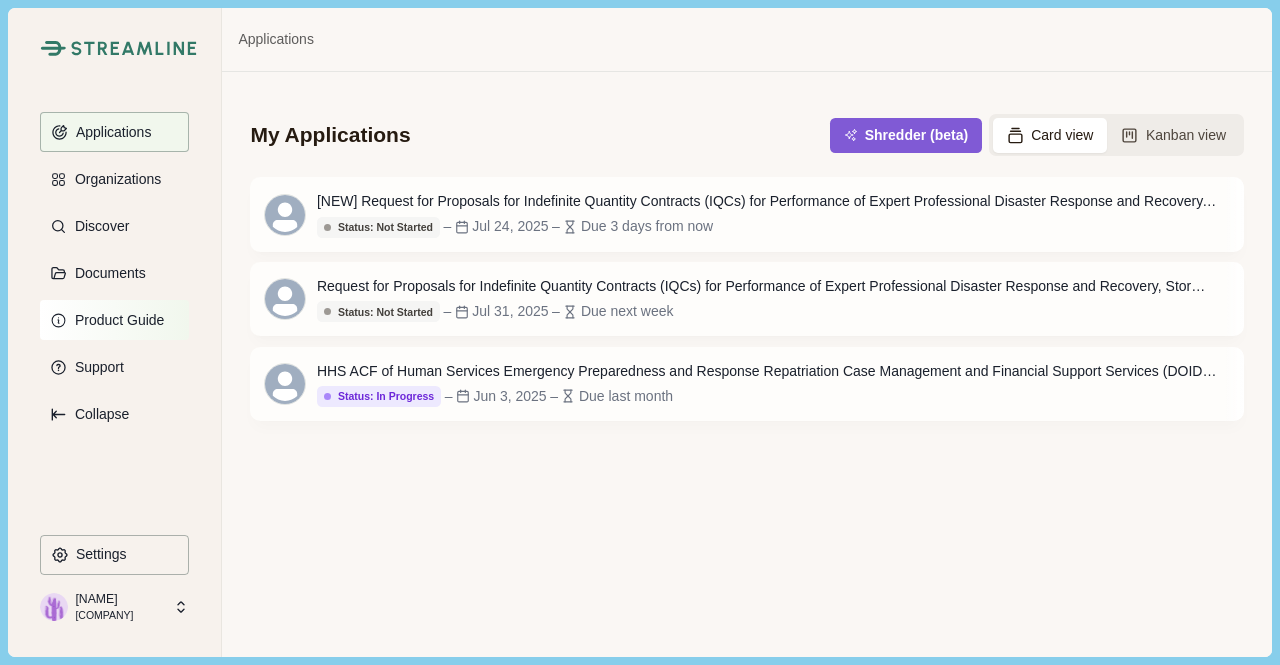 click on "Product Guide" at bounding box center (116, 320) 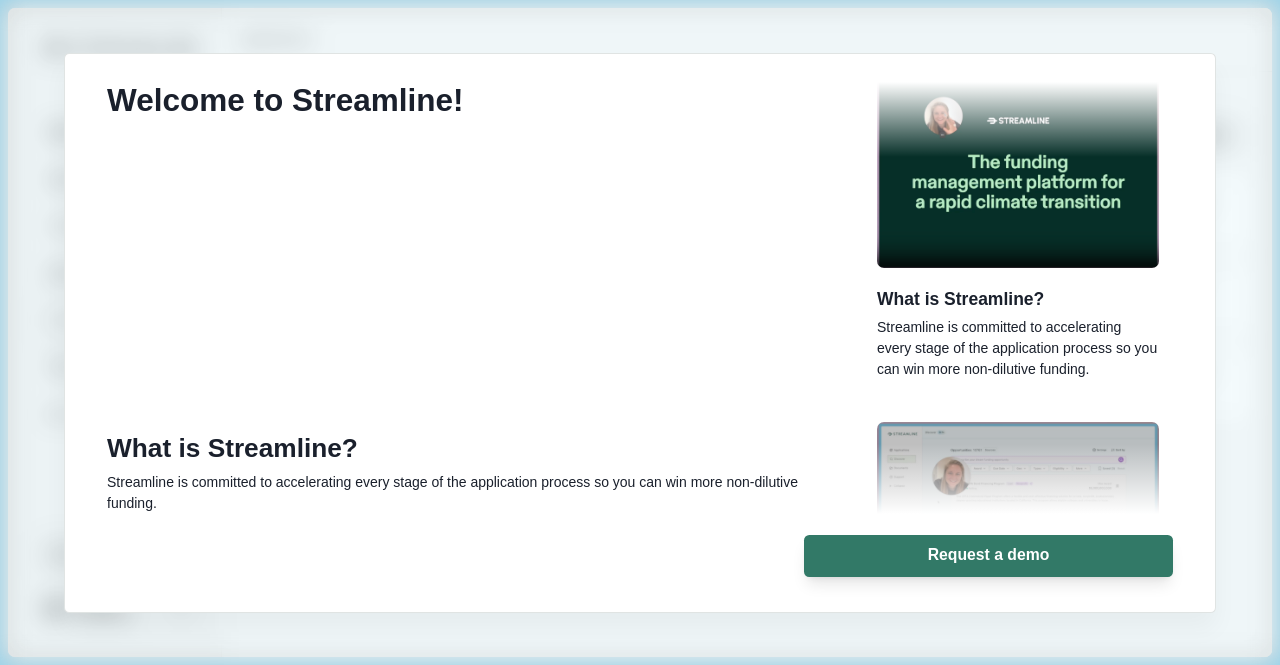 scroll, scrollTop: 100, scrollLeft: 0, axis: vertical 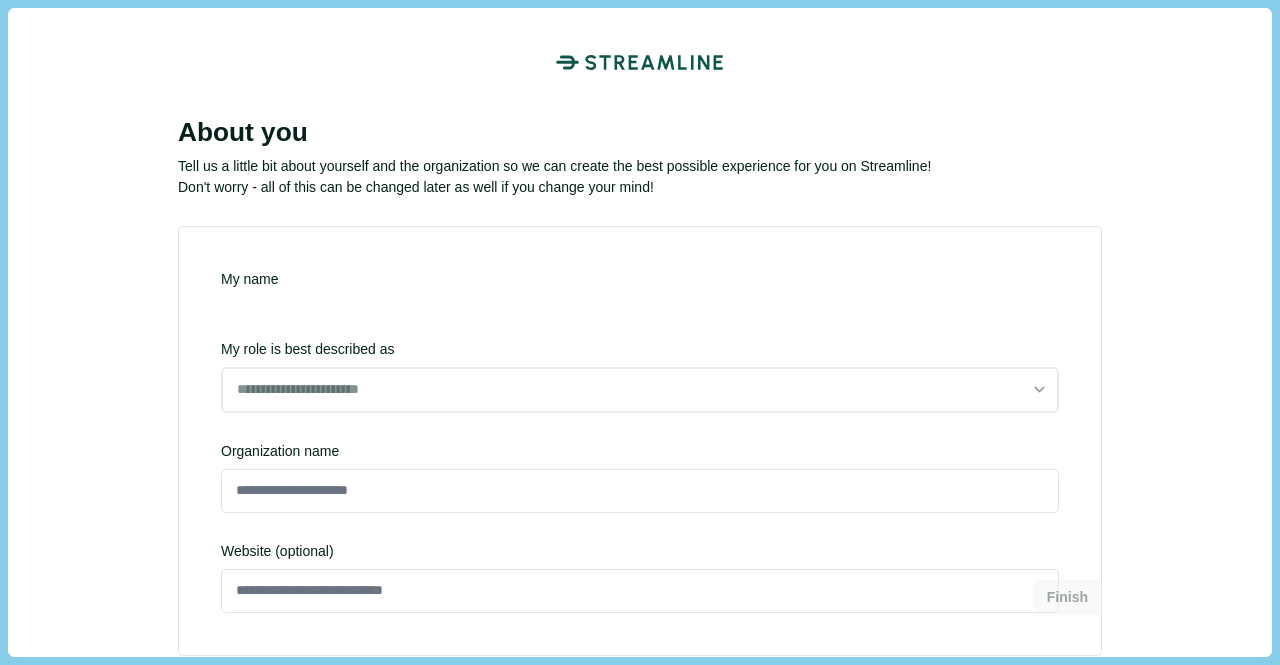 type on "********" 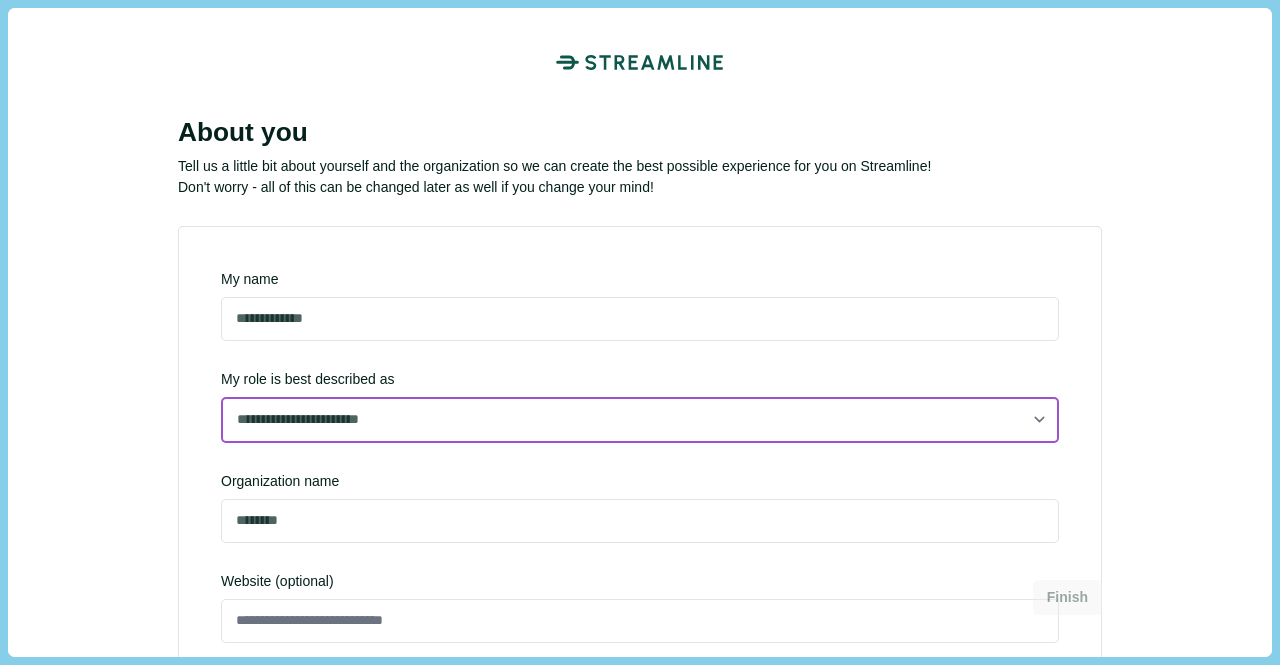 click on "**********" at bounding box center (640, 420) 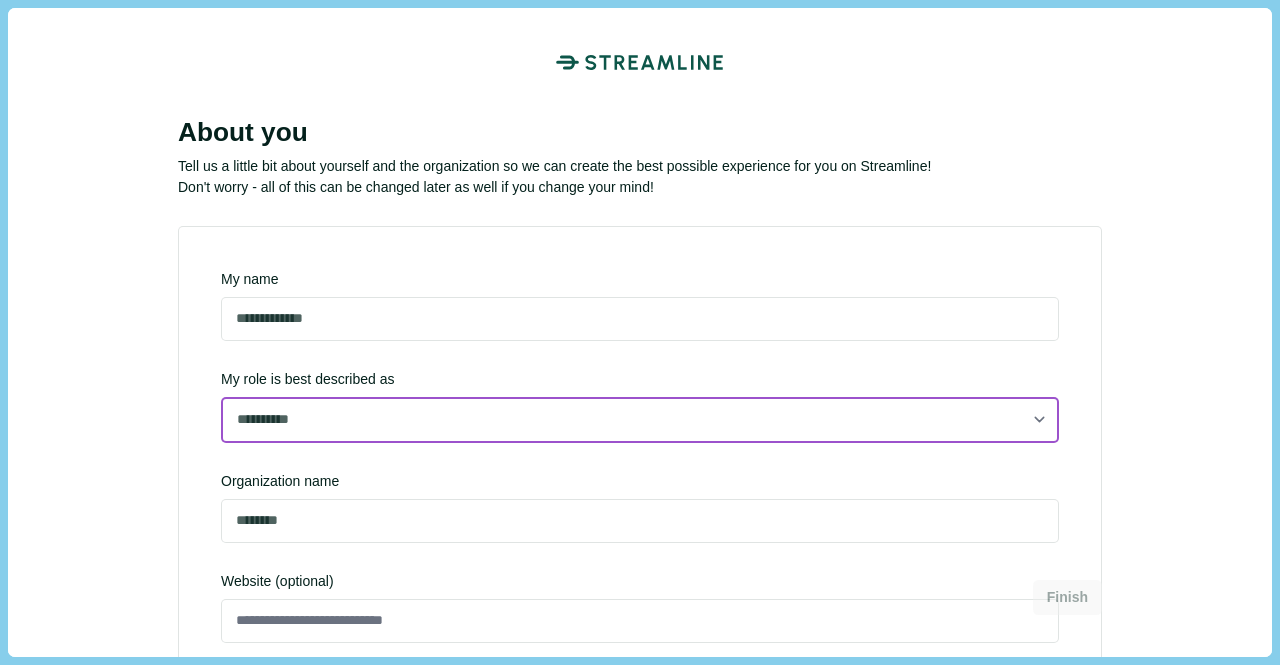 click on "**********" at bounding box center (640, 420) 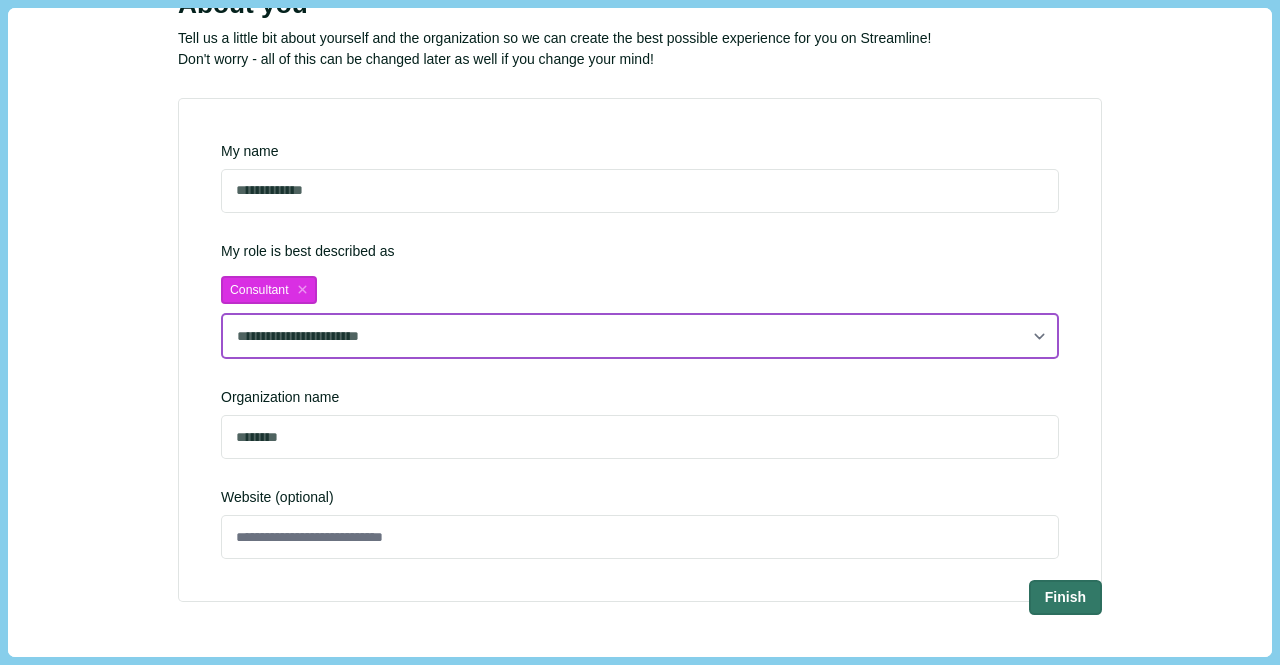 scroll, scrollTop: 200, scrollLeft: 0, axis: vertical 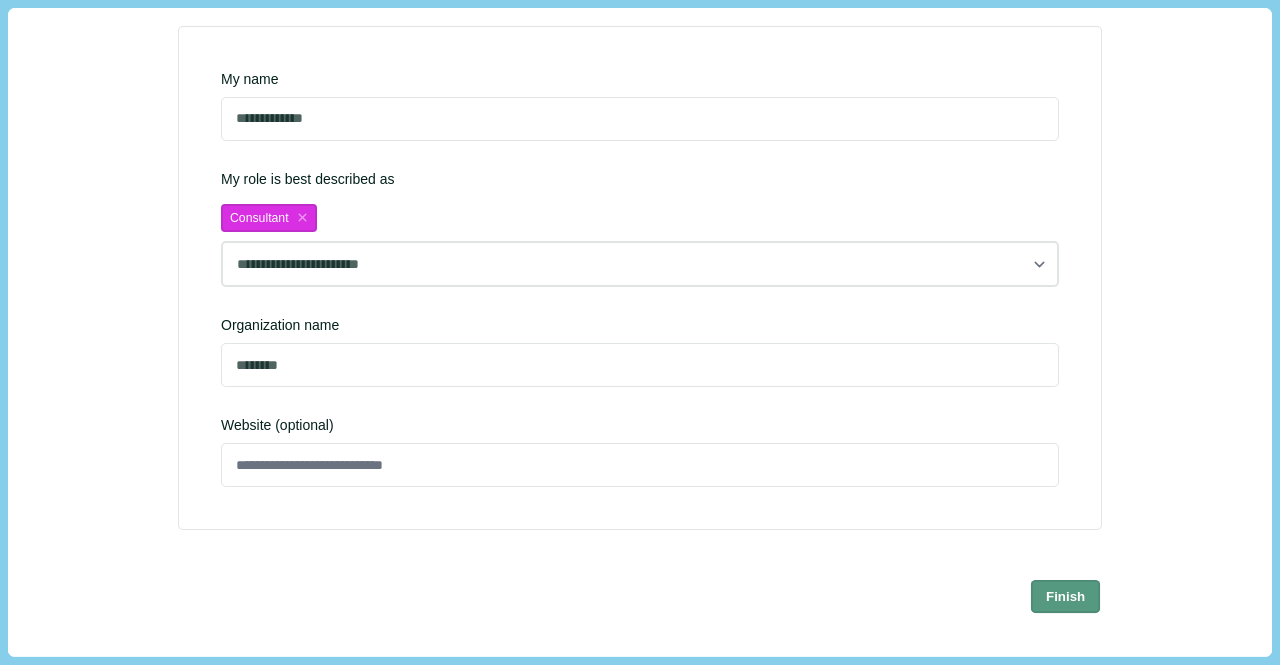 click on "Finish" at bounding box center [1066, 596] 